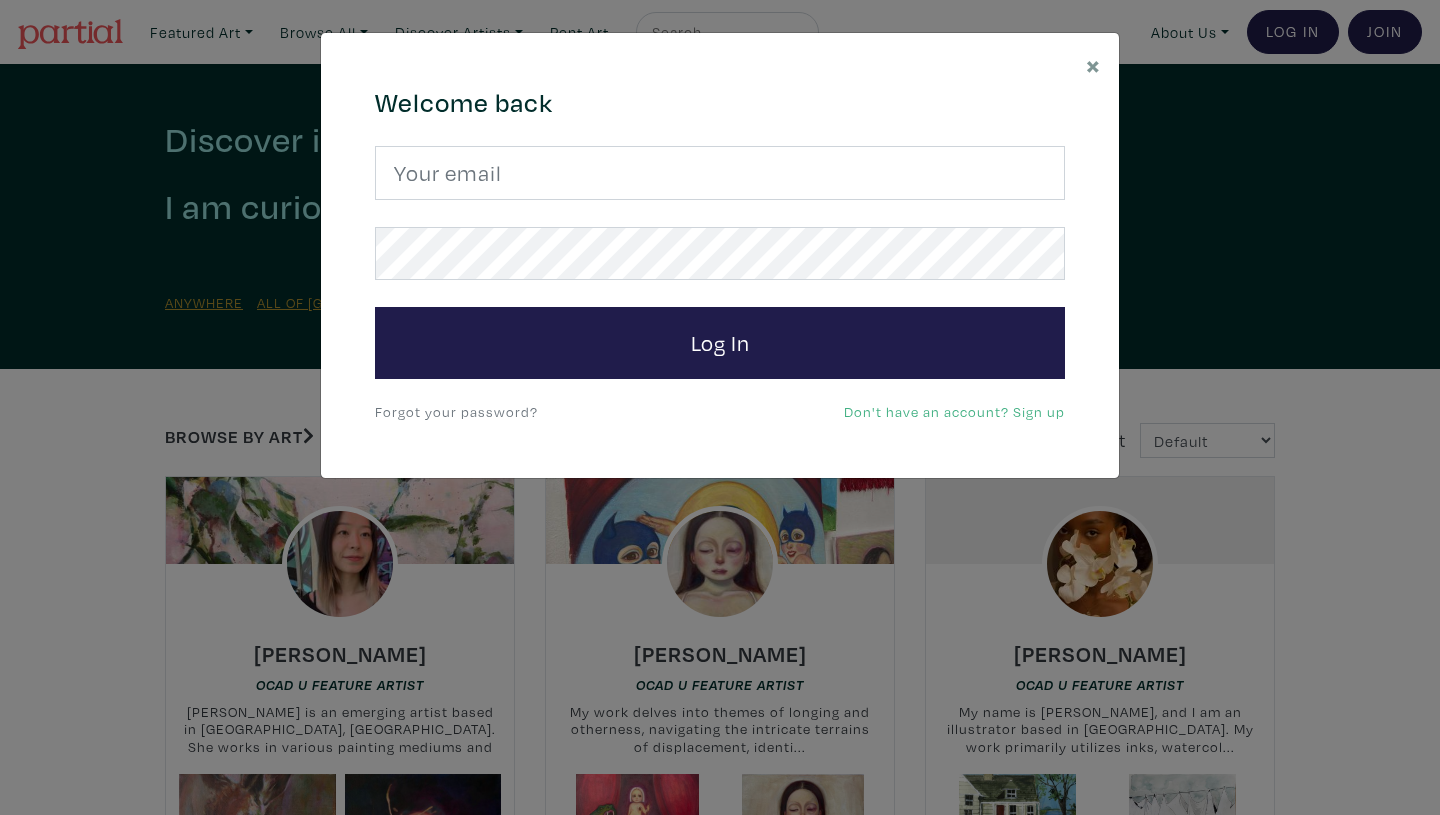 scroll, scrollTop: 0, scrollLeft: 0, axis: both 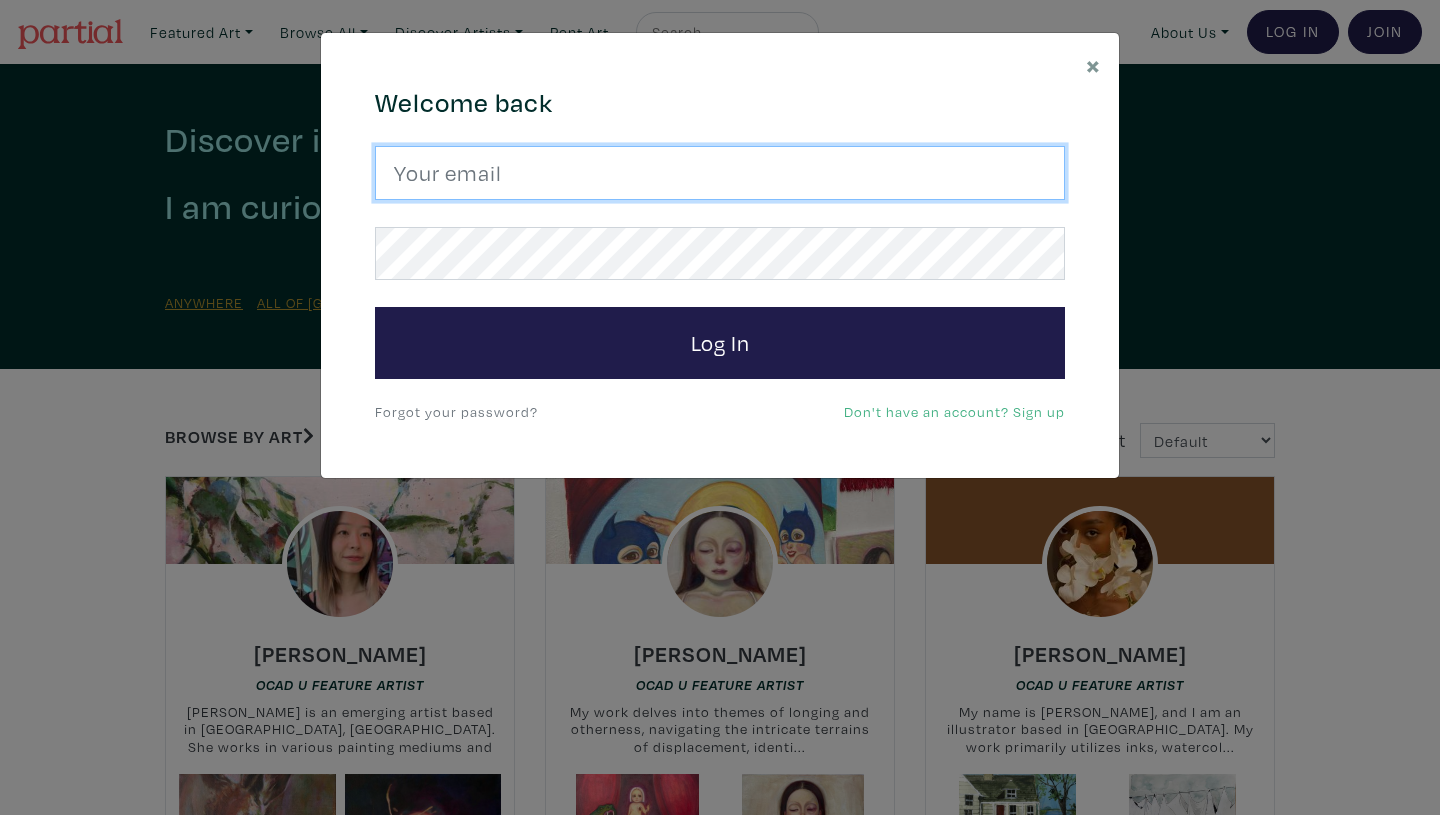 click at bounding box center (720, 173) 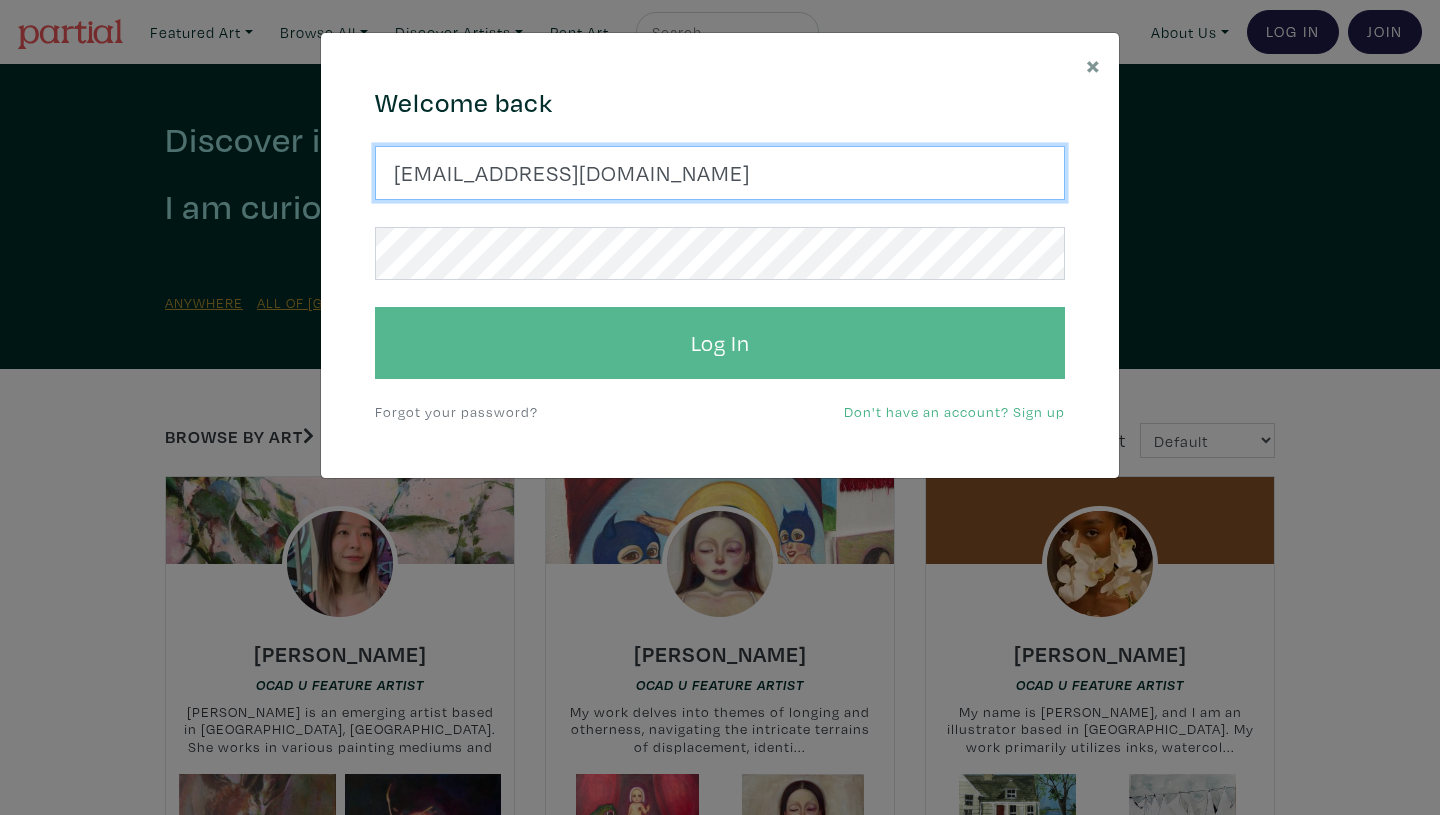 type on "eishii@ymail.com" 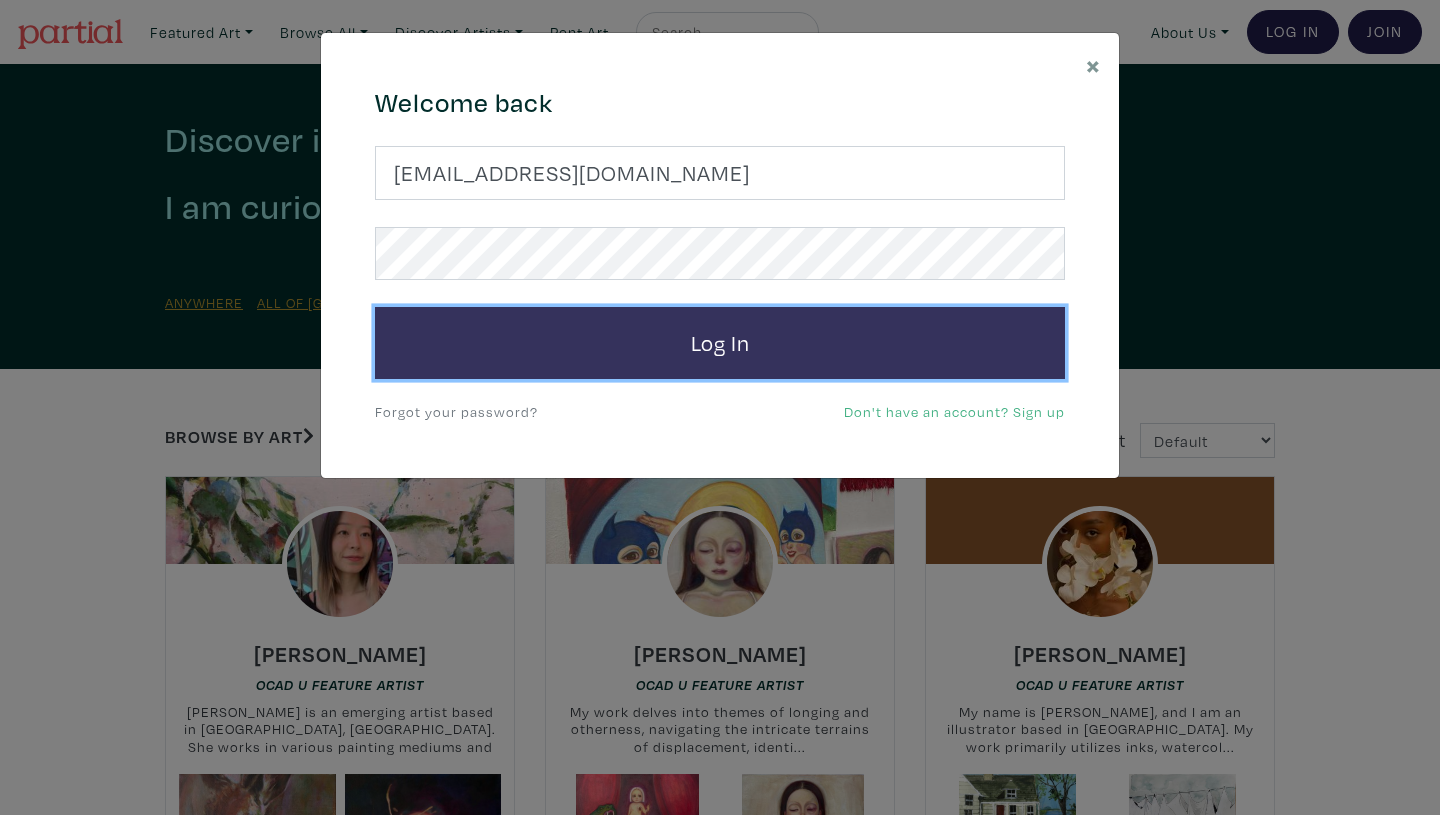 click on "Log In" at bounding box center [720, 343] 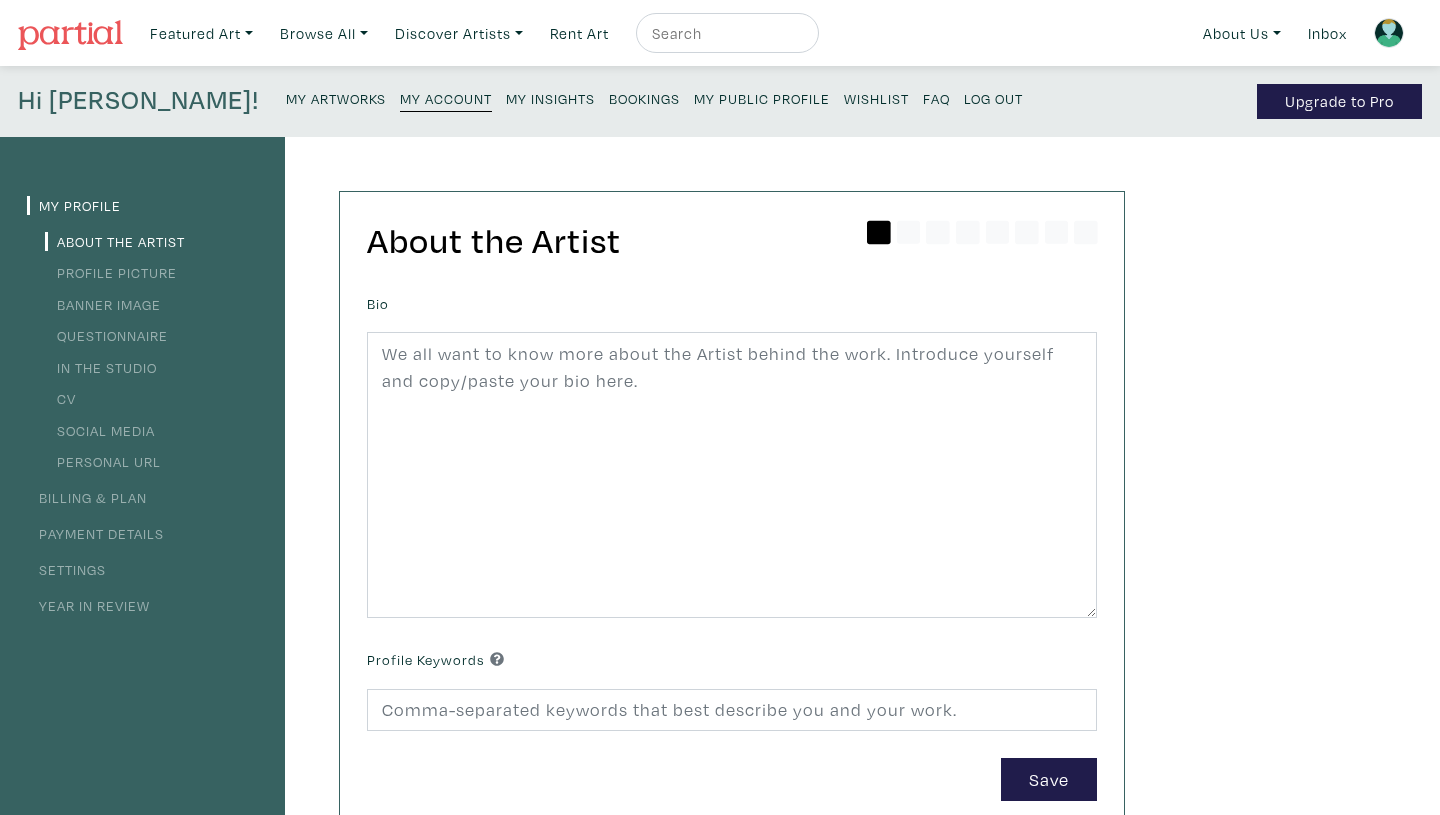 scroll, scrollTop: 0, scrollLeft: 0, axis: both 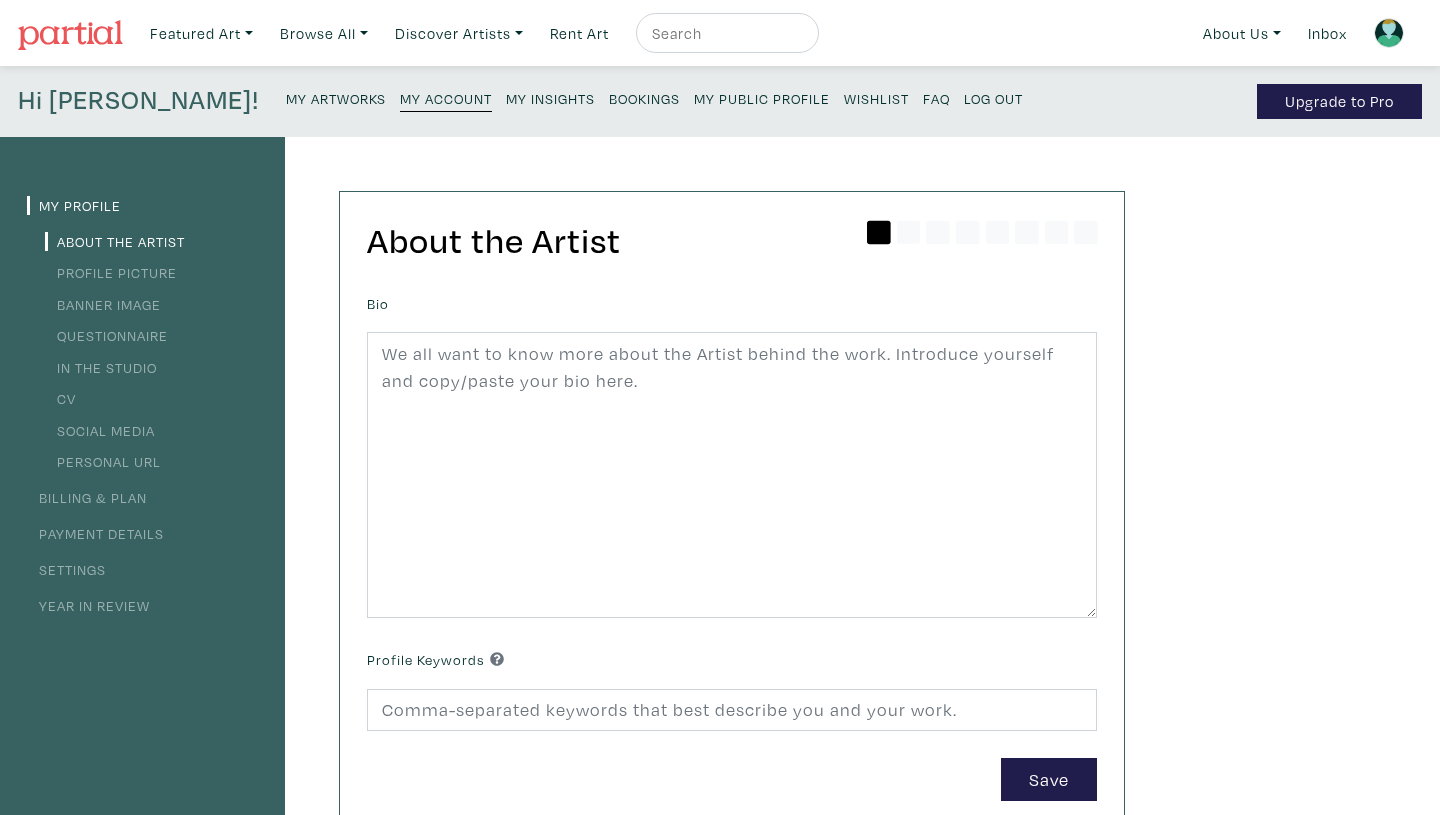 click on "Settings" at bounding box center [66, 569] 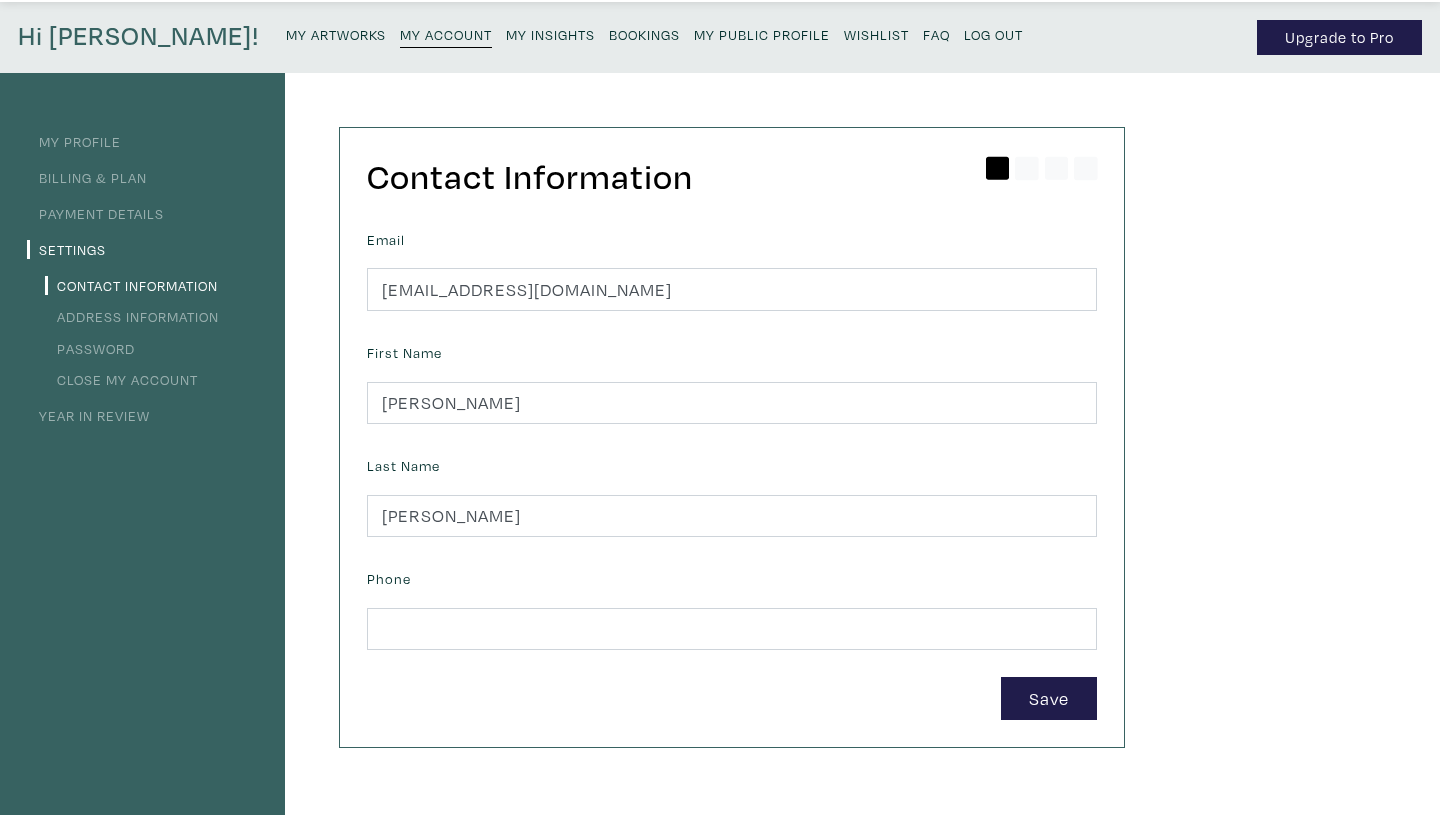 scroll, scrollTop: 66, scrollLeft: 0, axis: vertical 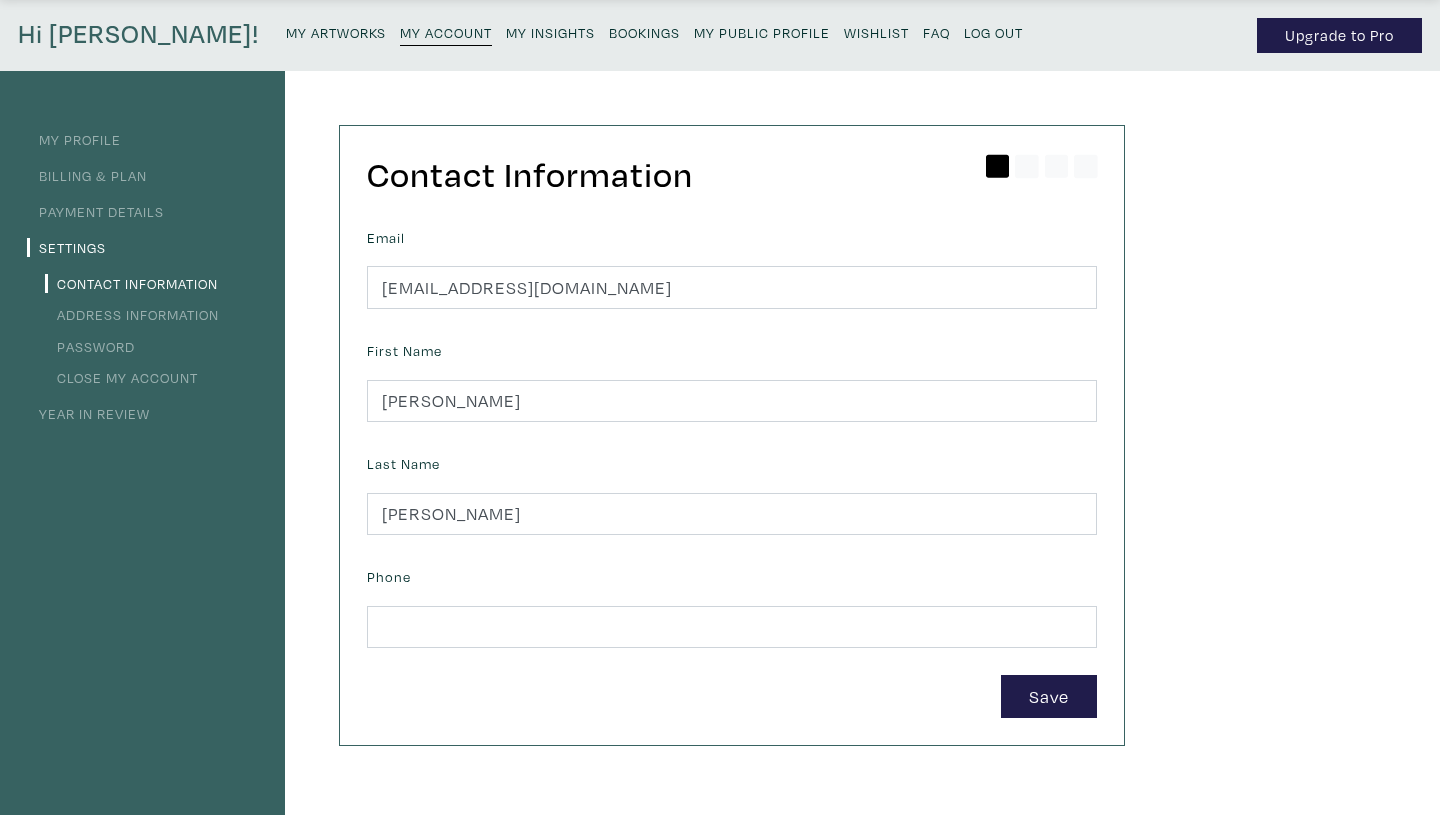 click on "Password" at bounding box center (90, 346) 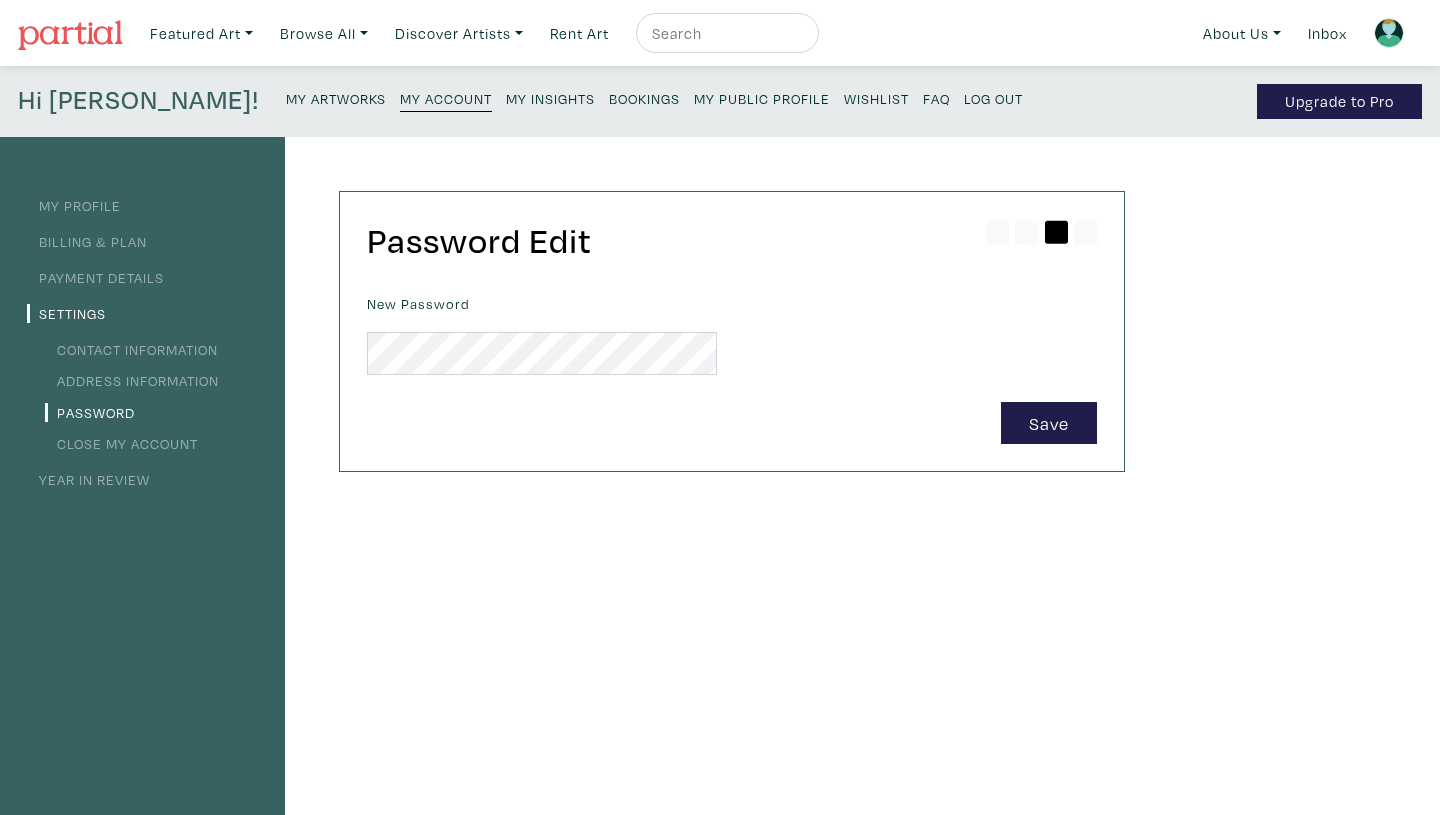 scroll, scrollTop: 0, scrollLeft: 0, axis: both 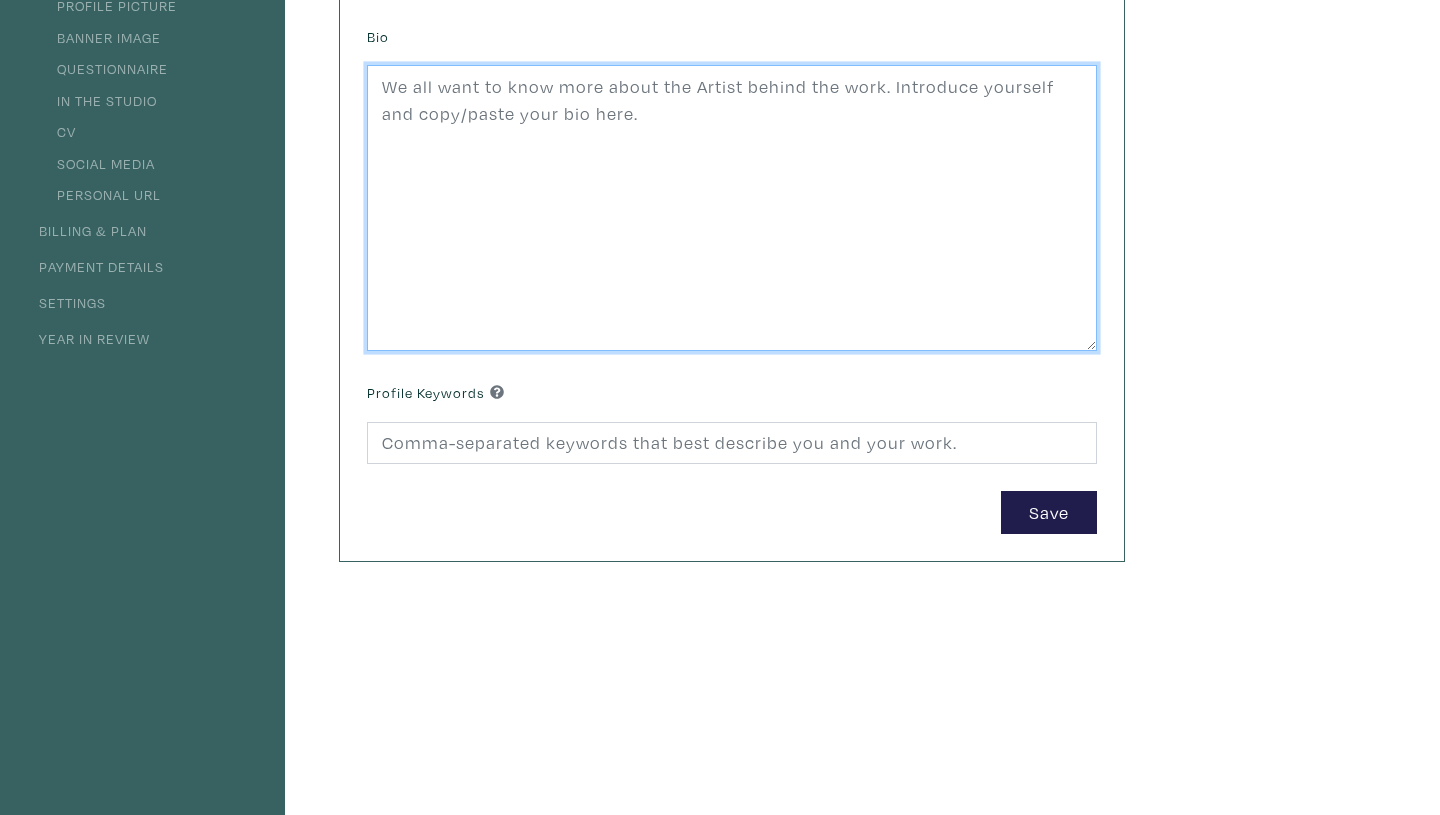 click at bounding box center (732, 208) 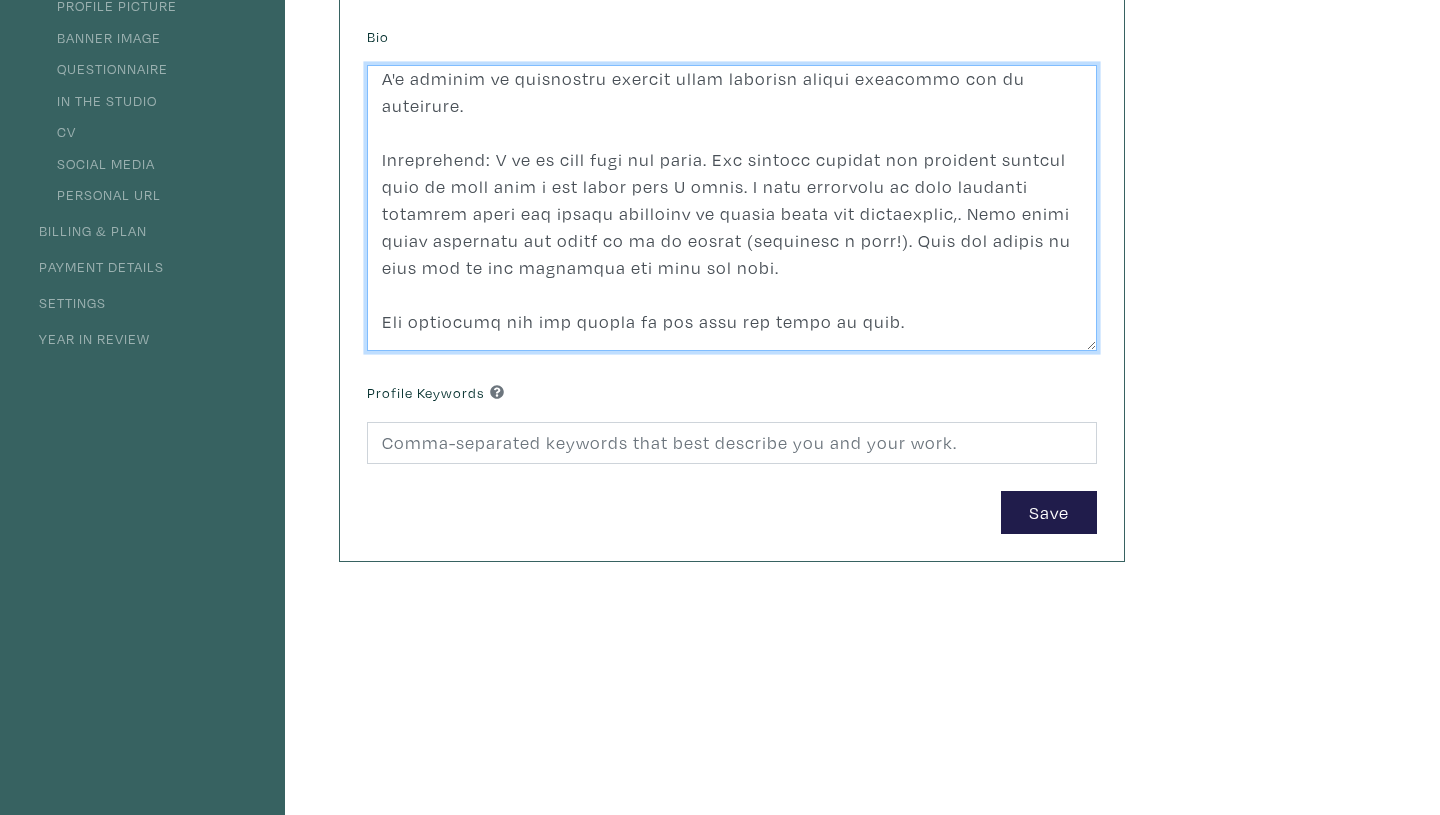 scroll, scrollTop: 0, scrollLeft: 0, axis: both 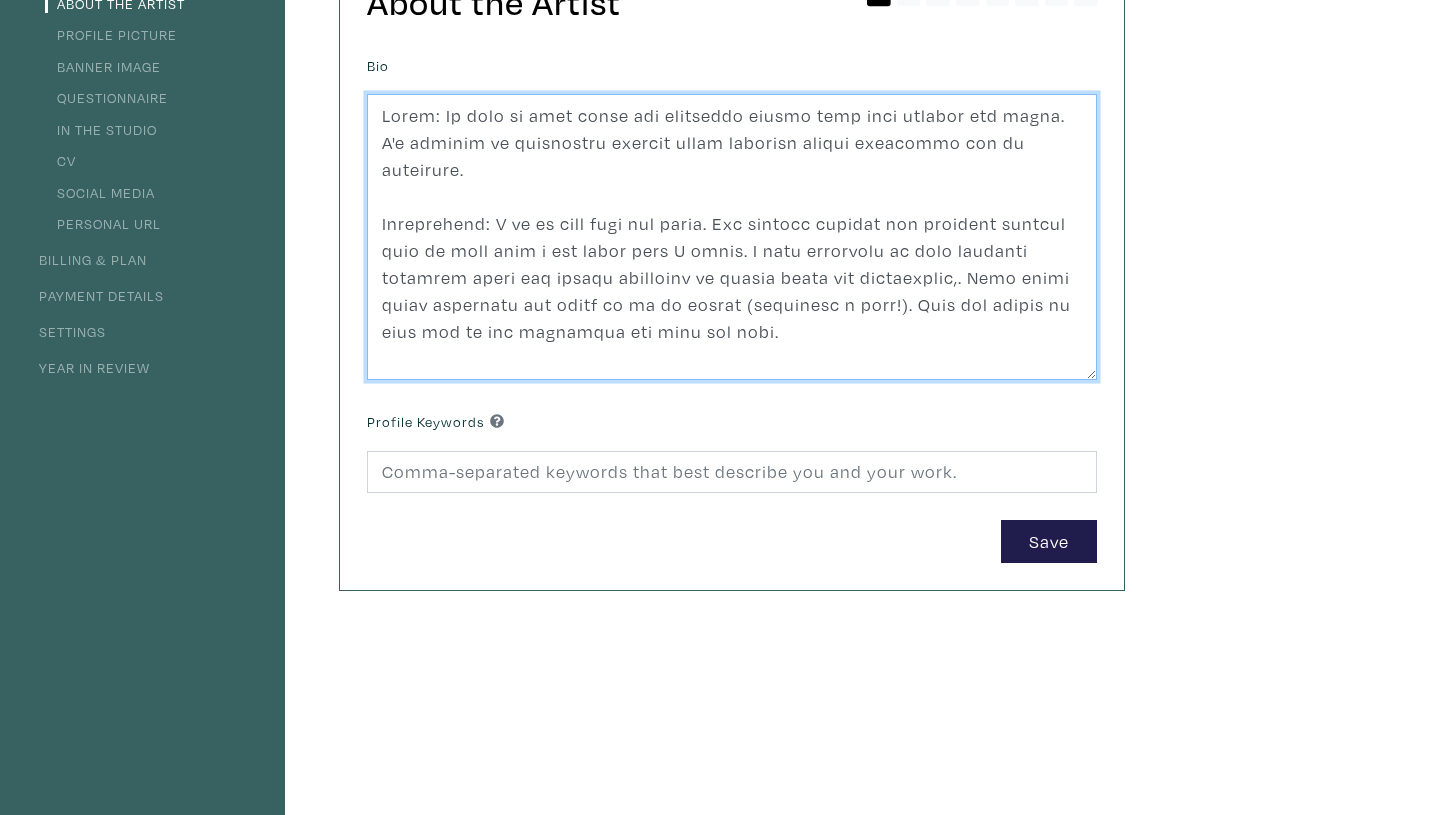 drag, startPoint x: 436, startPoint y: 117, endPoint x: 361, endPoint y: 113, distance: 75.10659 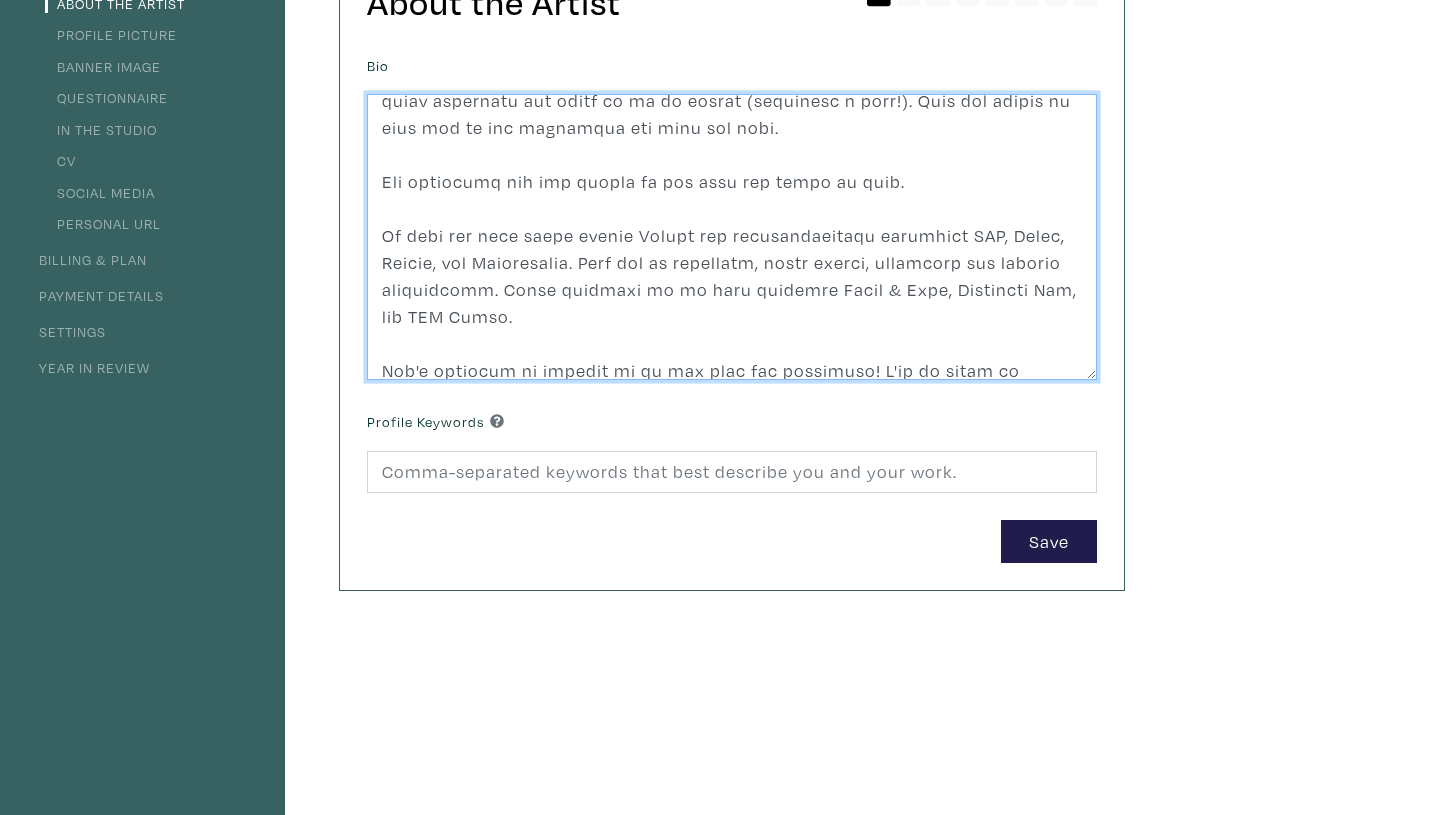 scroll, scrollTop: 243, scrollLeft: 0, axis: vertical 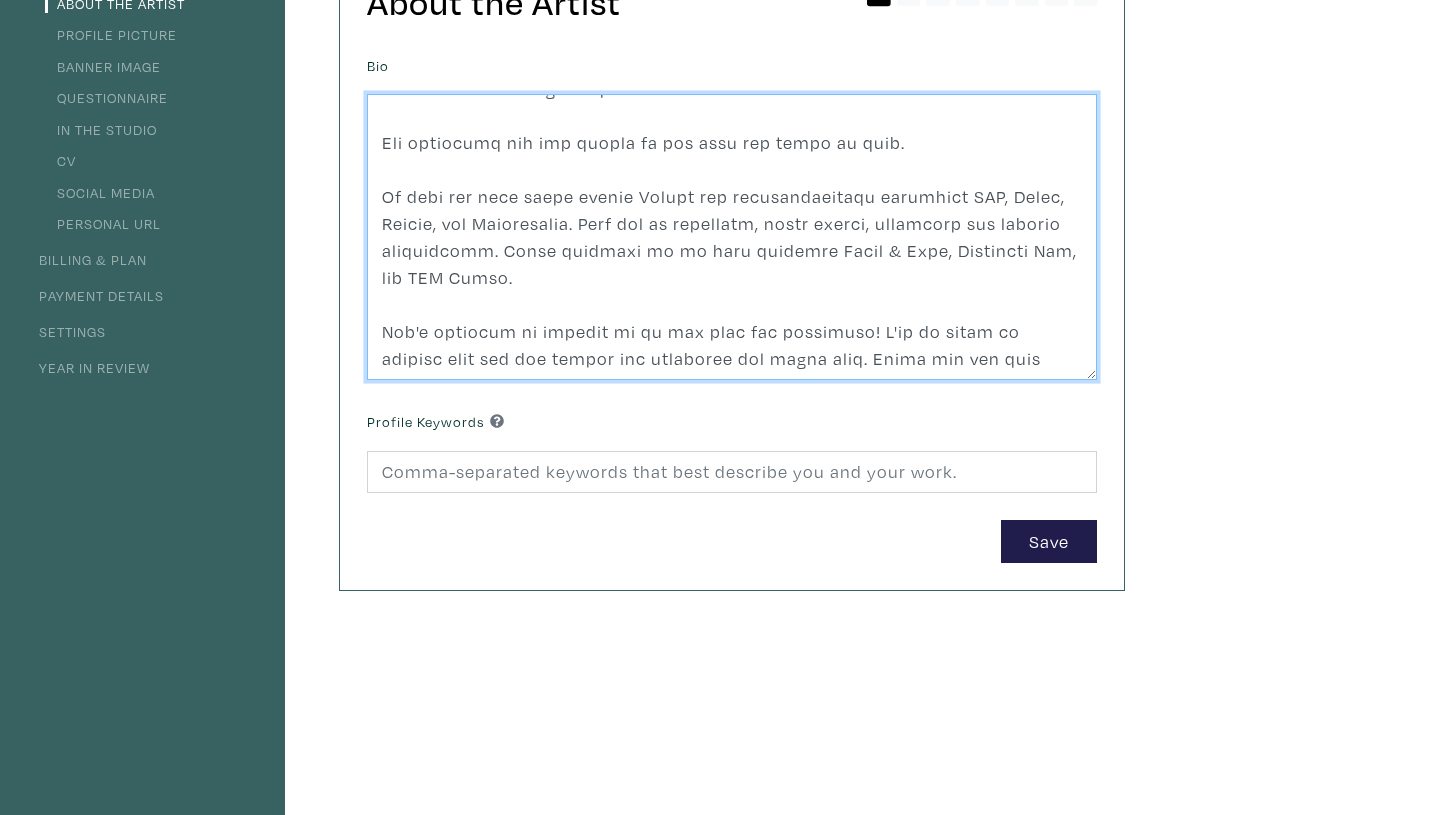 click at bounding box center (732, 237) 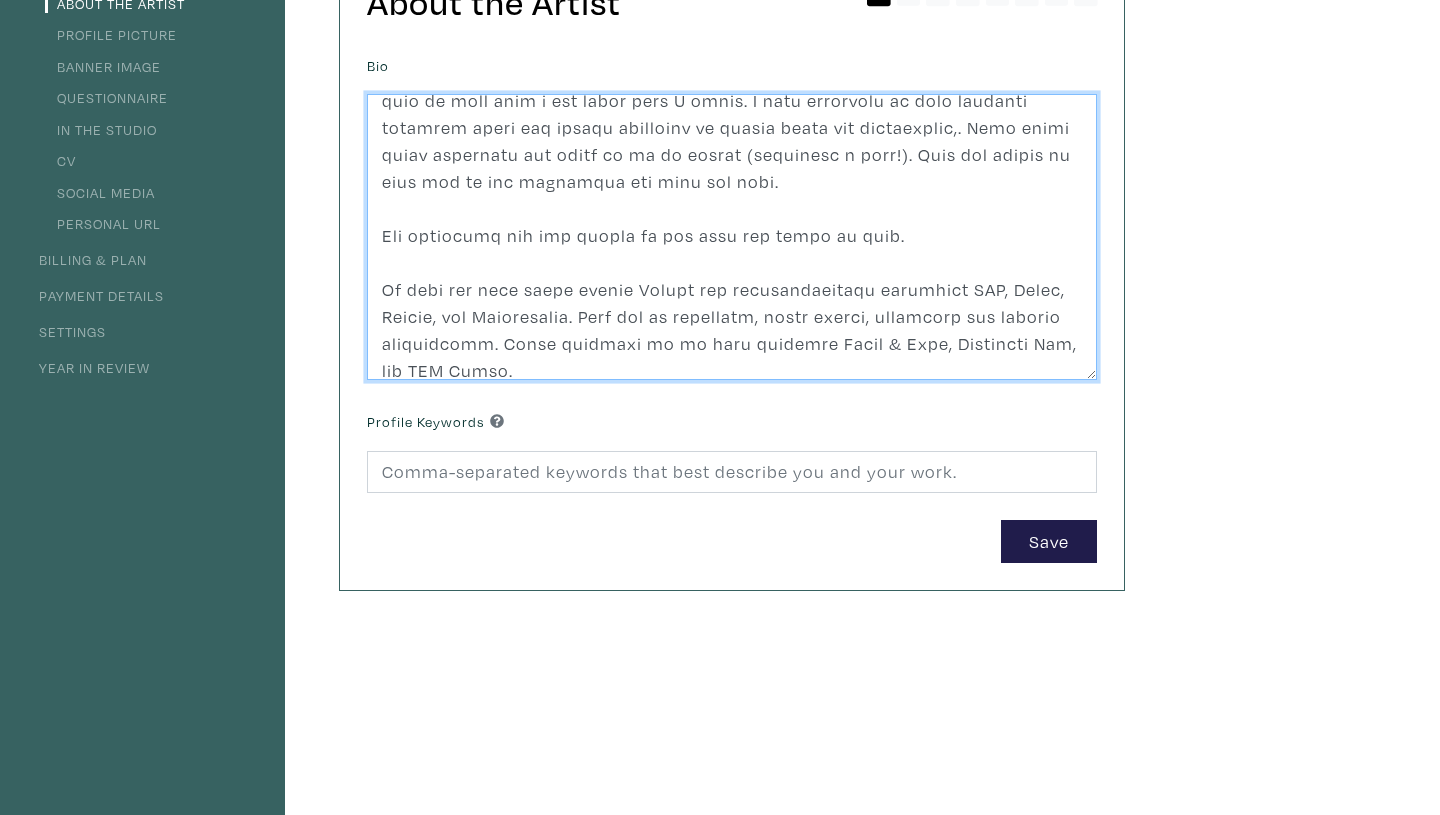 scroll, scrollTop: 243, scrollLeft: 0, axis: vertical 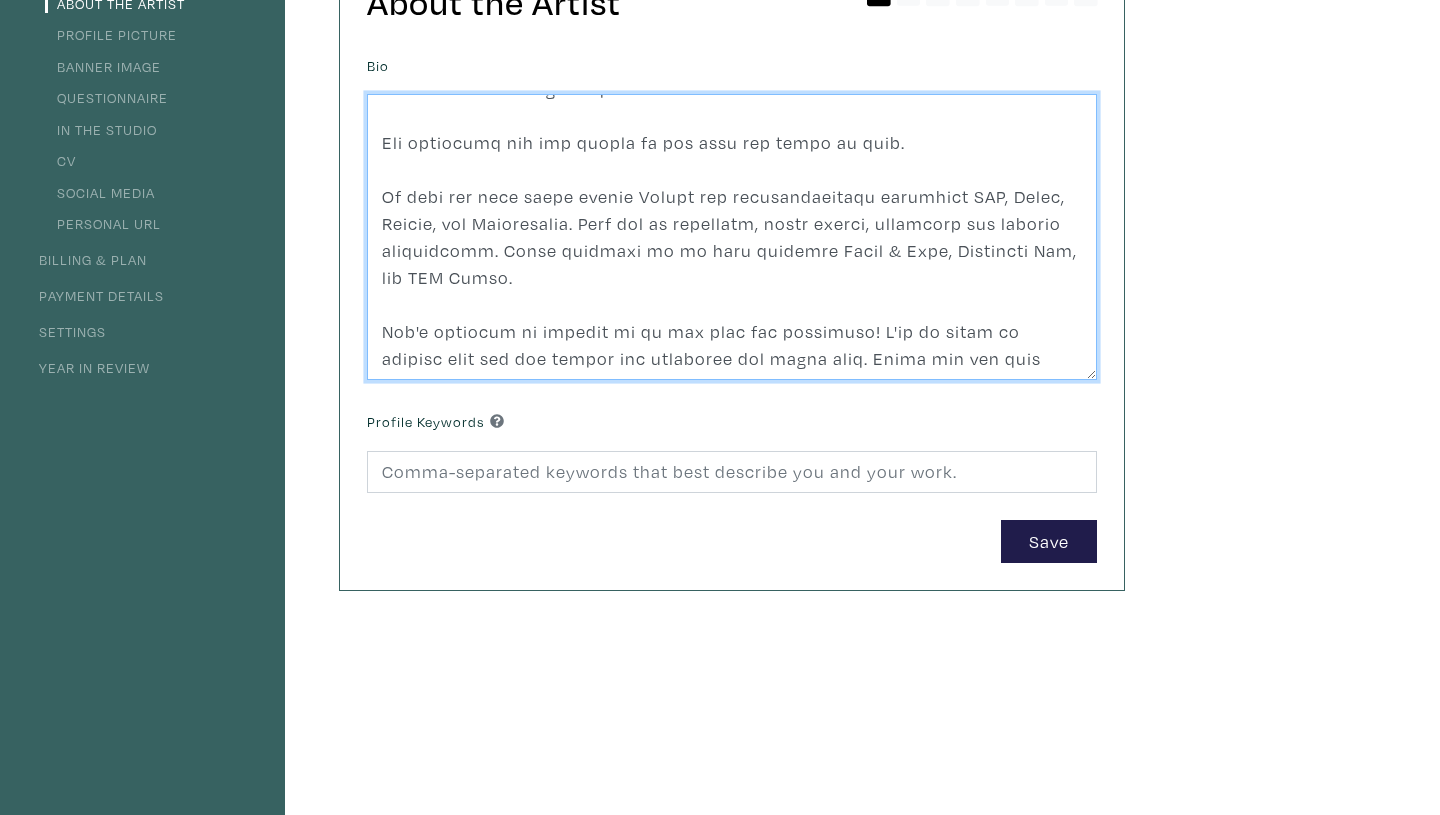 click at bounding box center (732, 237) 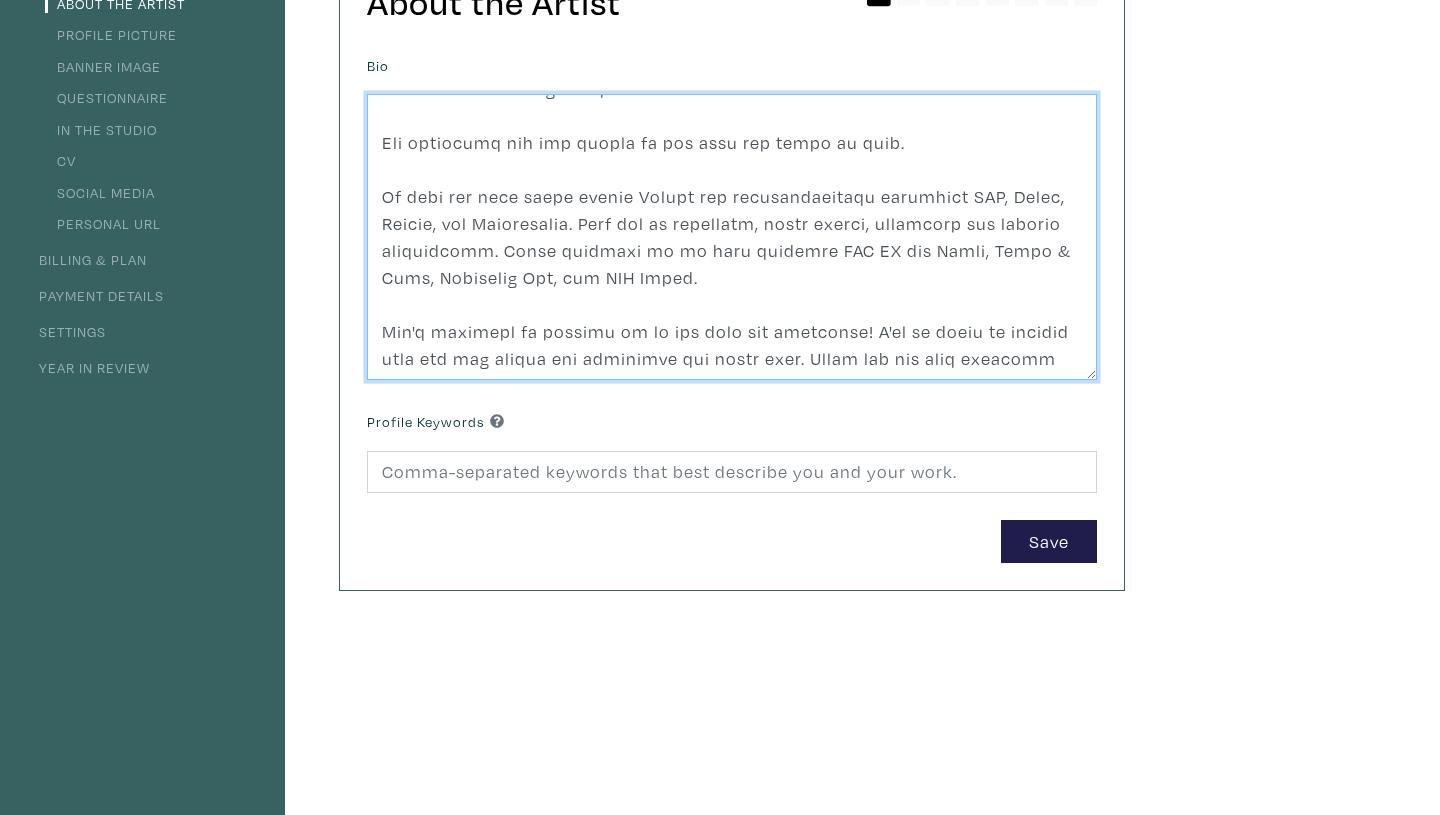 drag, startPoint x: 640, startPoint y: 251, endPoint x: 505, endPoint y: 252, distance: 135.00371 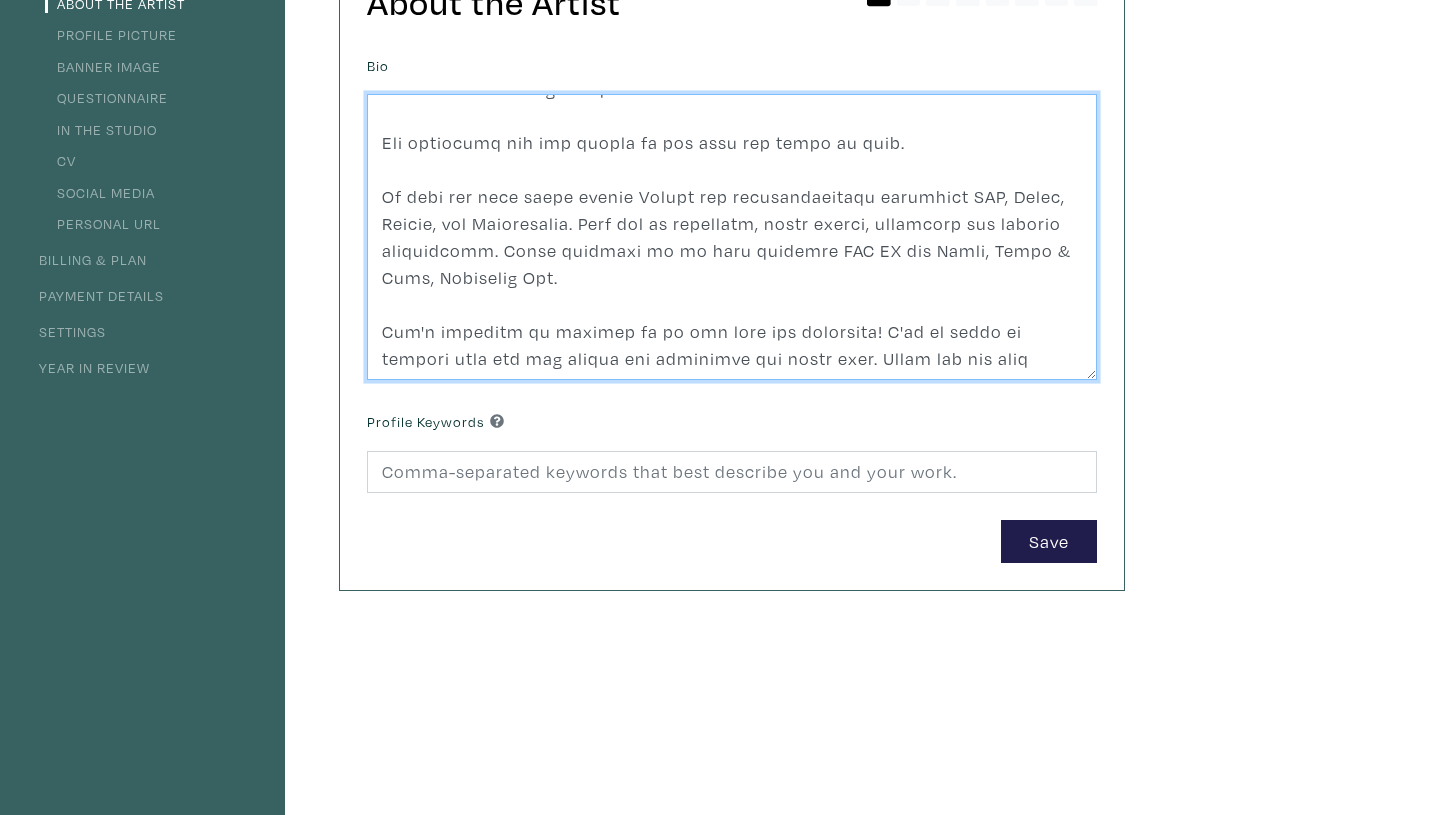 click at bounding box center (732, 237) 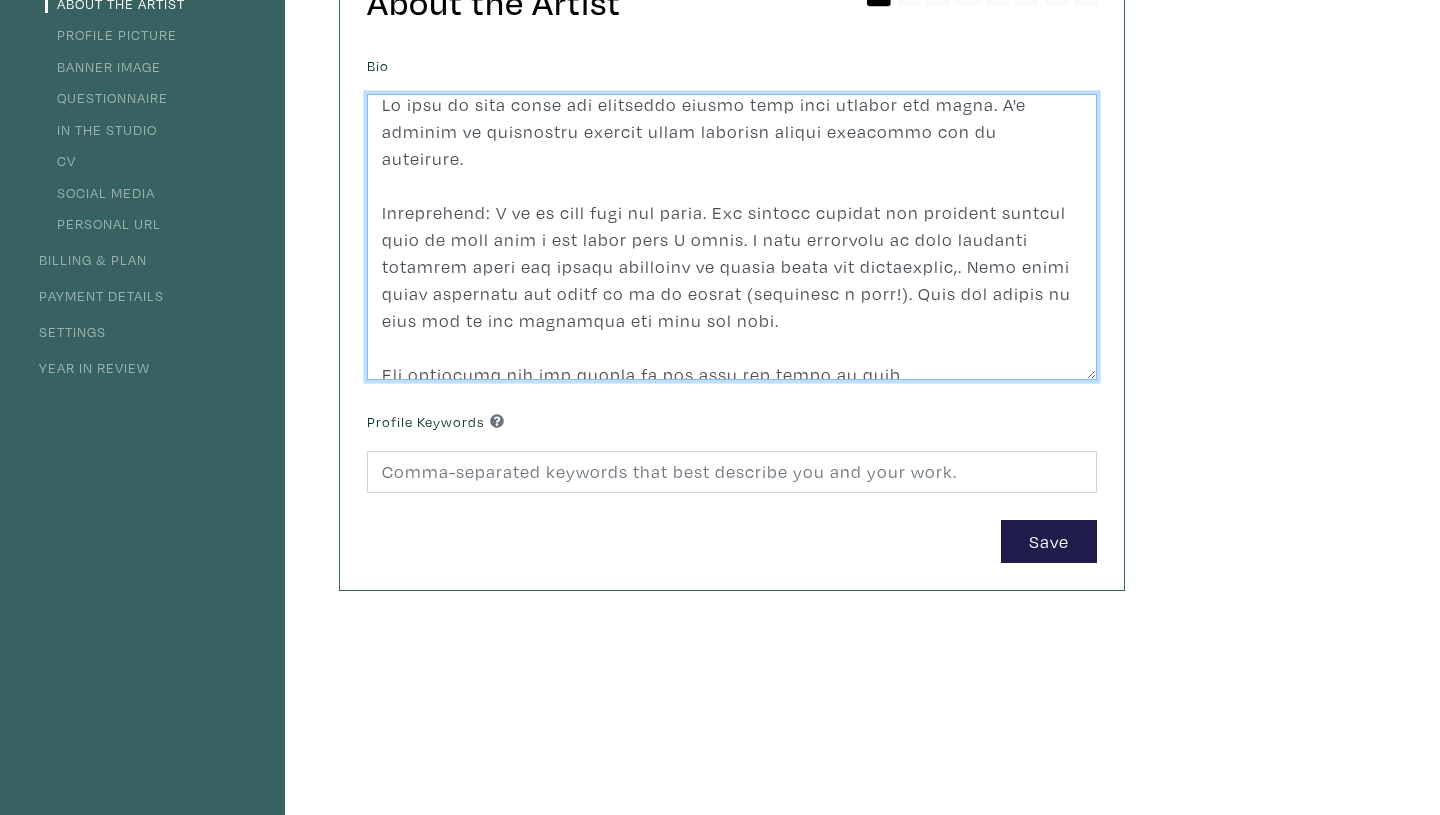 scroll, scrollTop: 0, scrollLeft: 0, axis: both 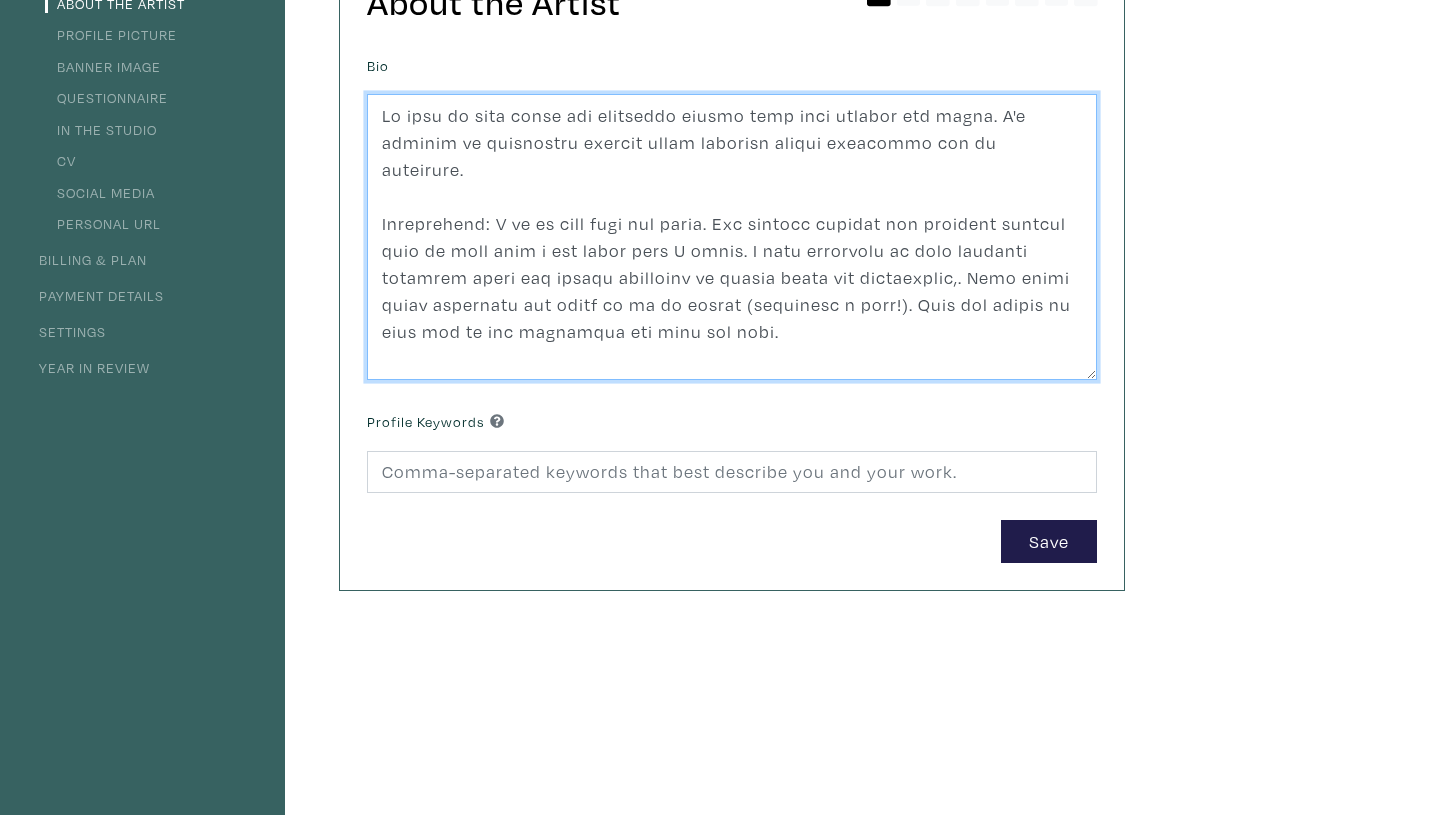 click at bounding box center [732, 237] 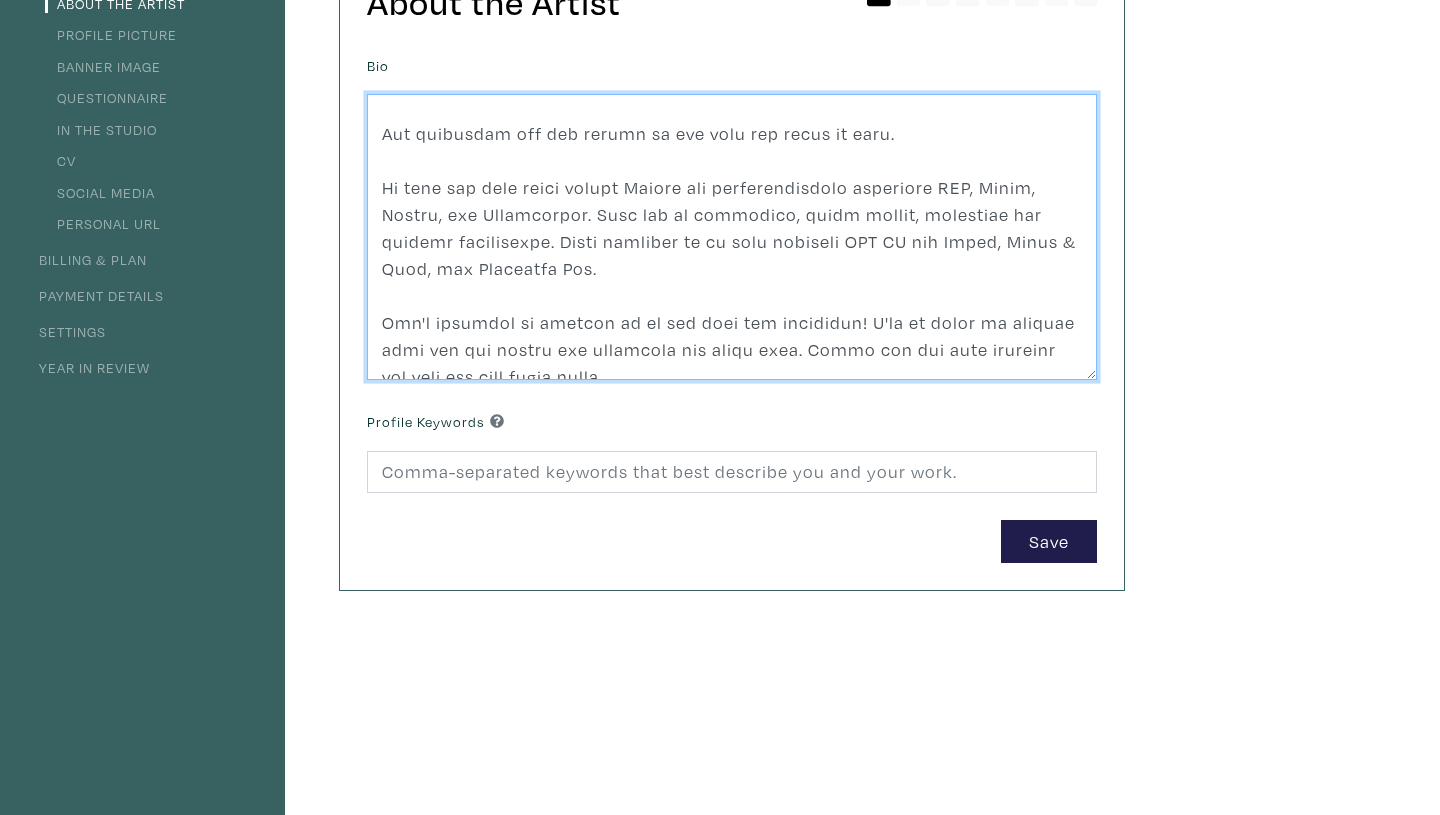 scroll, scrollTop: 270, scrollLeft: 0, axis: vertical 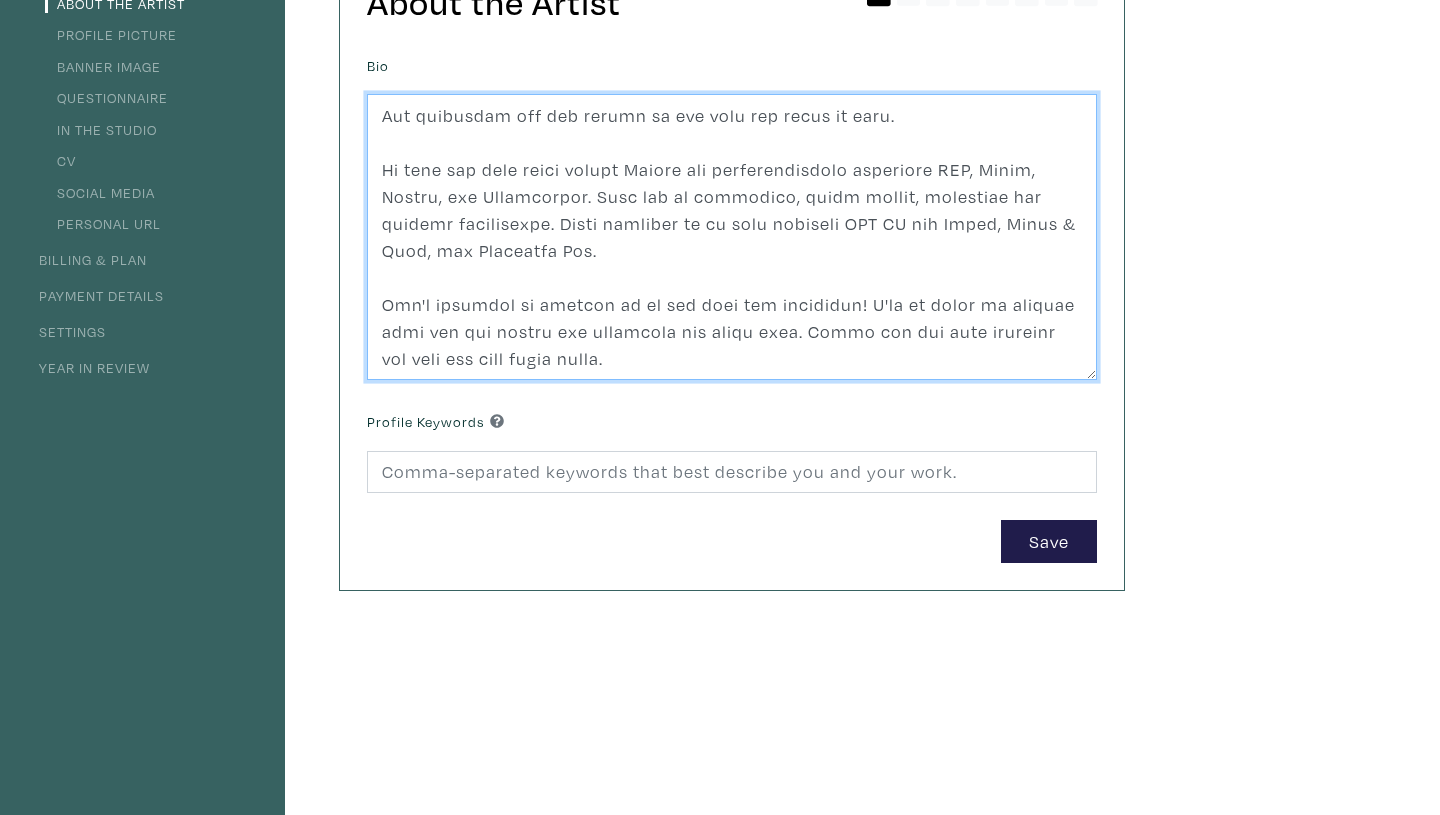 type on "I was born in Japan, and now works in Vancouver, BC. My work is best known for evocative images with soft colours and depth. I'm trained in figurative drawing which provides strong backbones for my paintings.
Inspiration: I am in love with oil paint. Its buttery texture and luminous colours make me feel like a kid every time I paint. I work carefully on each painting layering paint and paying attention to subtle tones and proportions,. Each piece takes typically one month or so to finish (sometimes a year!). They are labour of love and no two paintings are ever the same.
The paintings are all signed on the back and ready to hang.
My work has been shown across Canada and internationally including USA, Japan, Taiwan, and Switzerland. They are in hospitals, rehab centre, corporate and private collections. Media coverage of my work includes CBC TV and Radio, Globe & Mail, and Vancouver Sun.
Don't hesitate to contact me if you have any questions! I'll be happy to connect with you and answer any questions yo..." 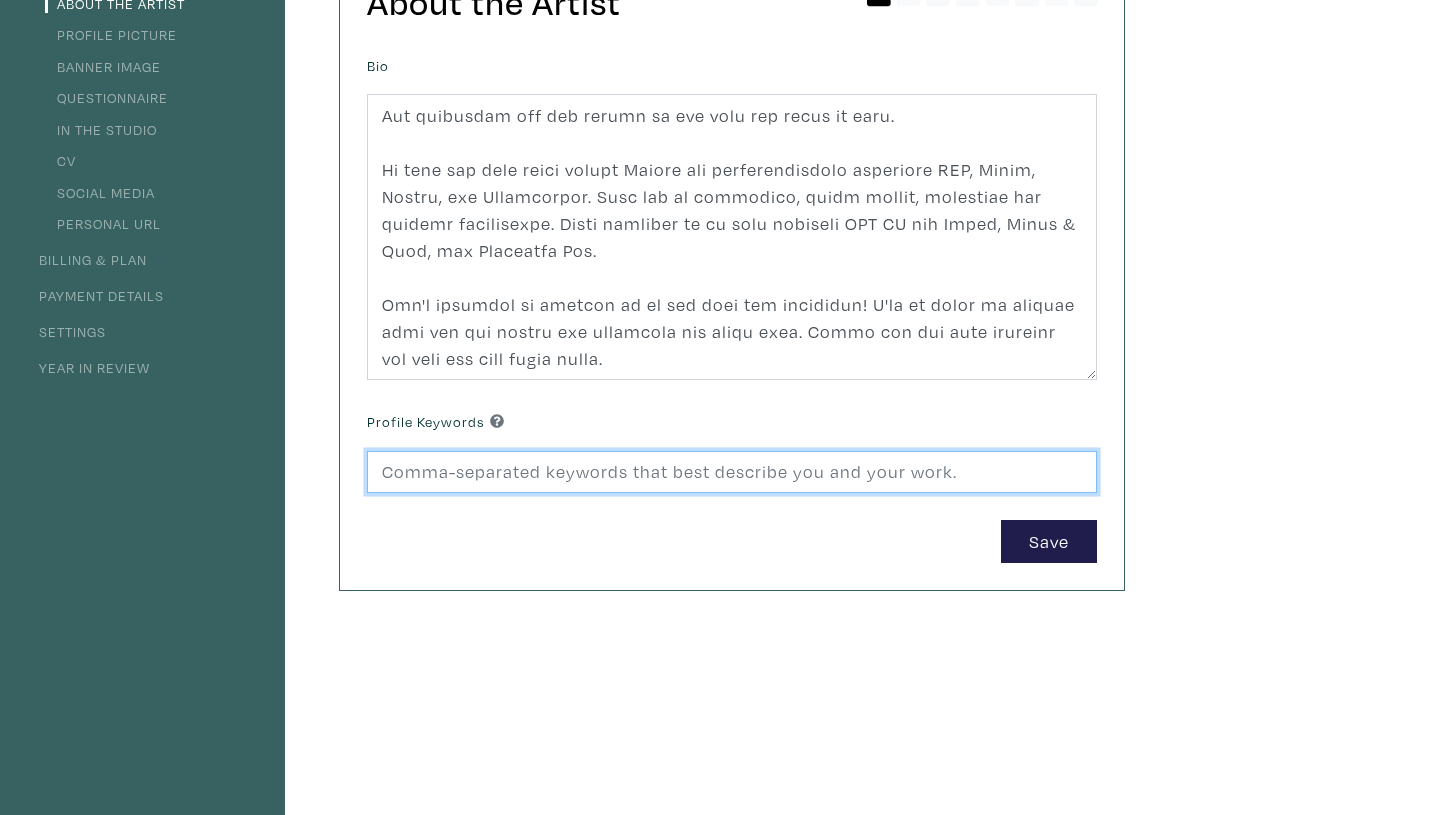 click at bounding box center (732, 472) 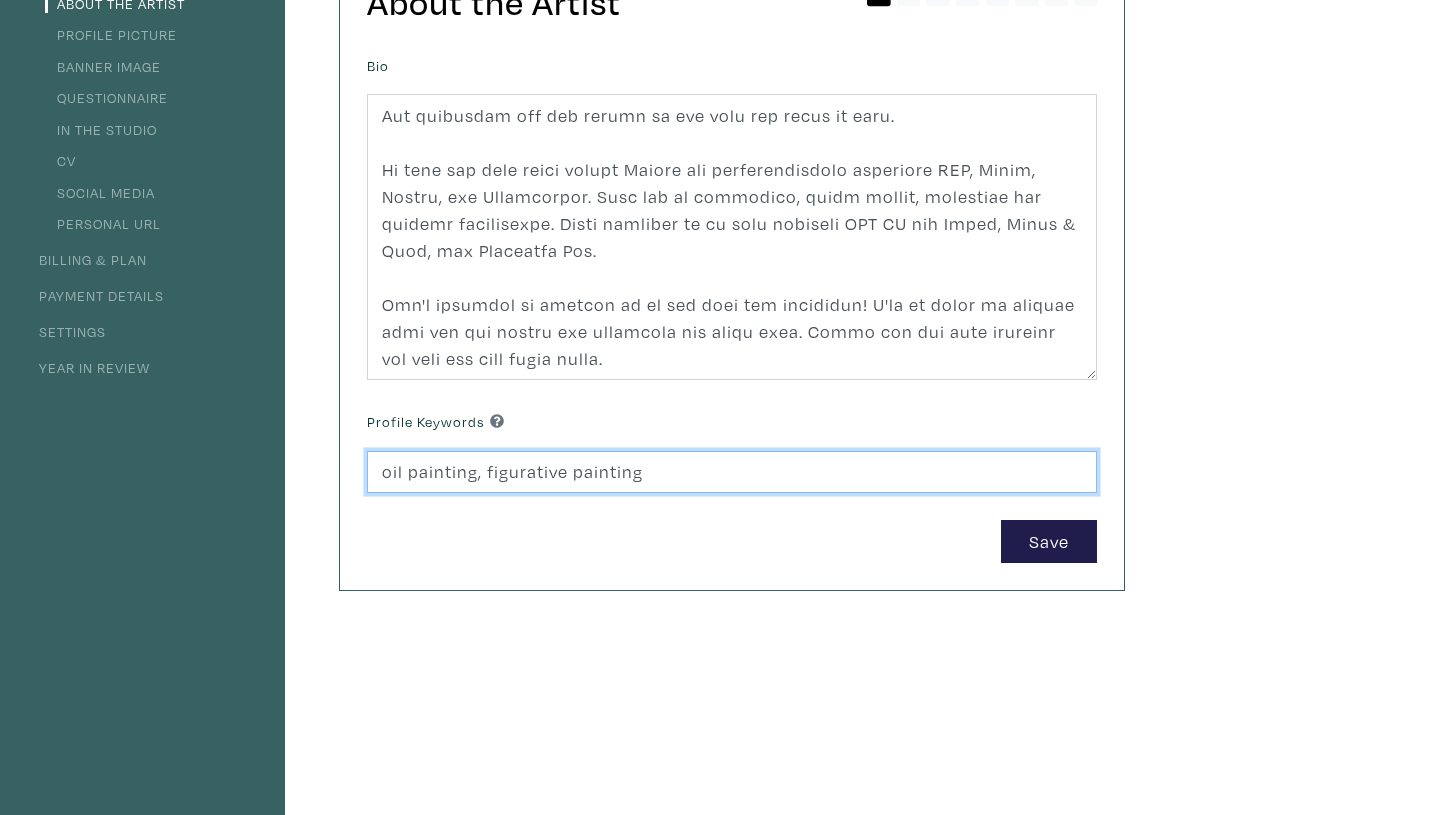 click on "oil painting, figurative painting" at bounding box center [732, 472] 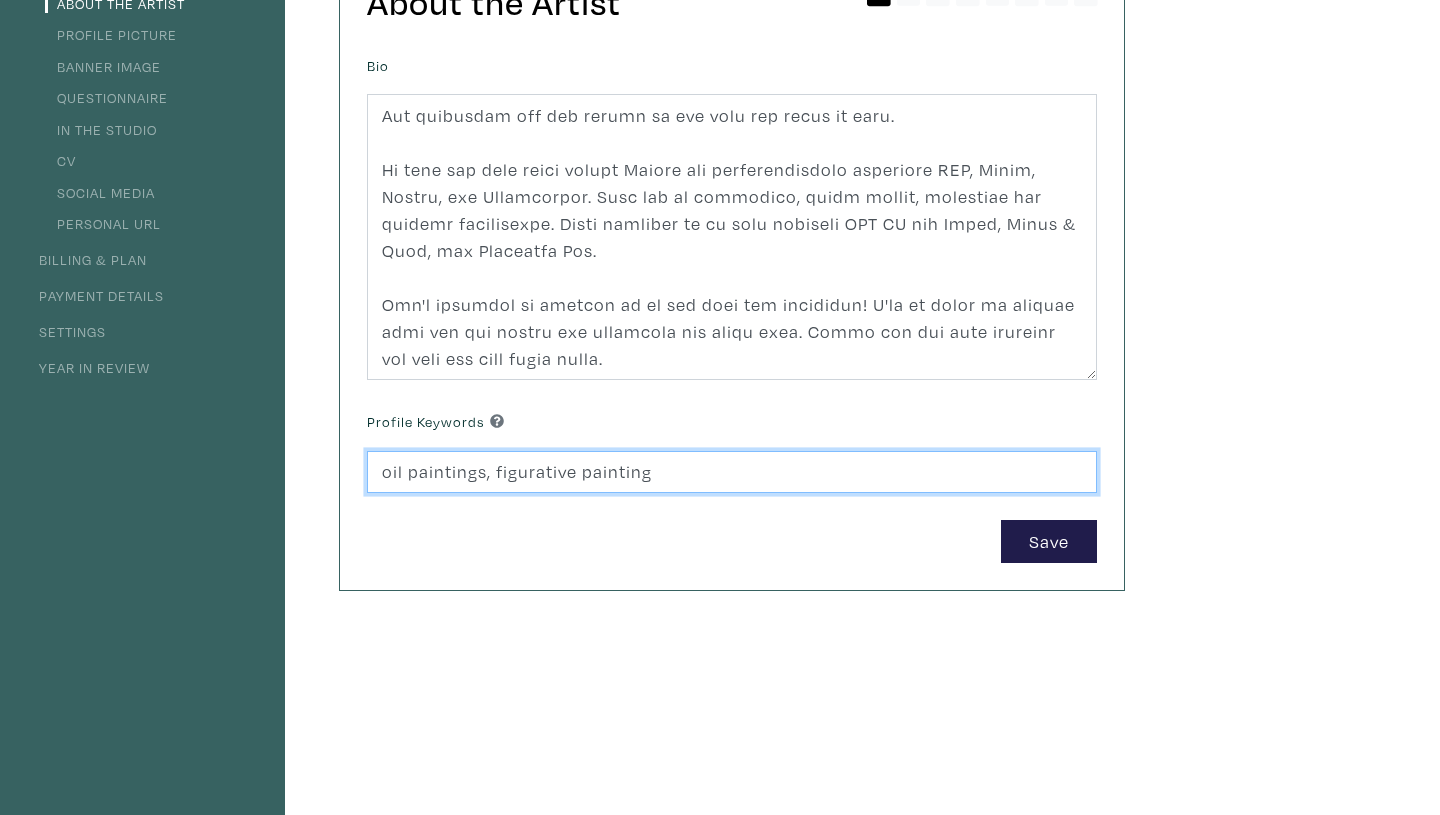click on "oil paintings, figurative painting" at bounding box center [732, 472] 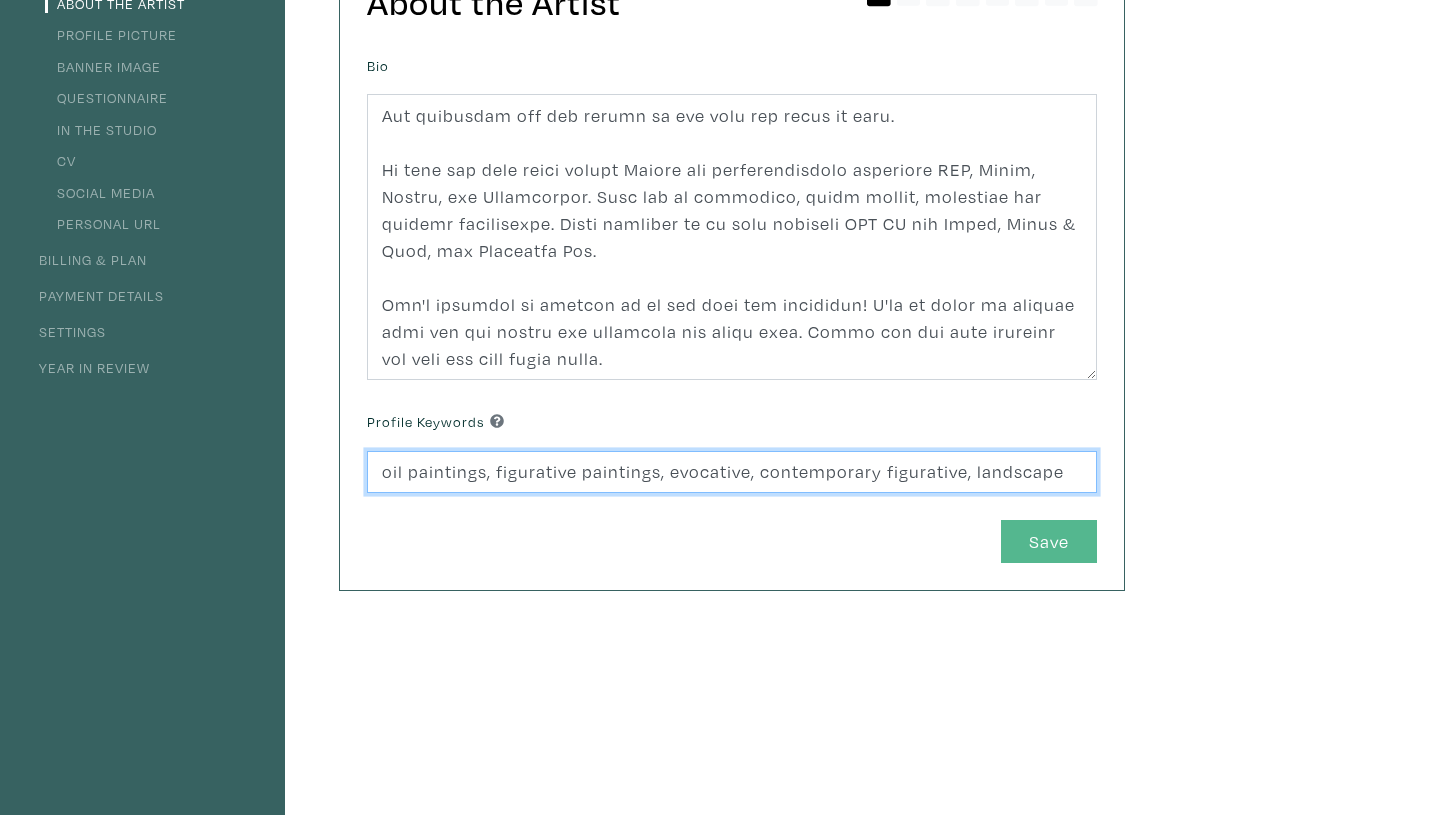 type on "oil paintings, figurative paintings, evocative, contemporary figurative, landscape" 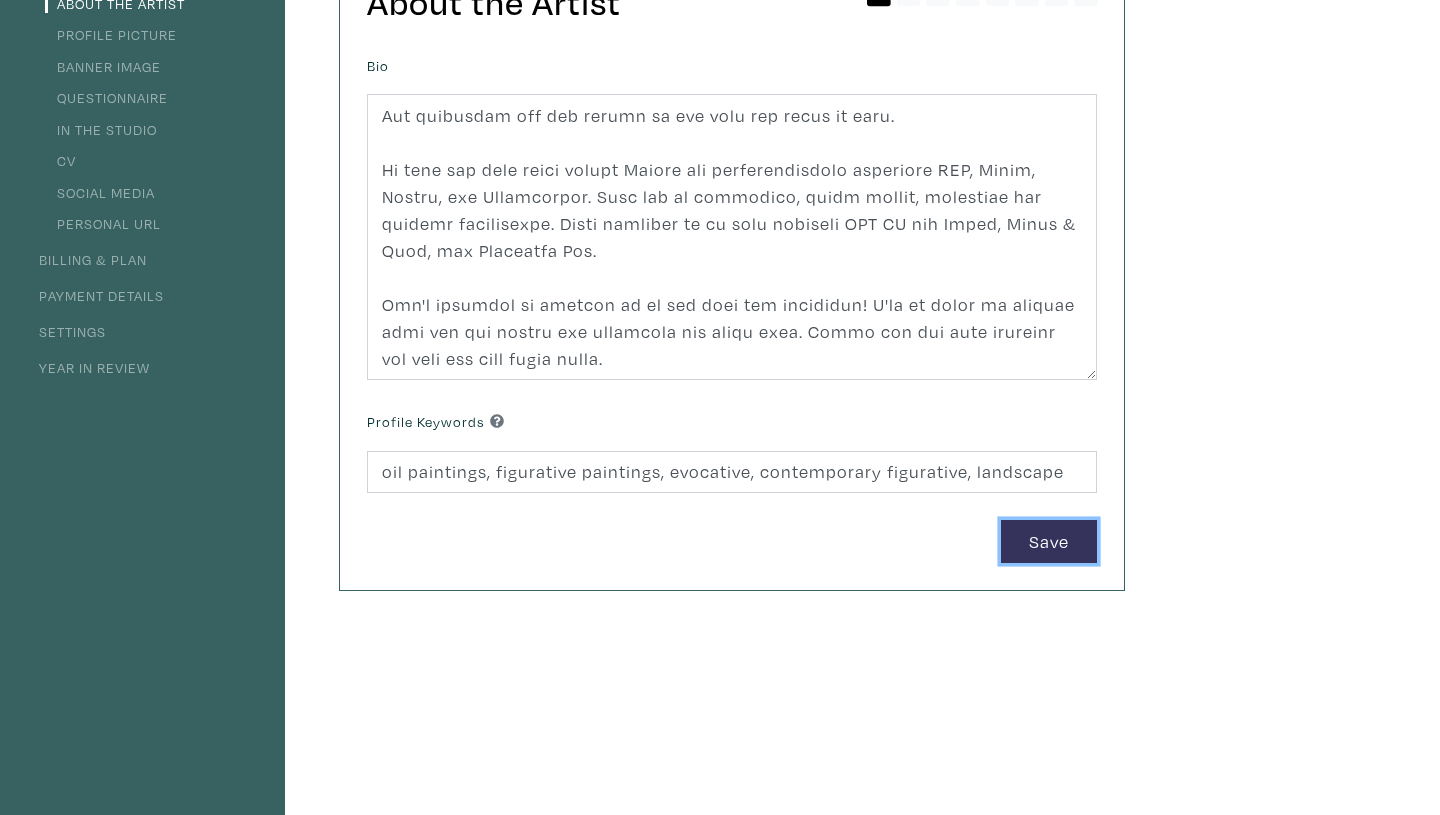 click on "Save" 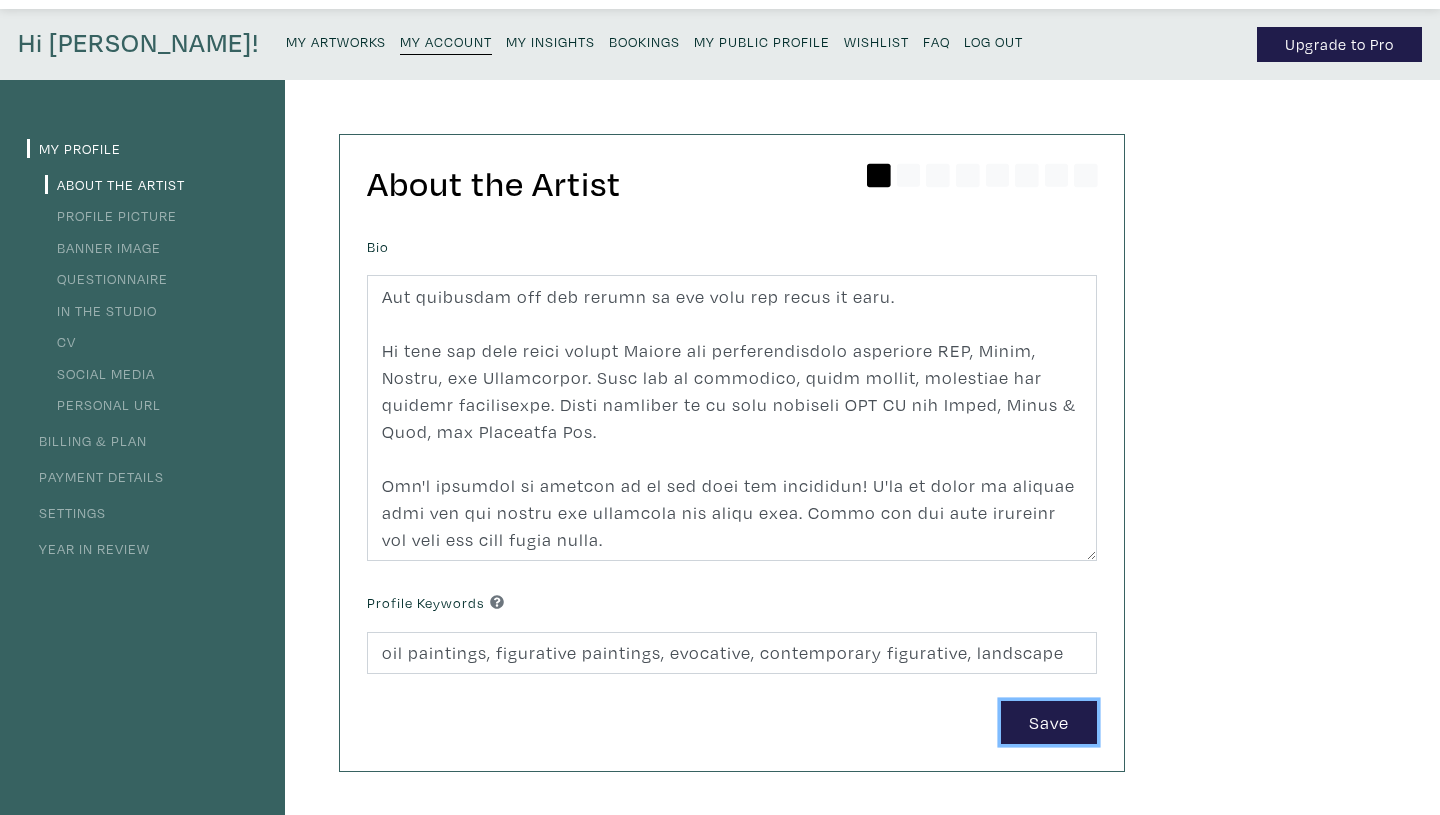 scroll, scrollTop: 0, scrollLeft: 0, axis: both 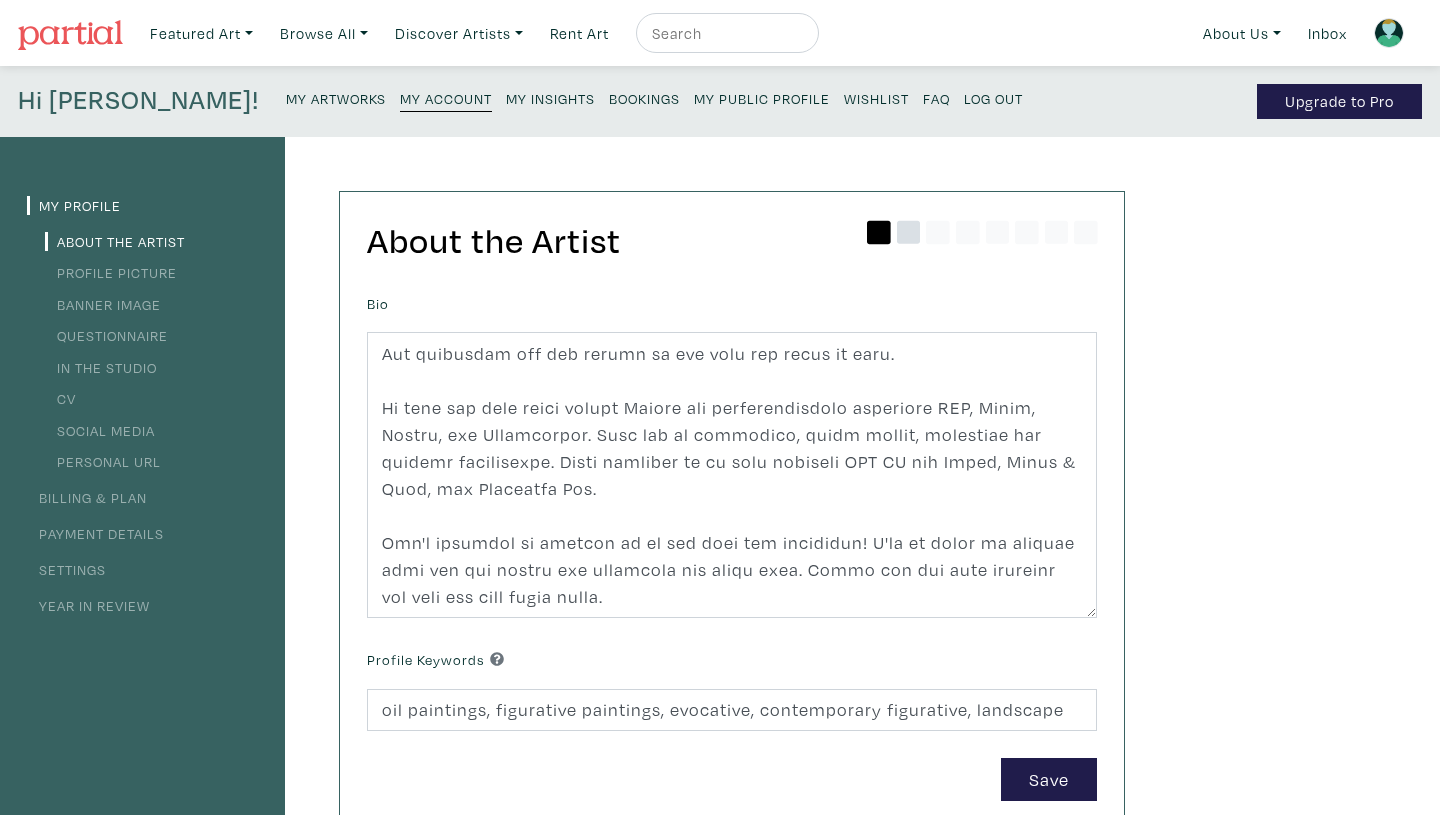 click 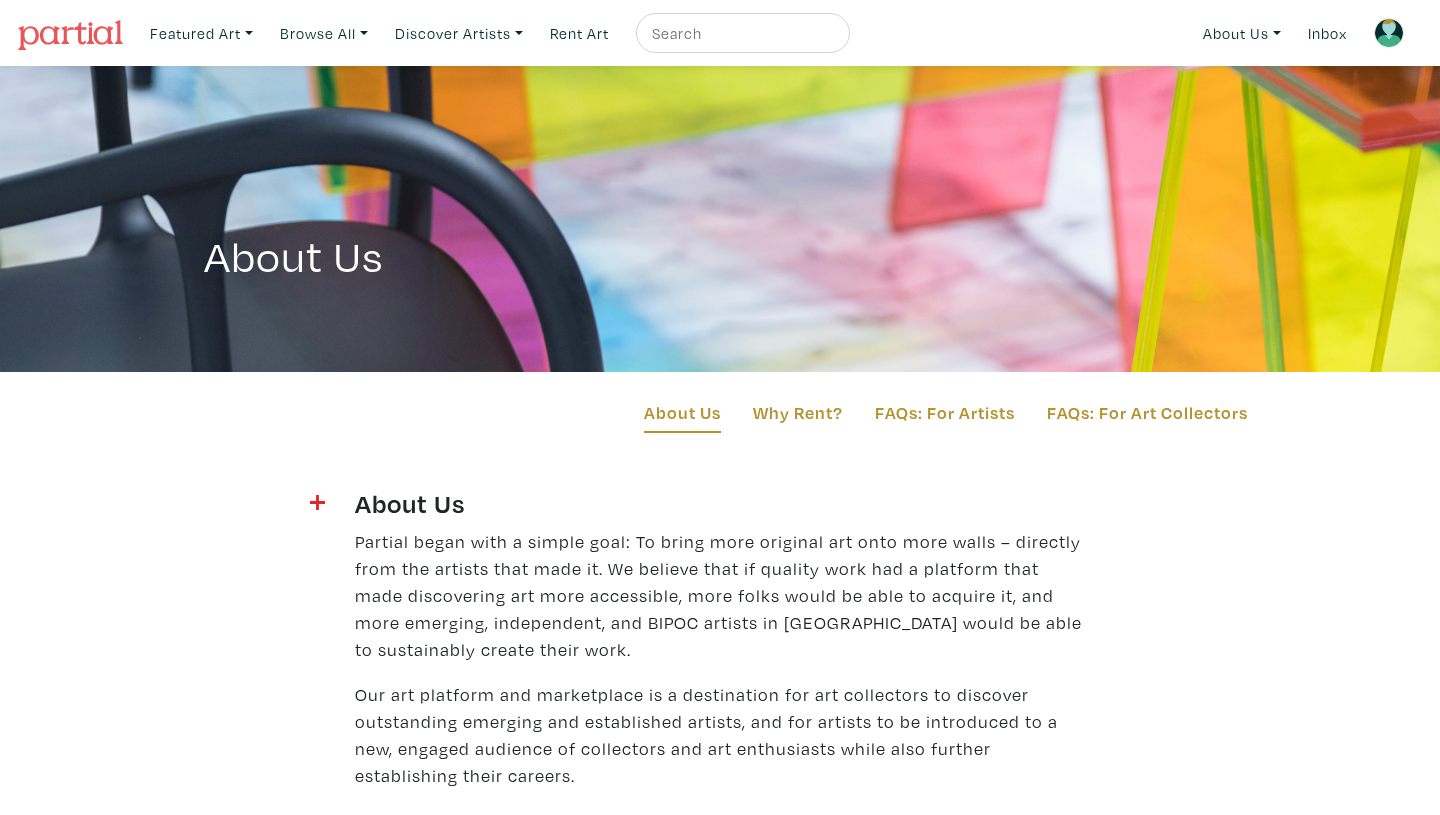 scroll, scrollTop: 0, scrollLeft: 0, axis: both 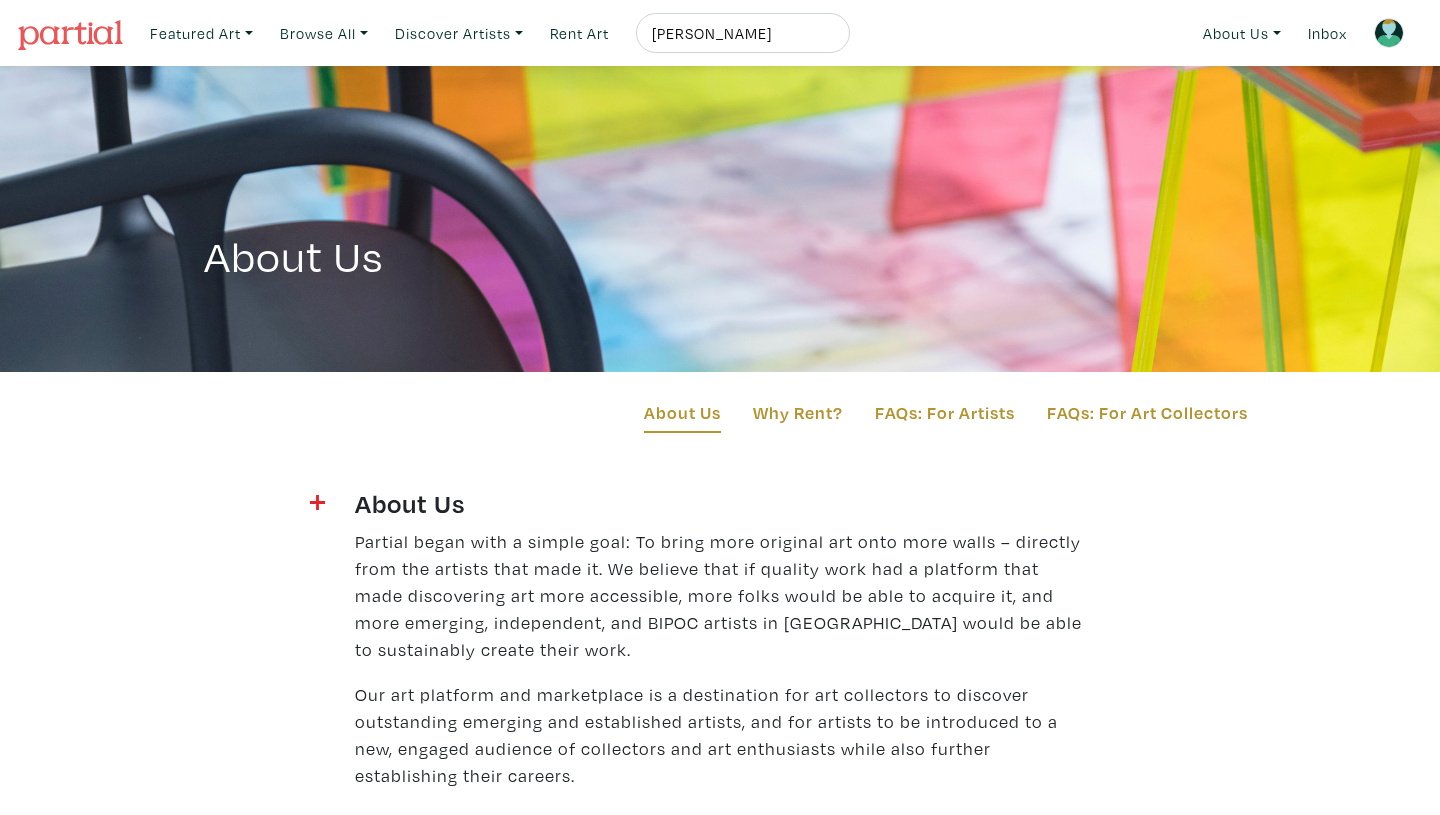 type on "richard tetrault" 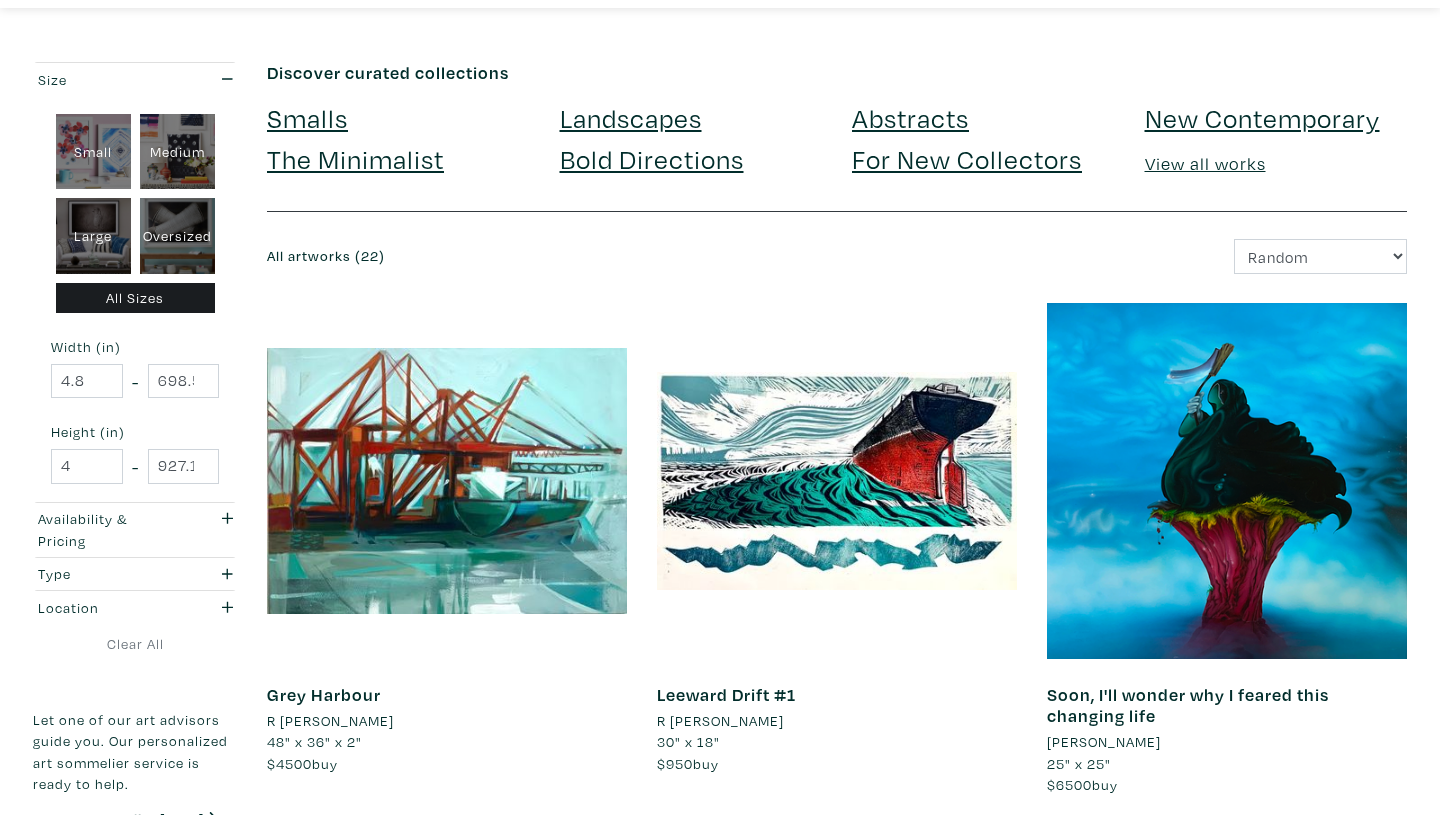 scroll, scrollTop: 60, scrollLeft: 0, axis: vertical 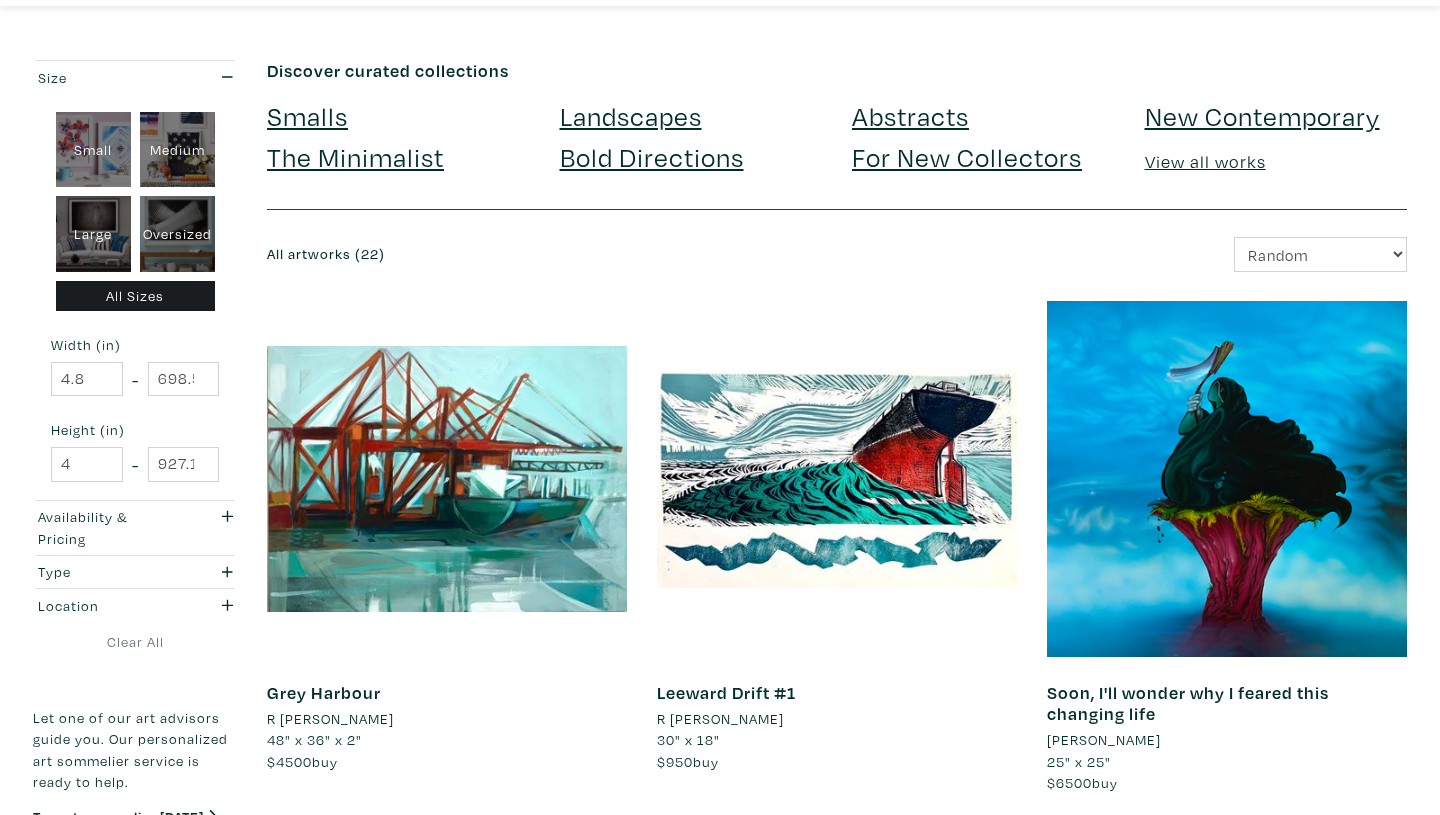 click on "R [PERSON_NAME]" at bounding box center [330, 719] 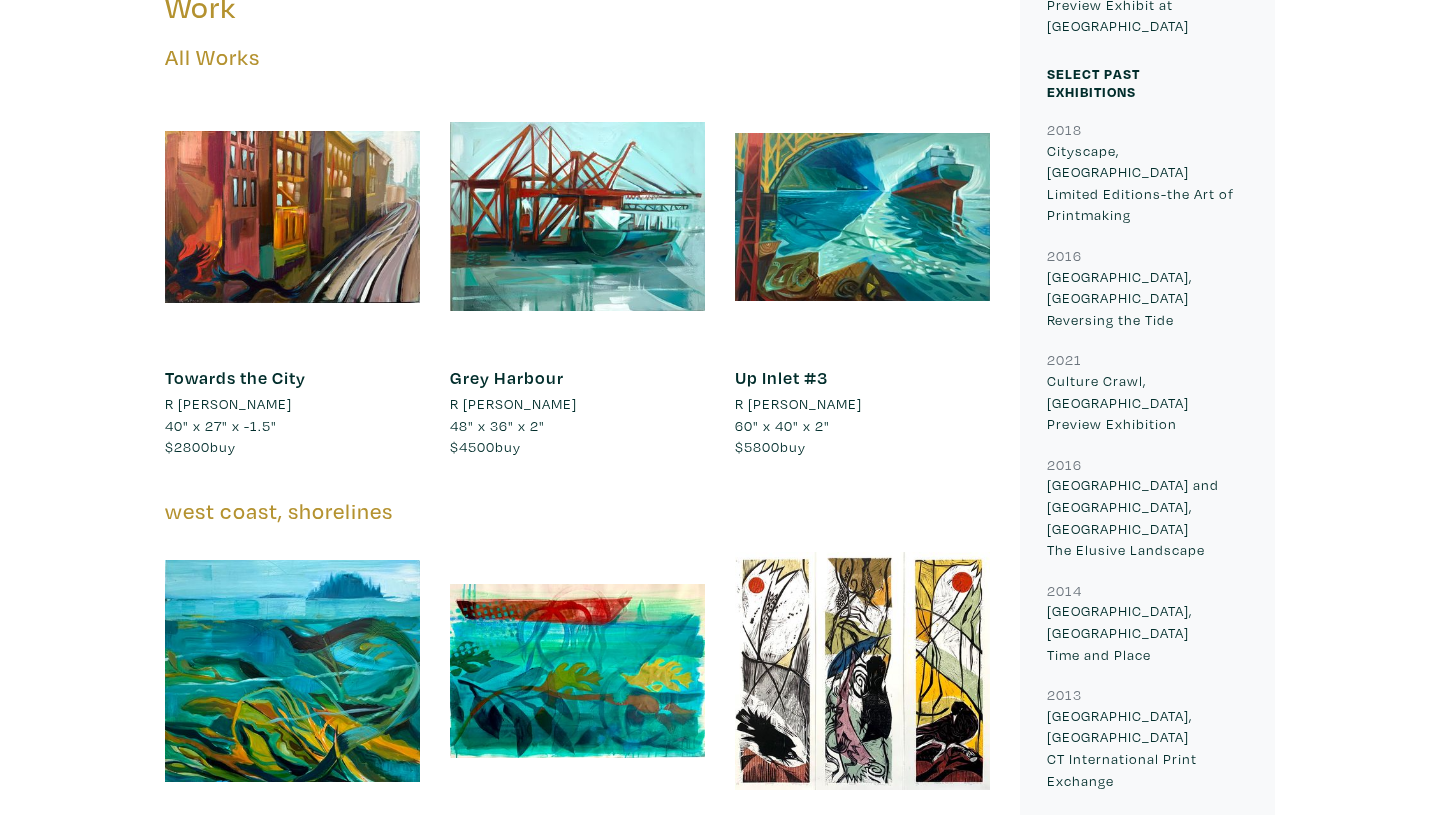 scroll, scrollTop: 1039, scrollLeft: 0, axis: vertical 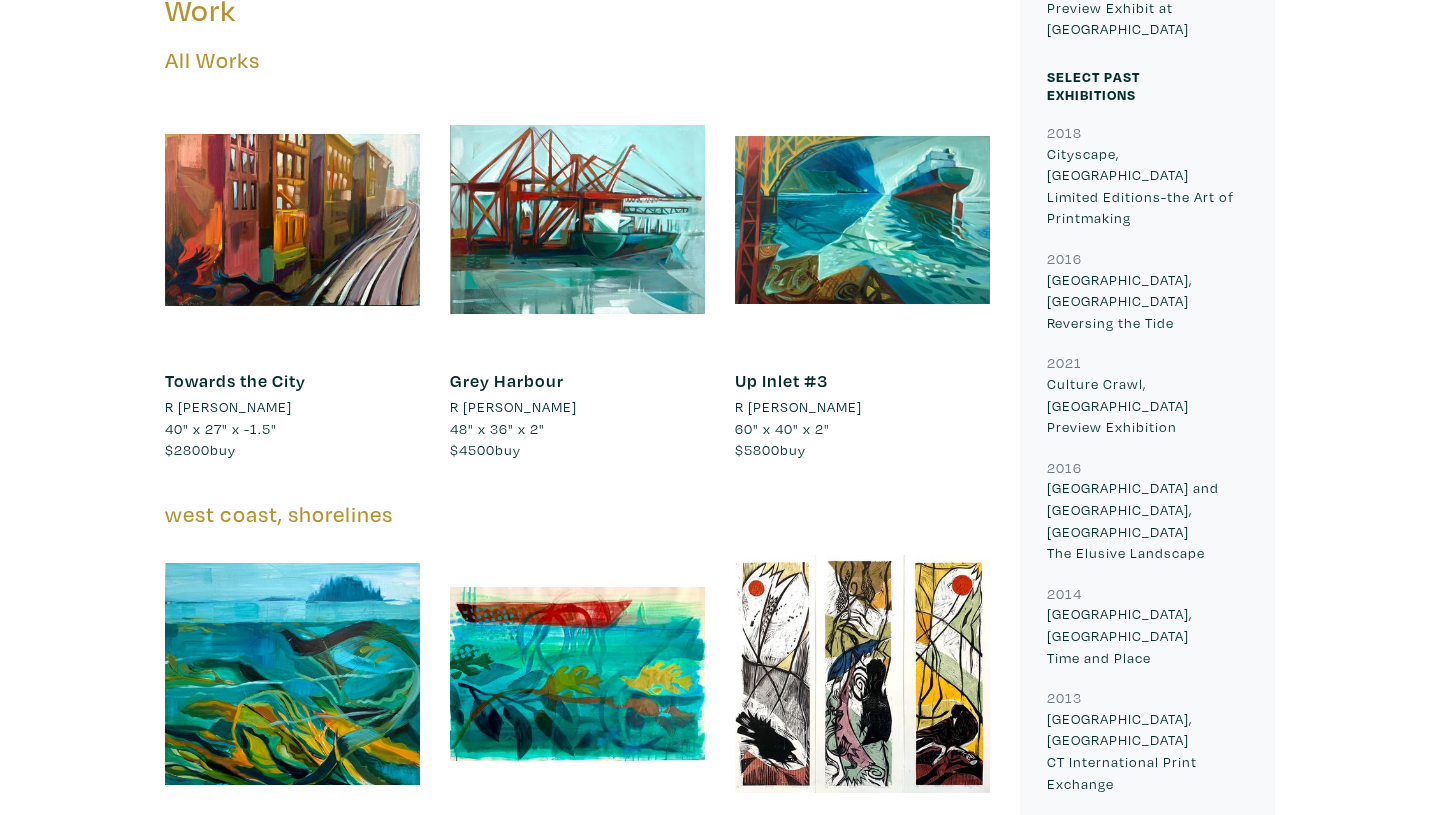 click at bounding box center [292, 219] 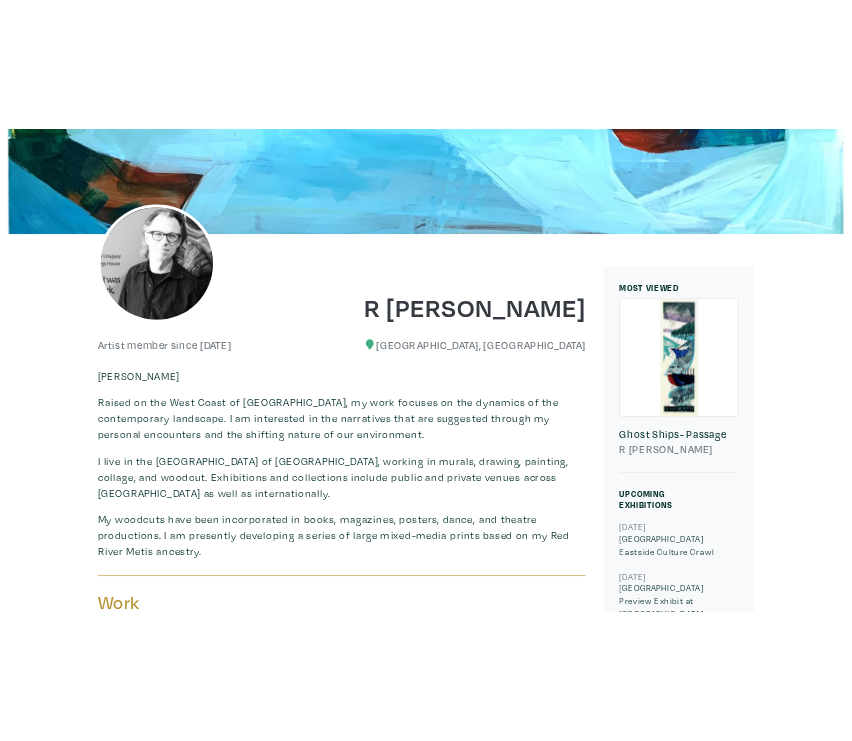 scroll, scrollTop: 241, scrollLeft: 0, axis: vertical 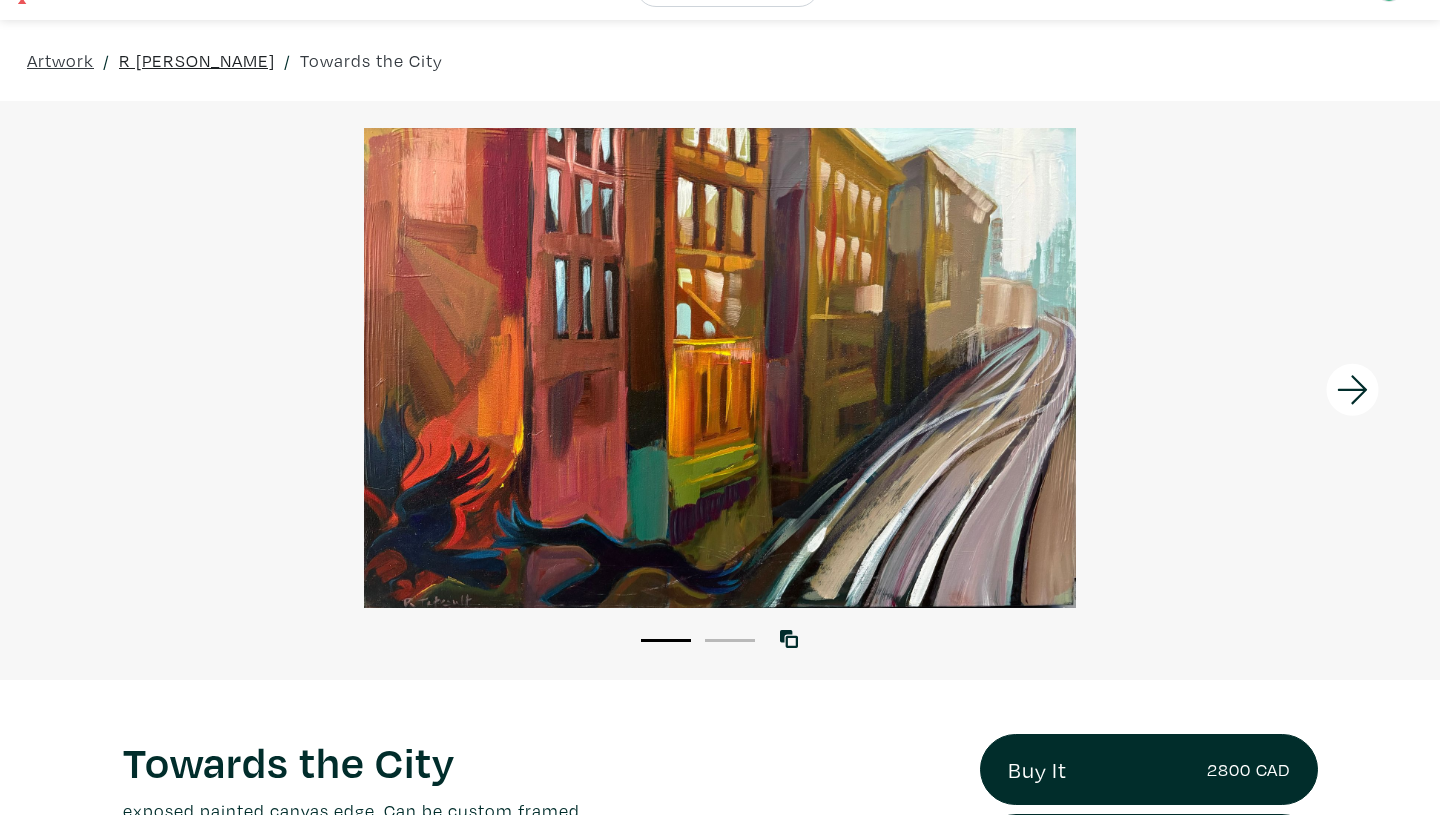 click on "R Tetrault" at bounding box center (197, 60) 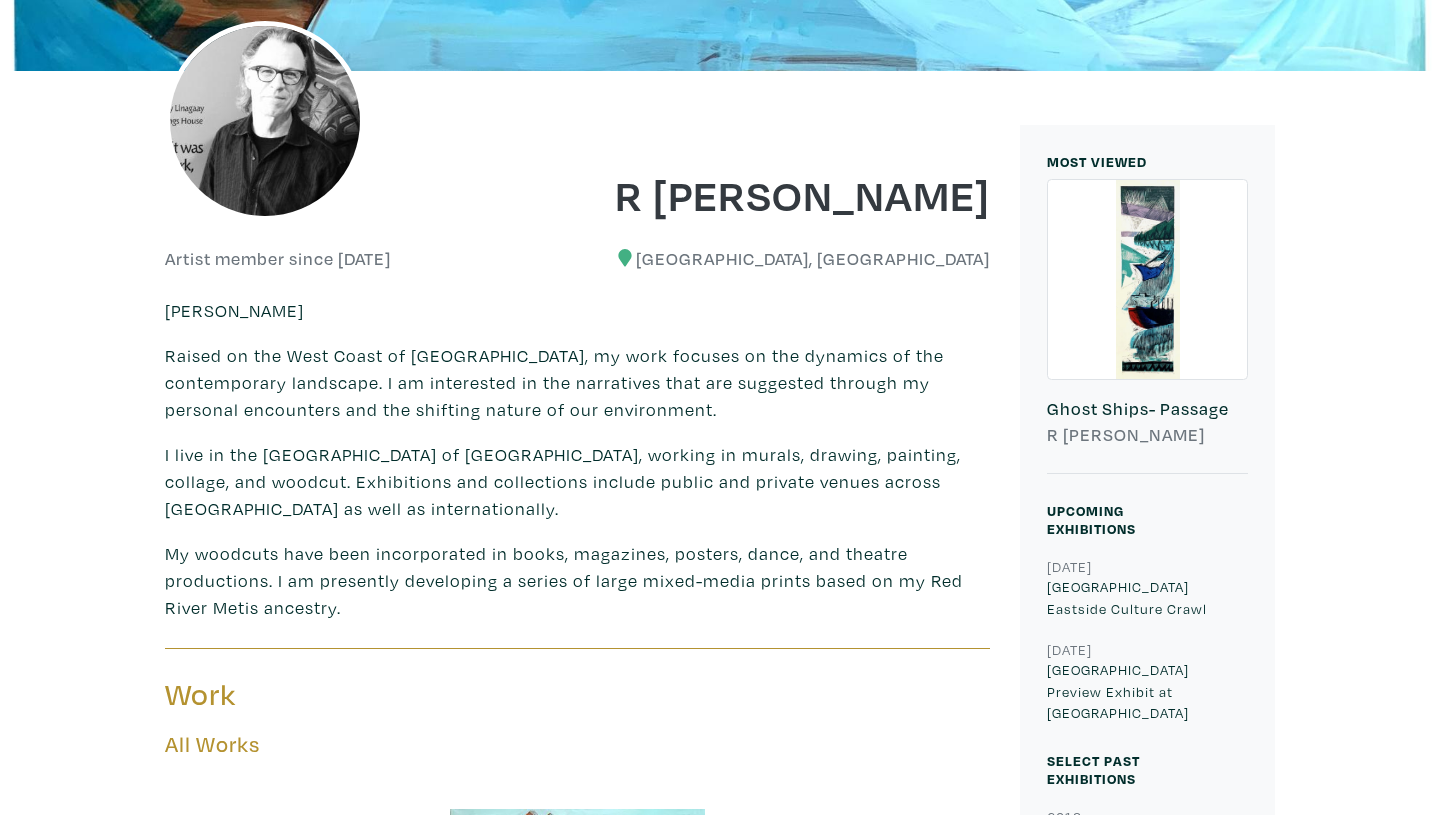 scroll, scrollTop: 356, scrollLeft: 0, axis: vertical 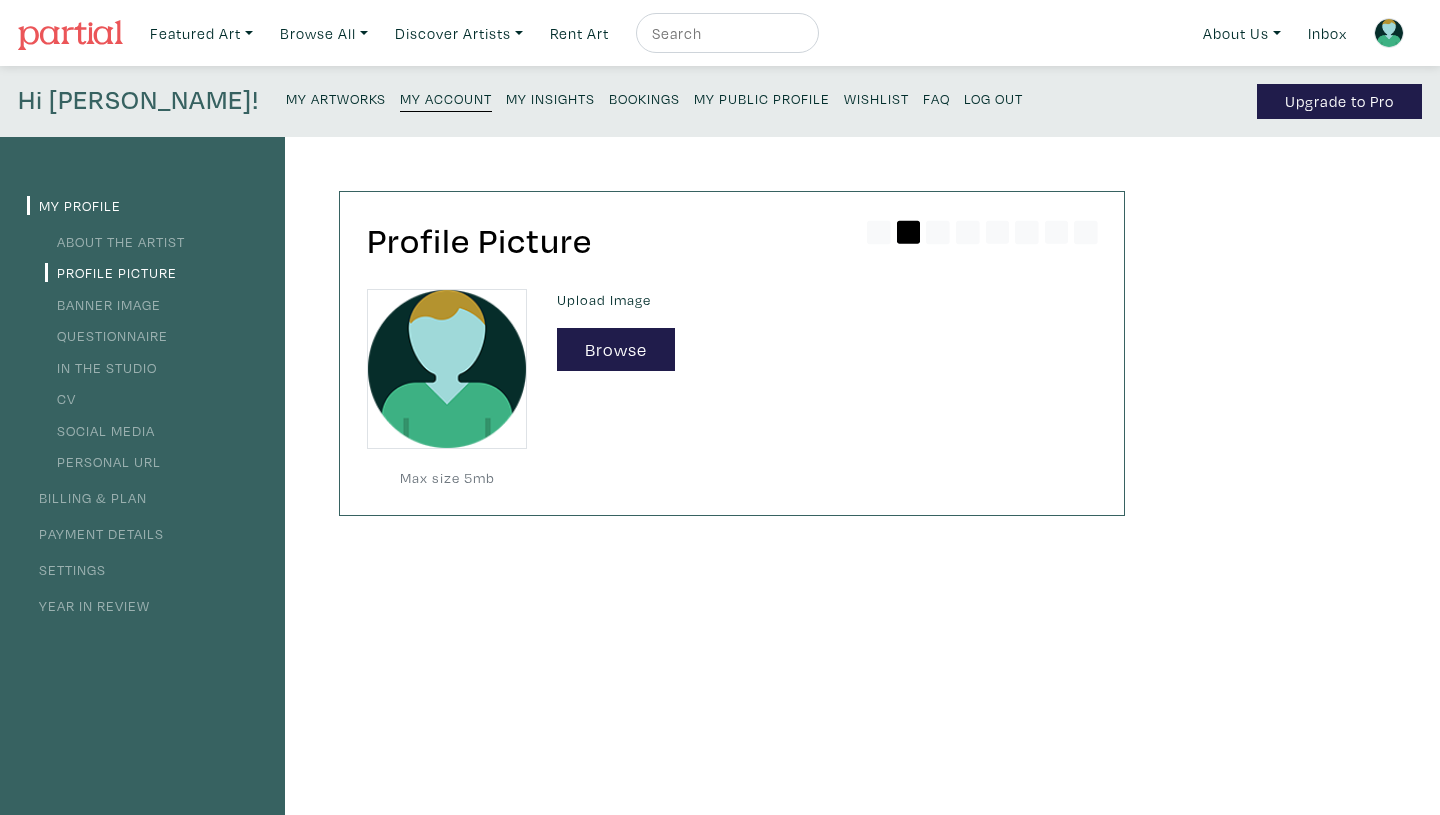 click on "Upload Image" at bounding box center (827, 300) 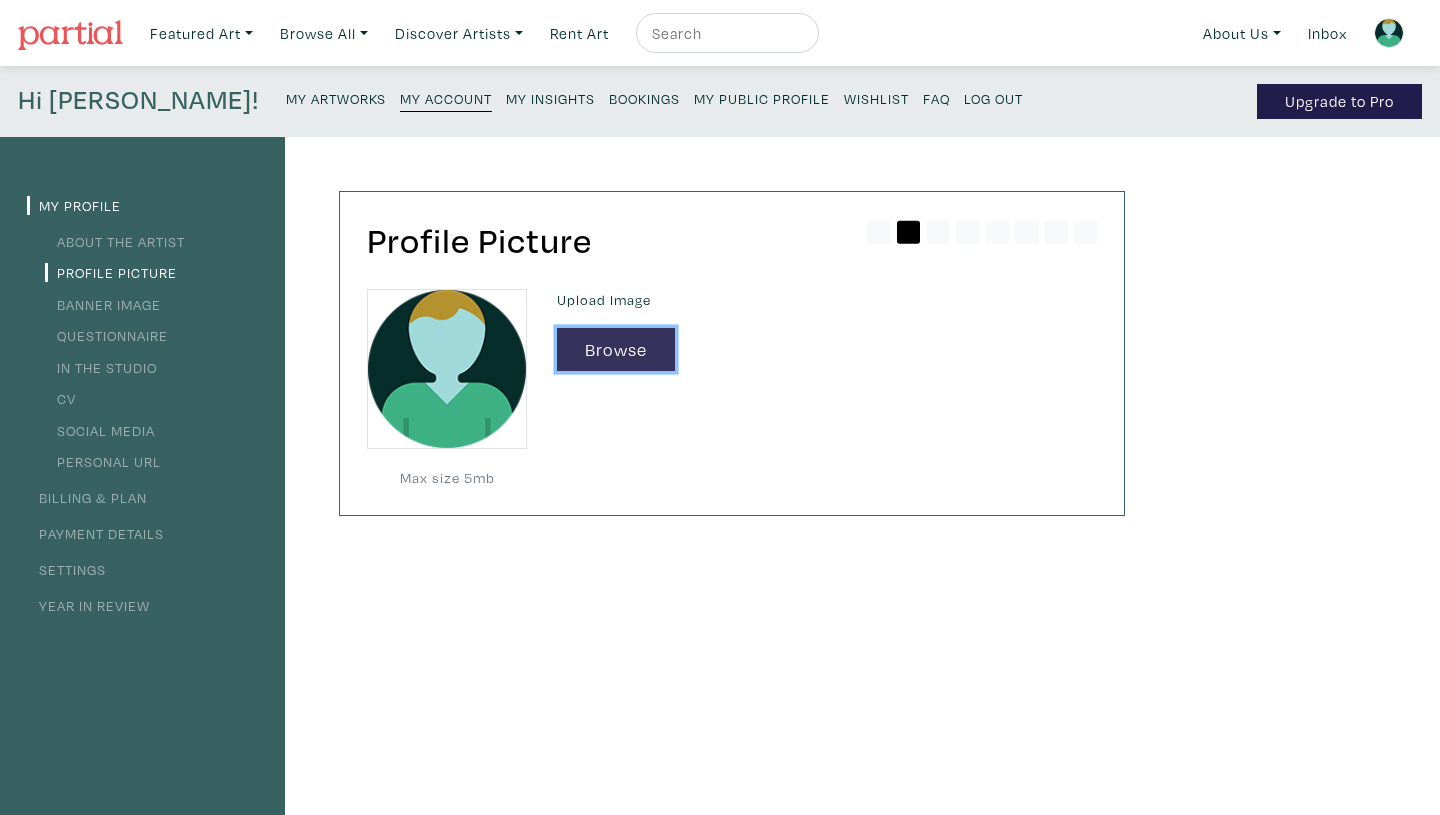 click on "Browse" at bounding box center (616, 349) 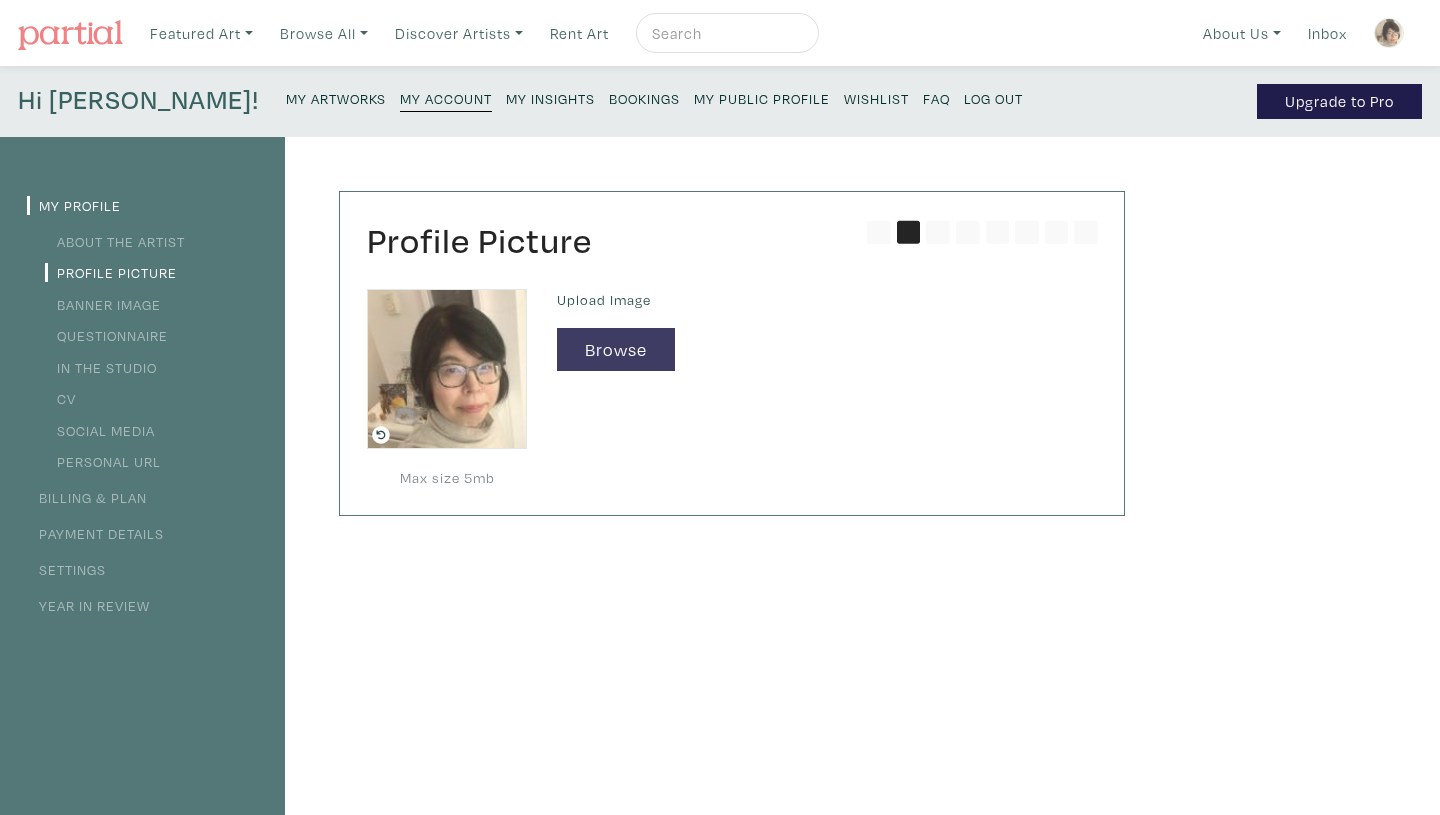 scroll, scrollTop: 0, scrollLeft: 0, axis: both 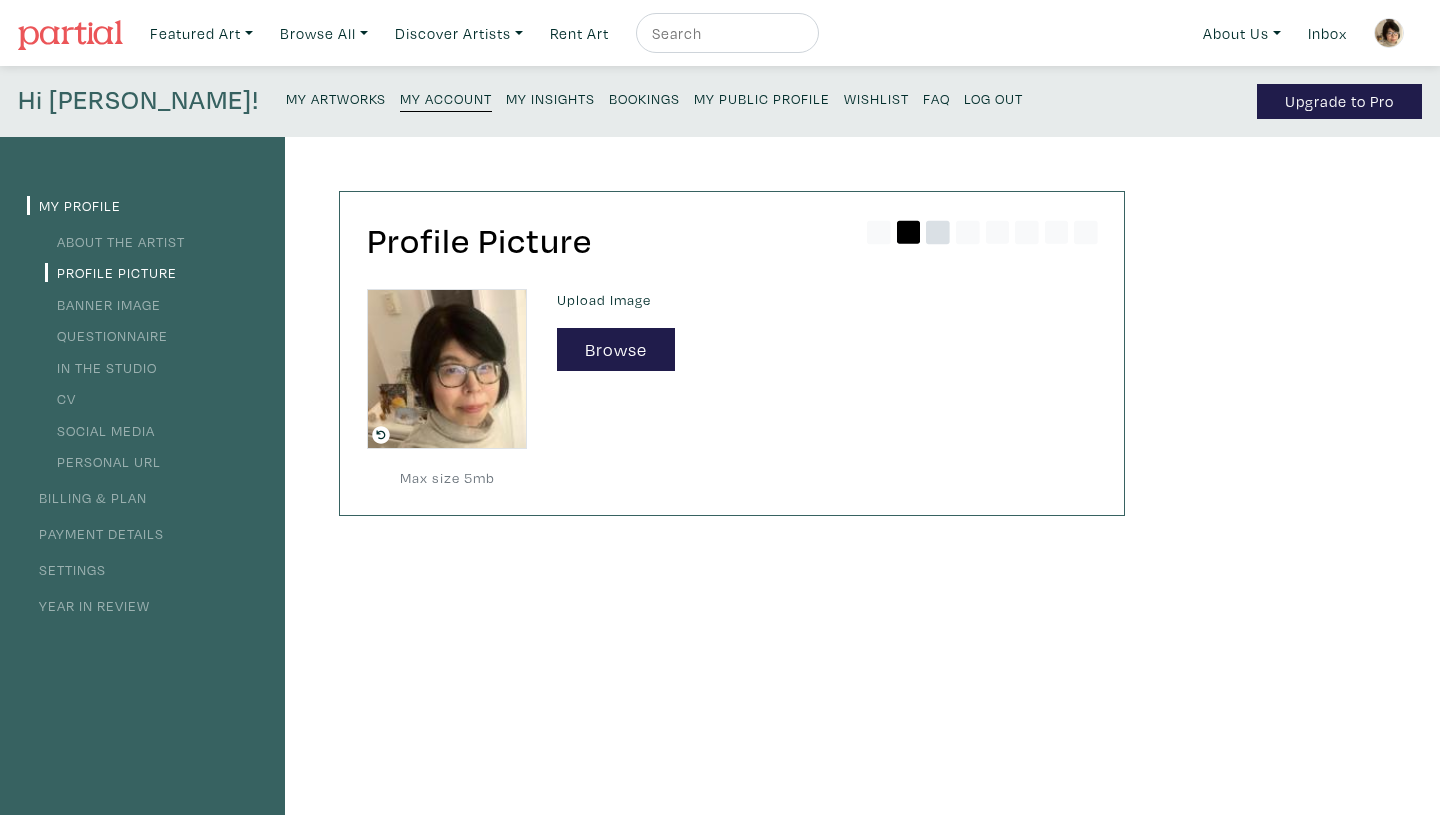 click 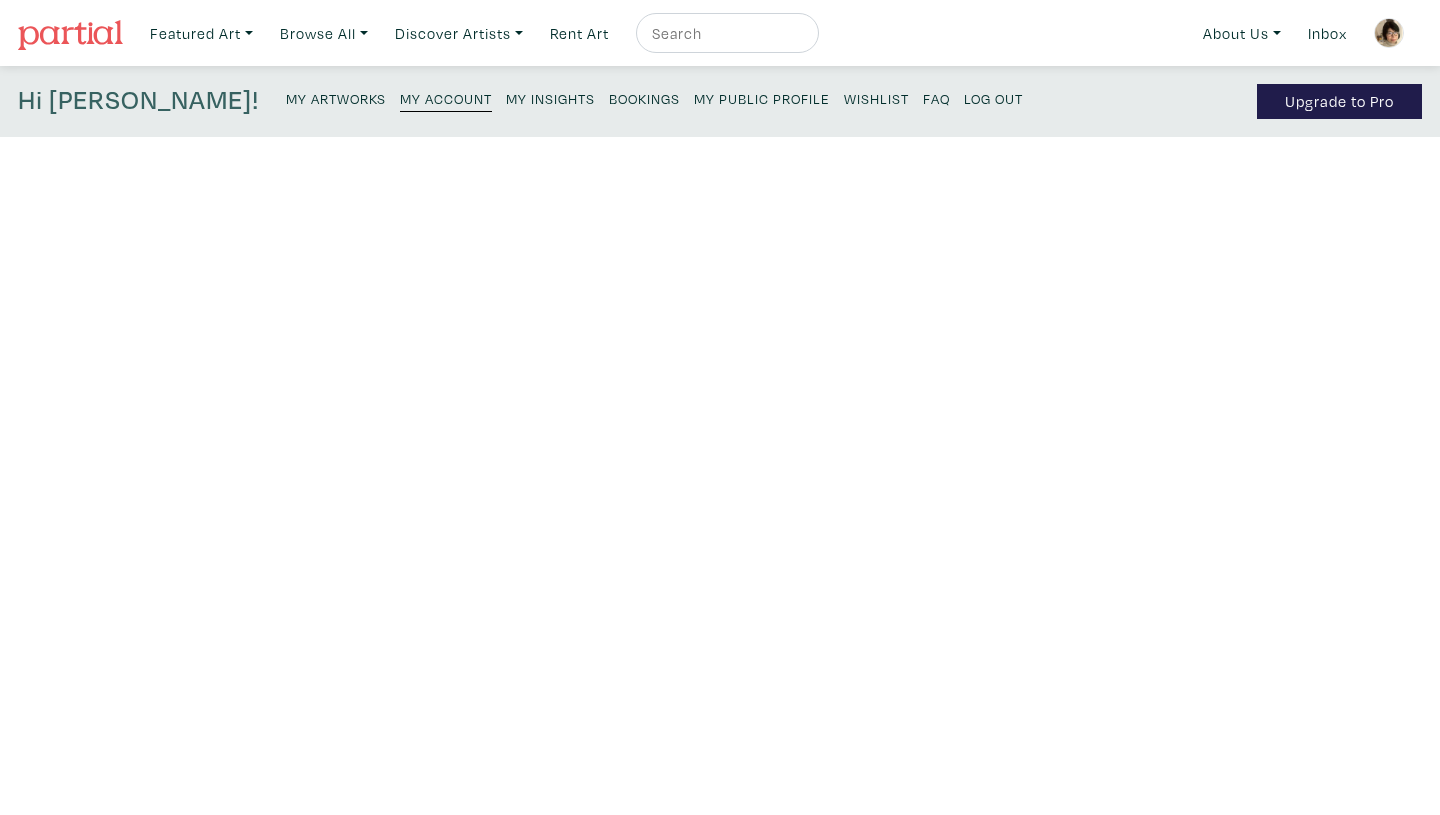 scroll, scrollTop: 0, scrollLeft: 0, axis: both 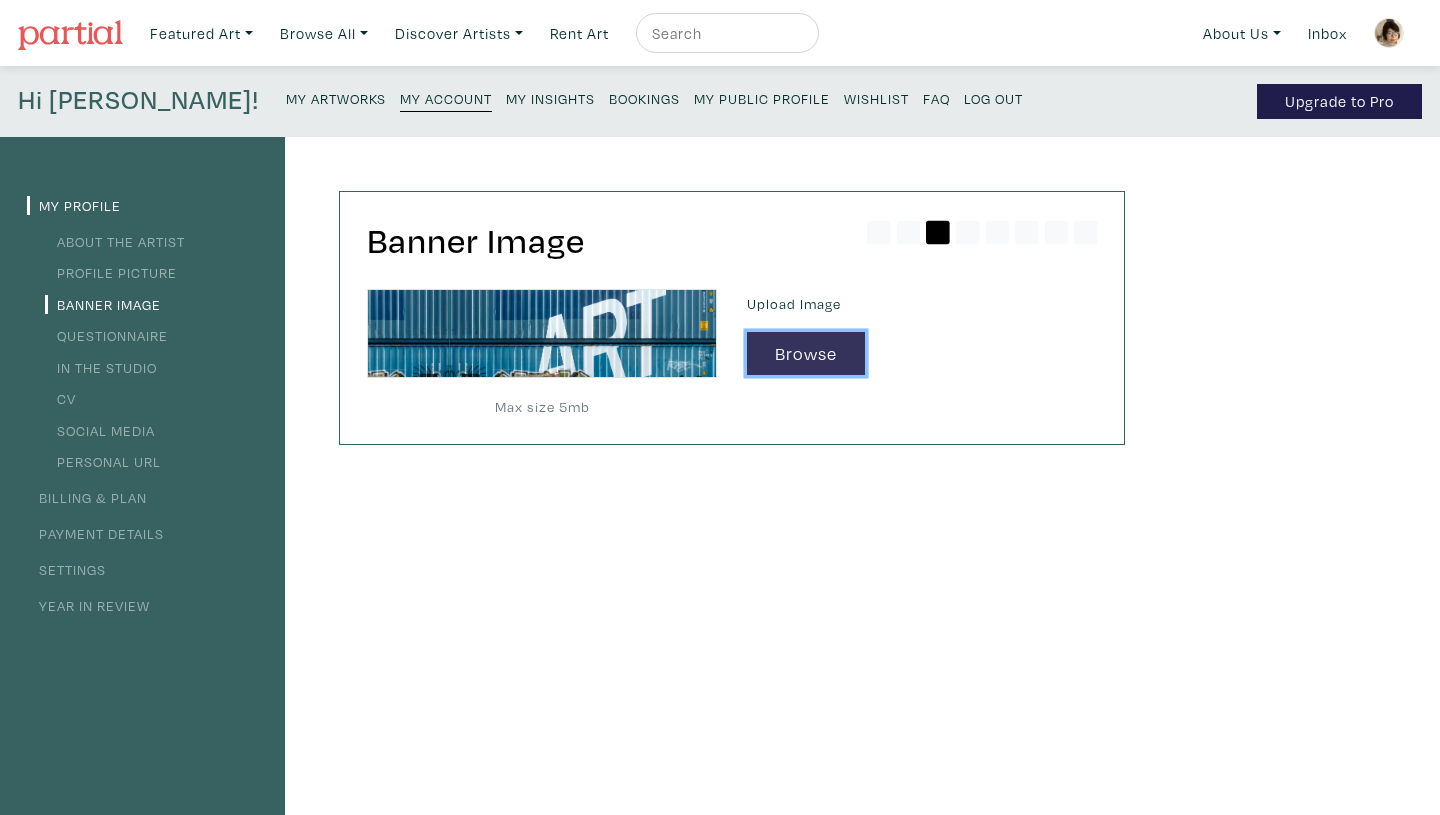 click on "Browse" at bounding box center [806, 353] 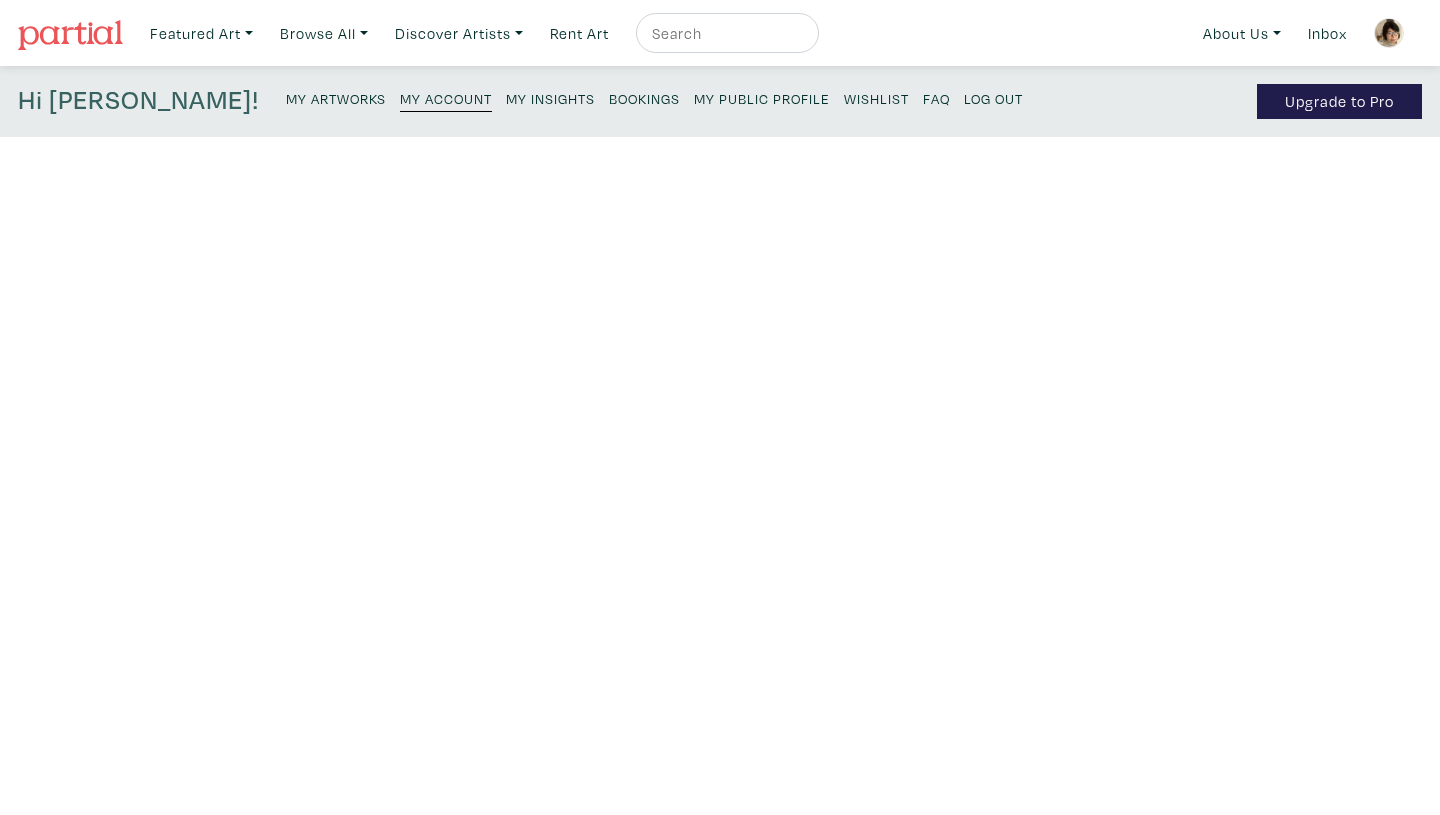 scroll, scrollTop: 0, scrollLeft: 0, axis: both 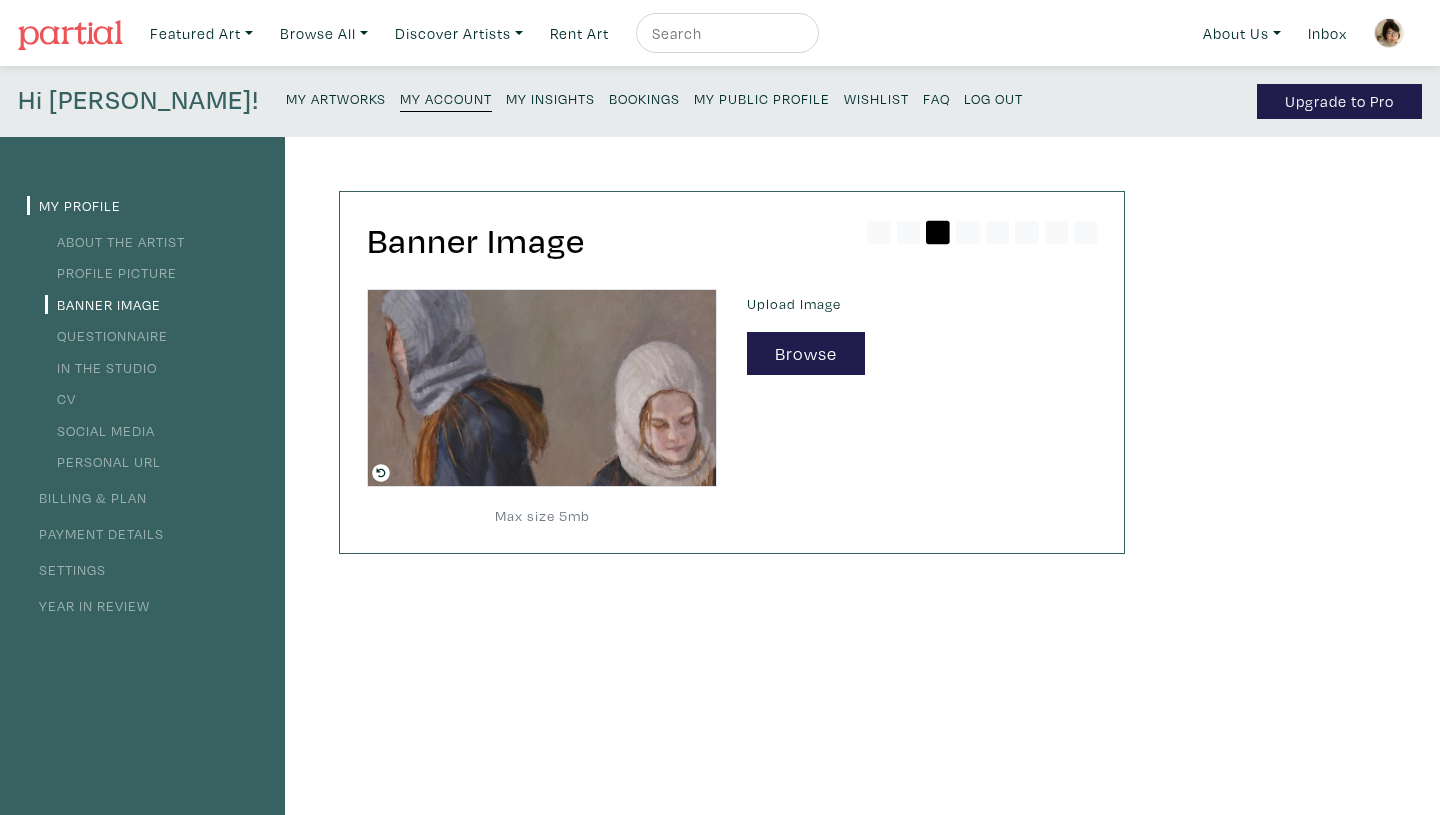 click at bounding box center (542, 388) 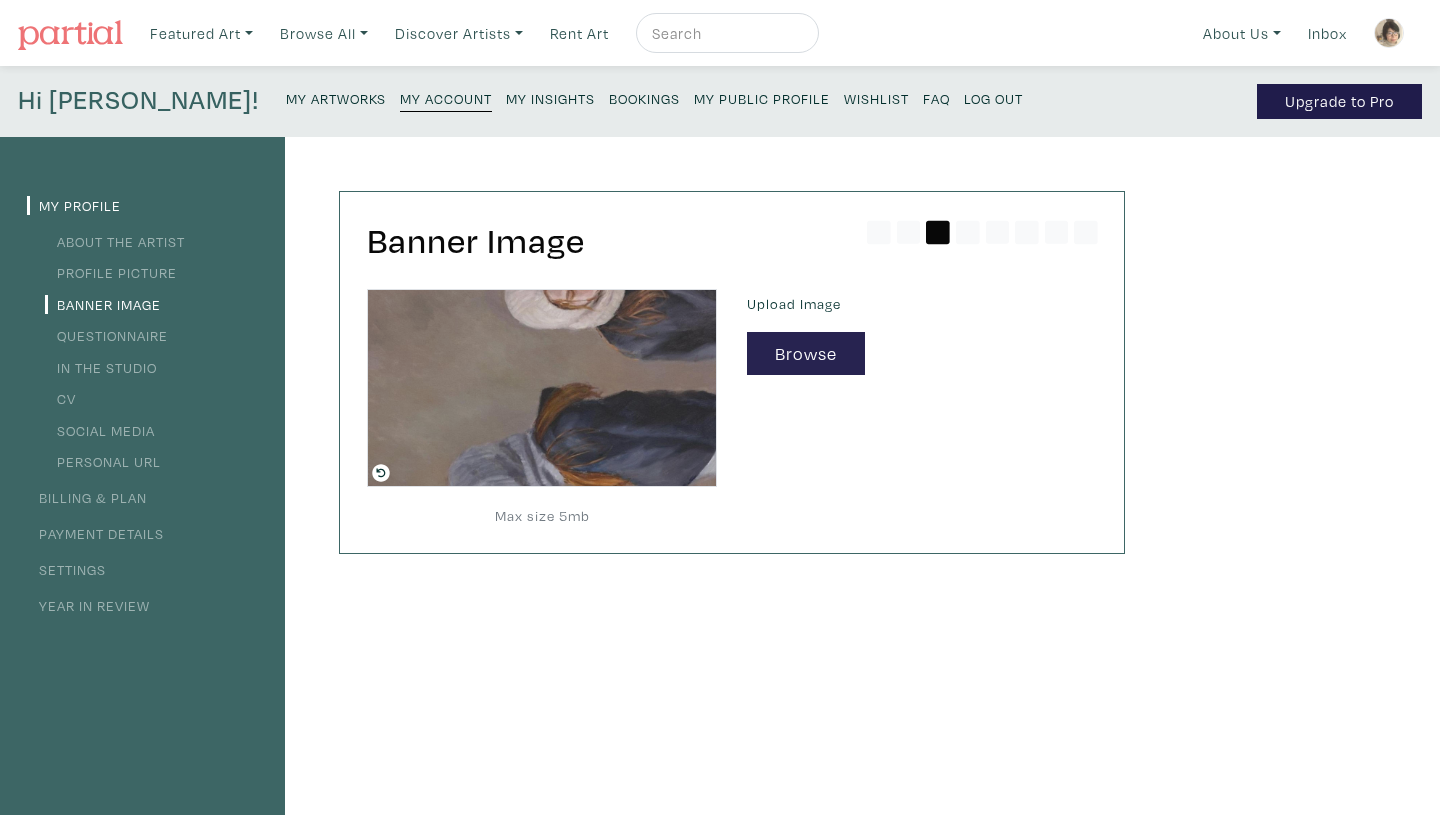 scroll, scrollTop: 0, scrollLeft: 0, axis: both 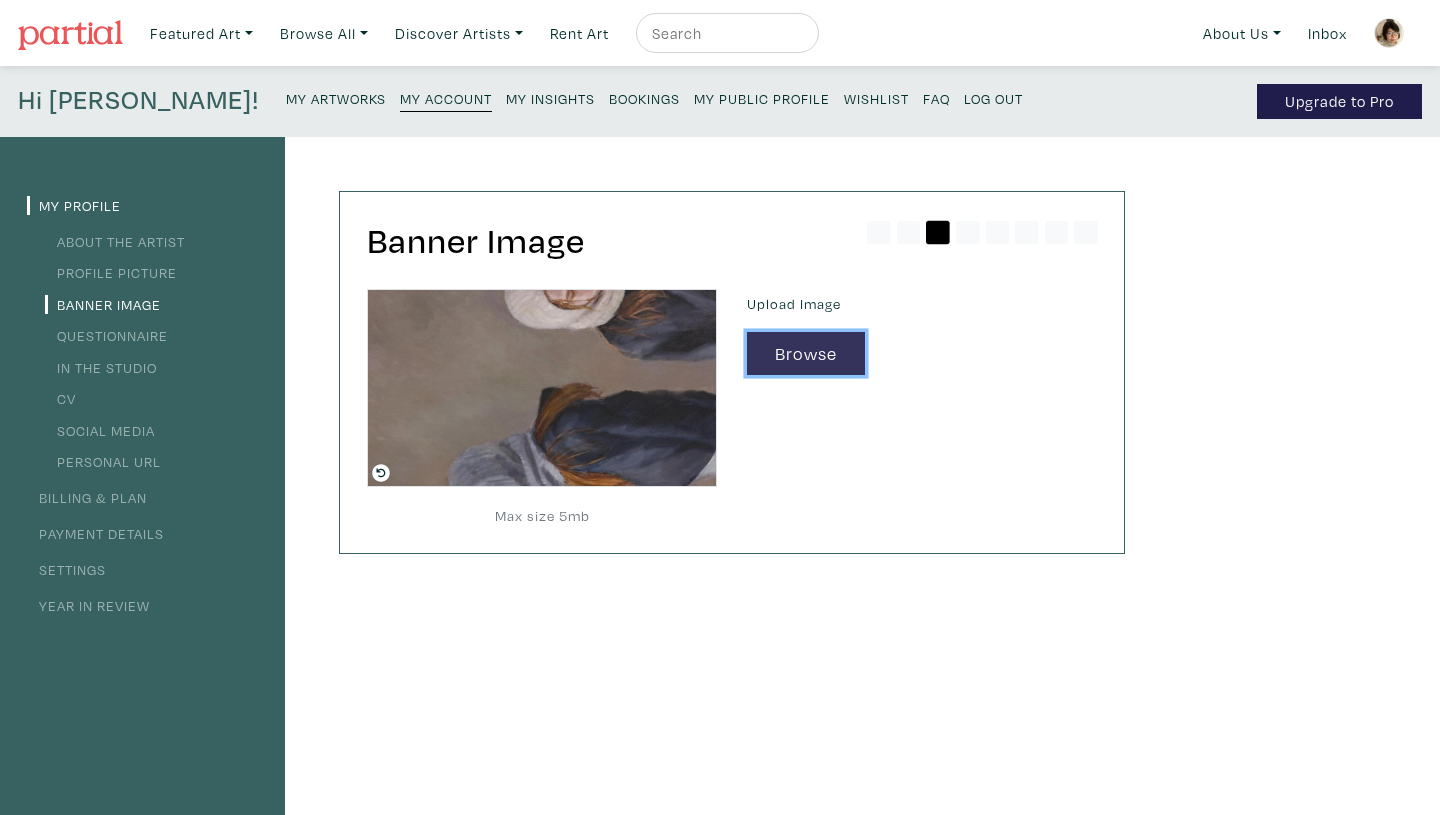 click on "Browse" at bounding box center (806, 353) 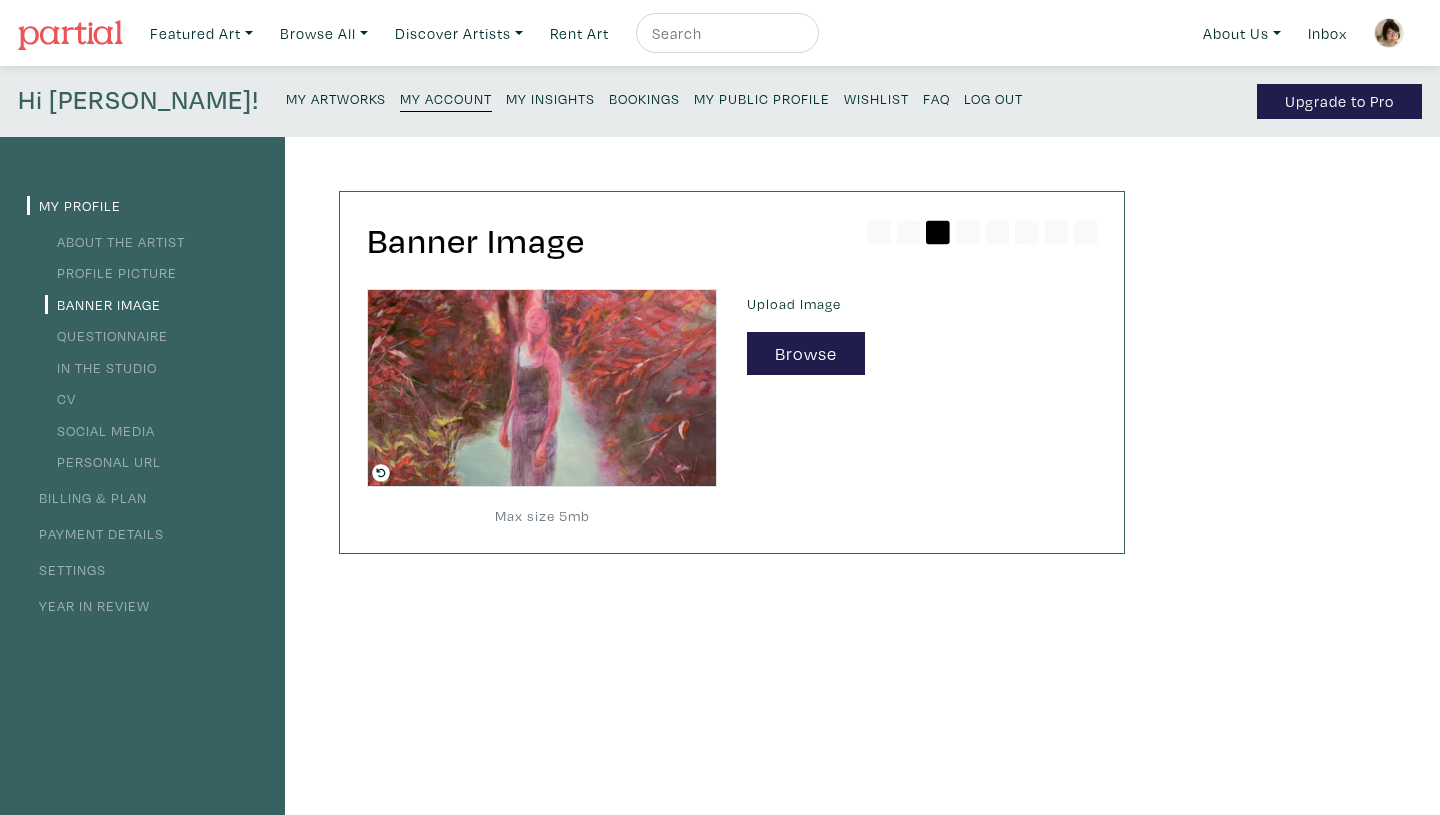 scroll, scrollTop: 0, scrollLeft: 0, axis: both 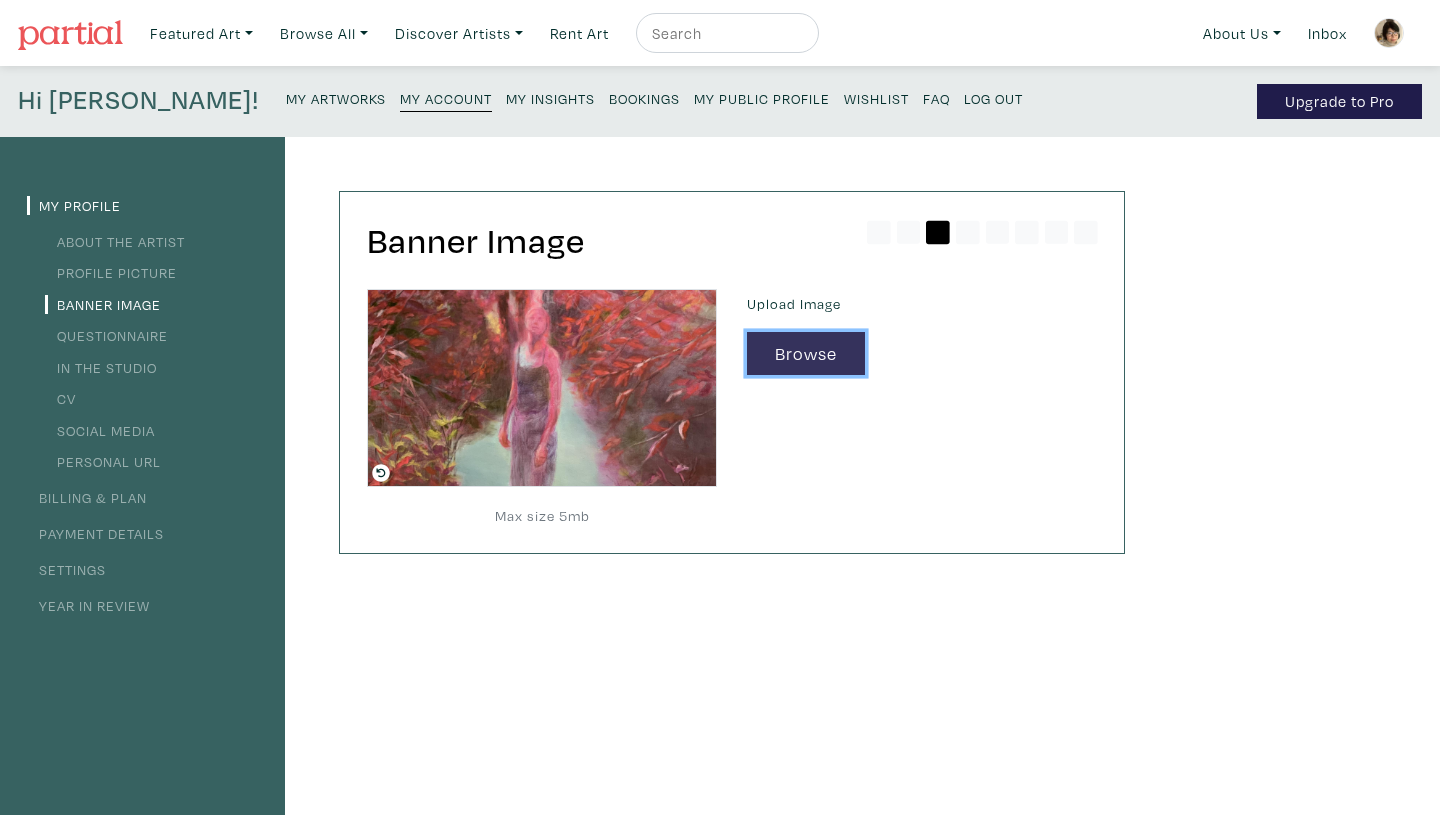 click on "Browse" at bounding box center [806, 353] 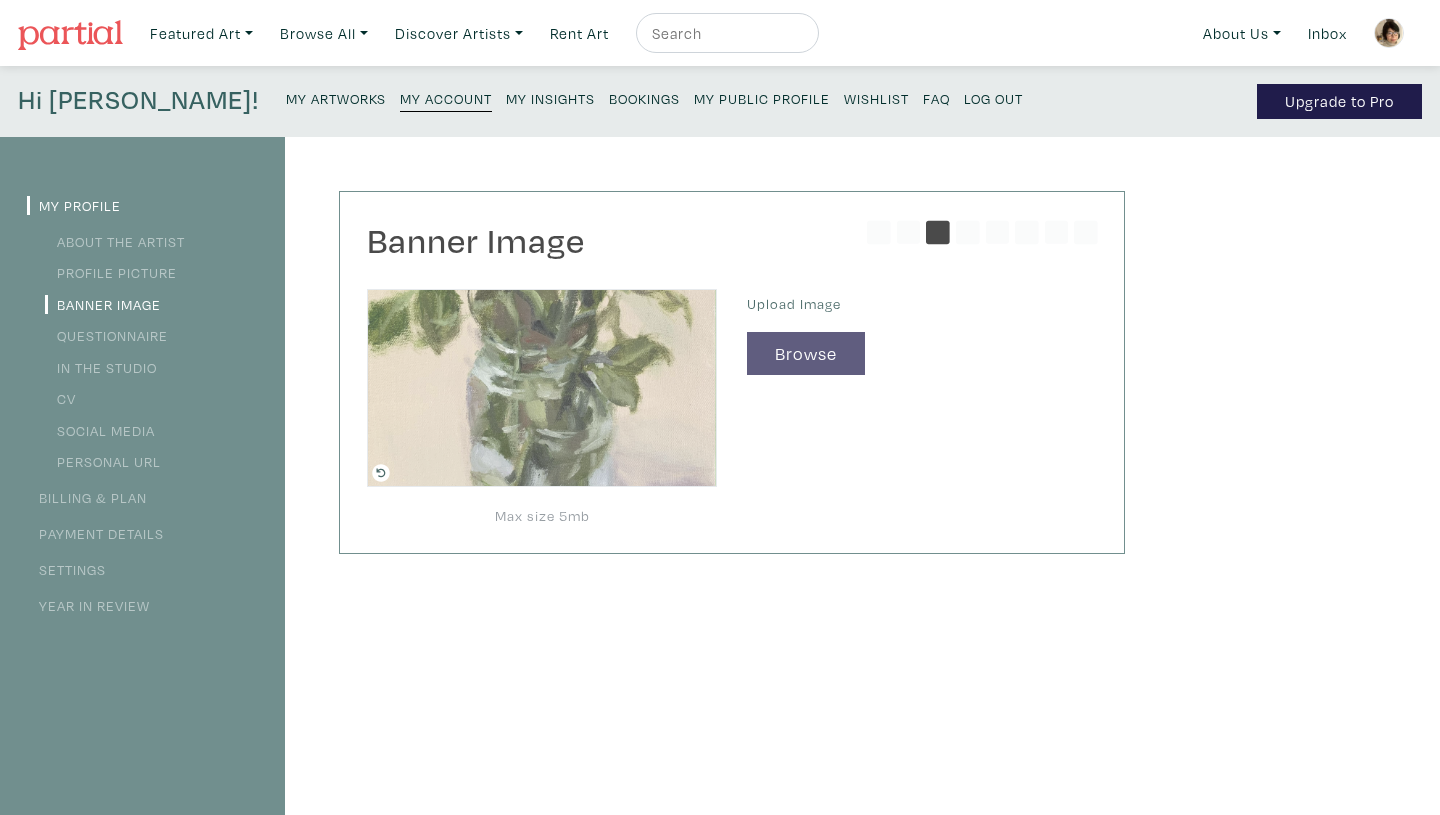 scroll, scrollTop: 0, scrollLeft: 0, axis: both 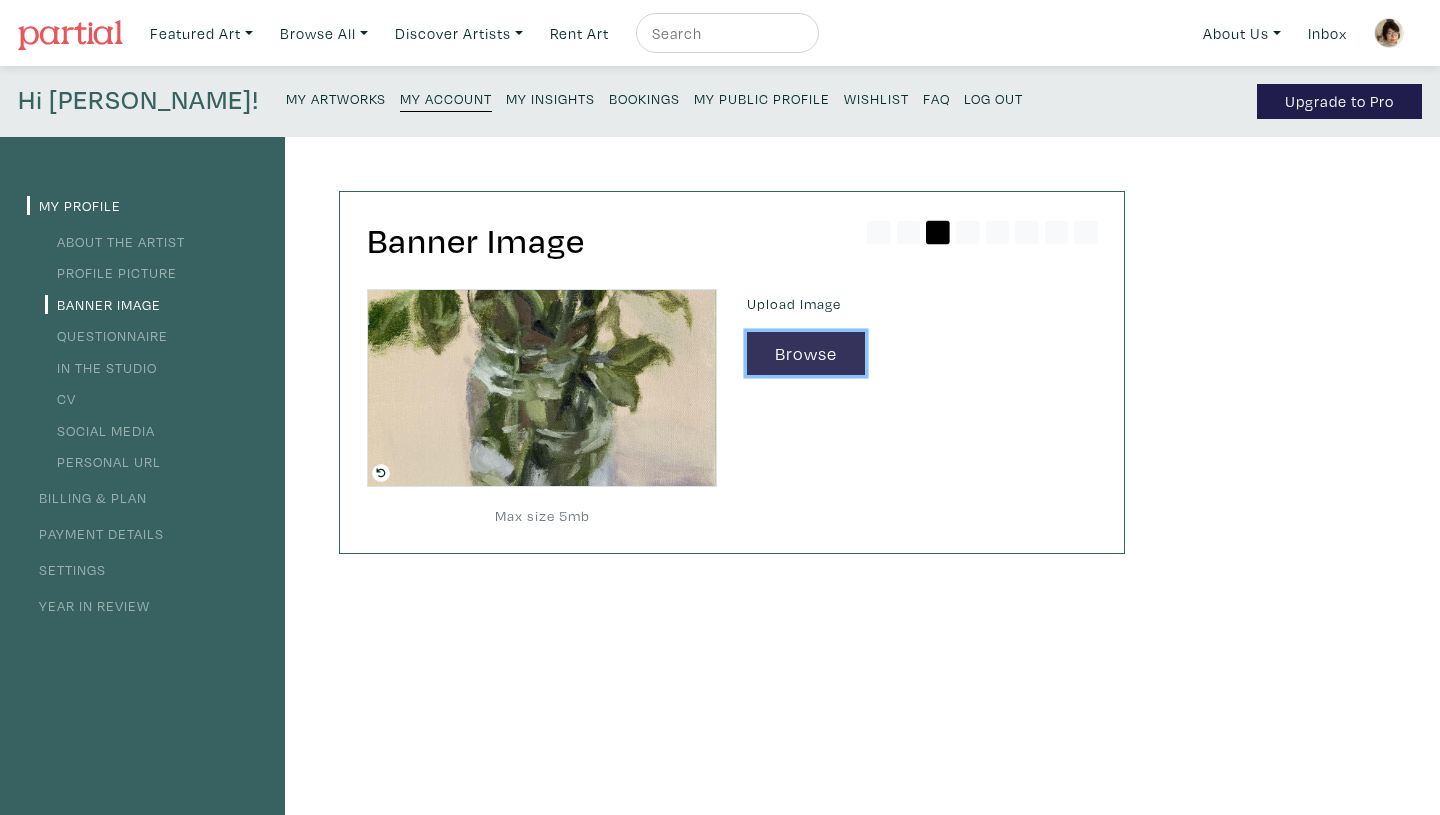 click on "Browse" at bounding box center [806, 353] 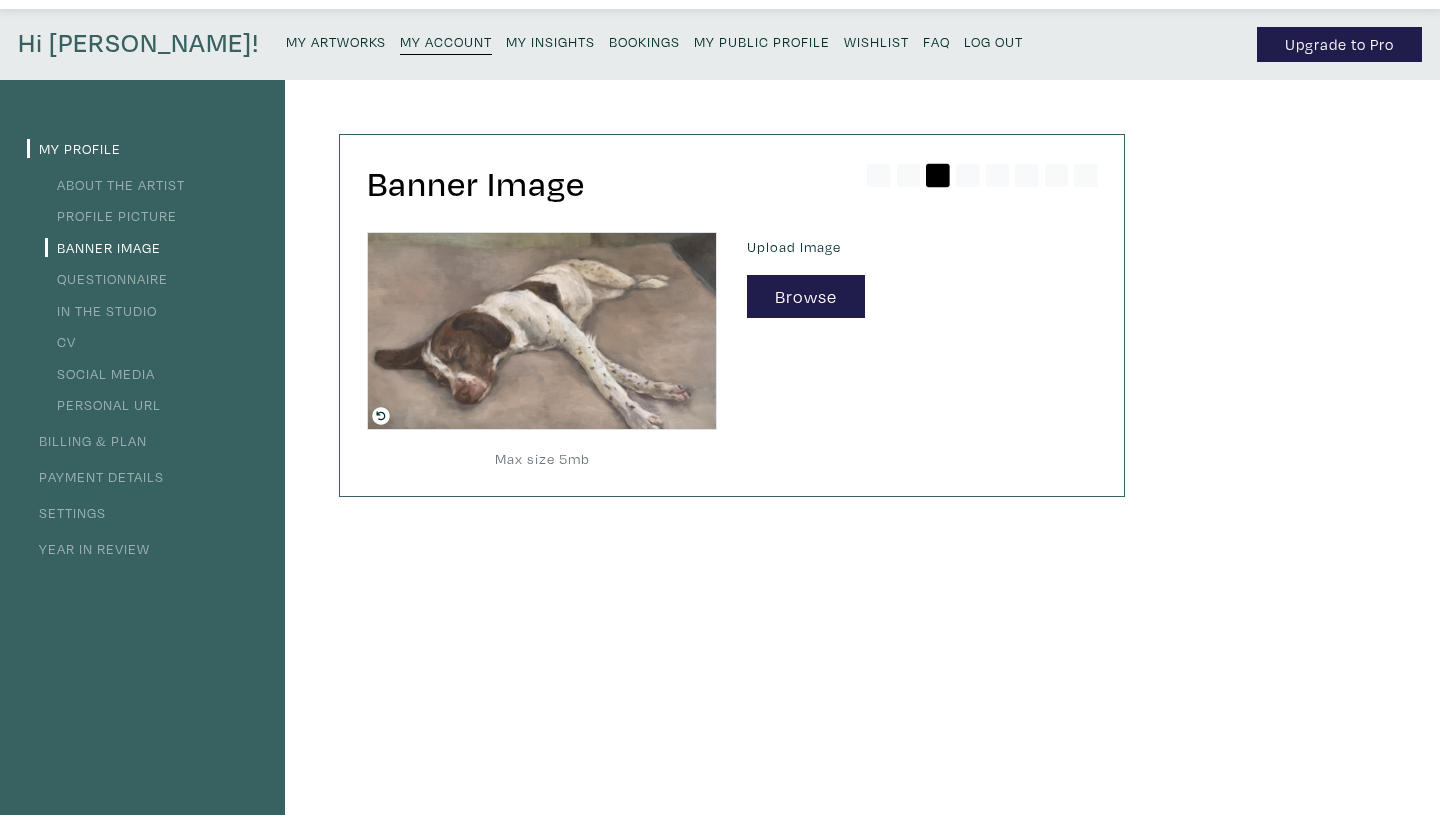 scroll, scrollTop: 52, scrollLeft: 0, axis: vertical 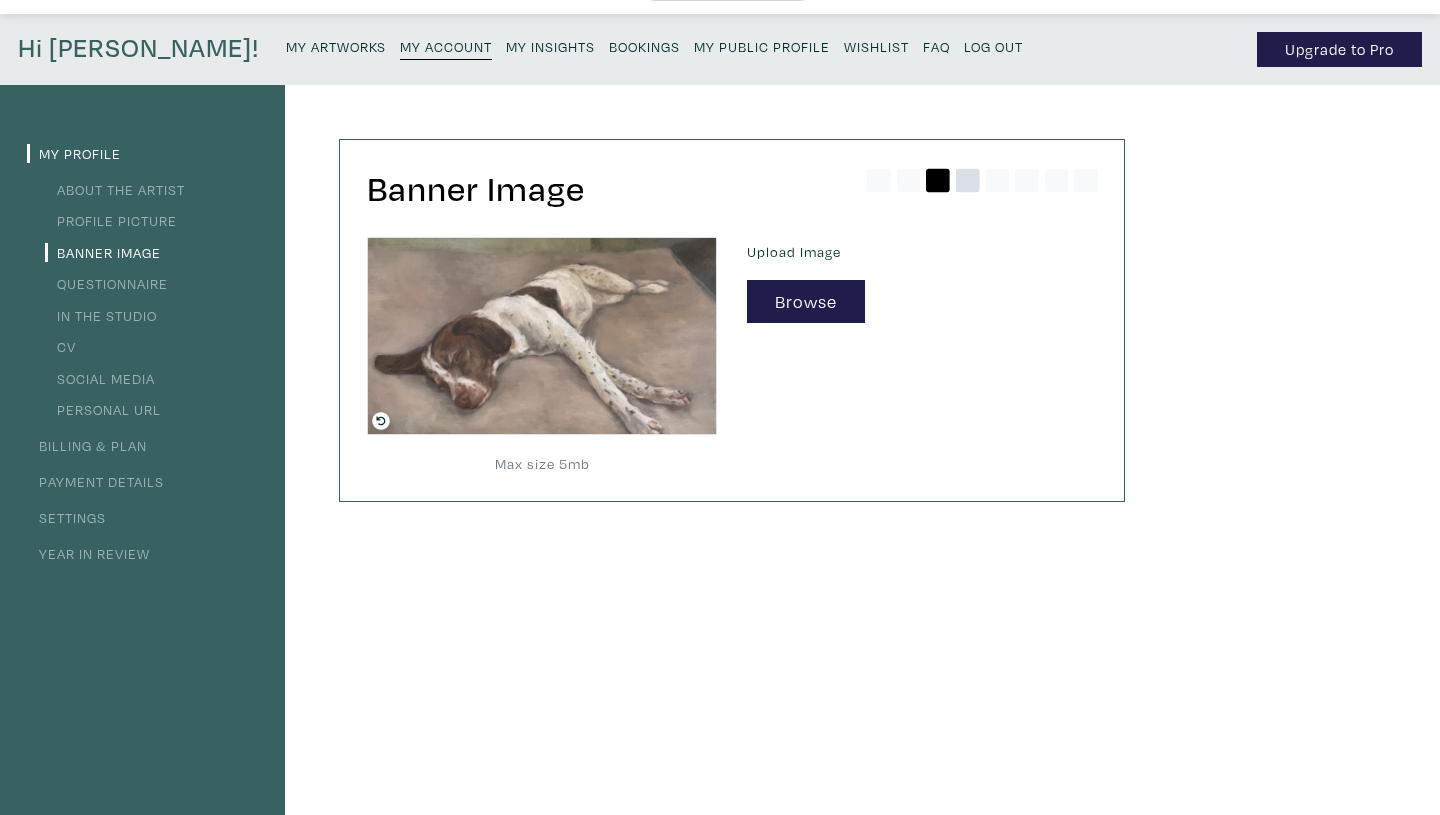 click 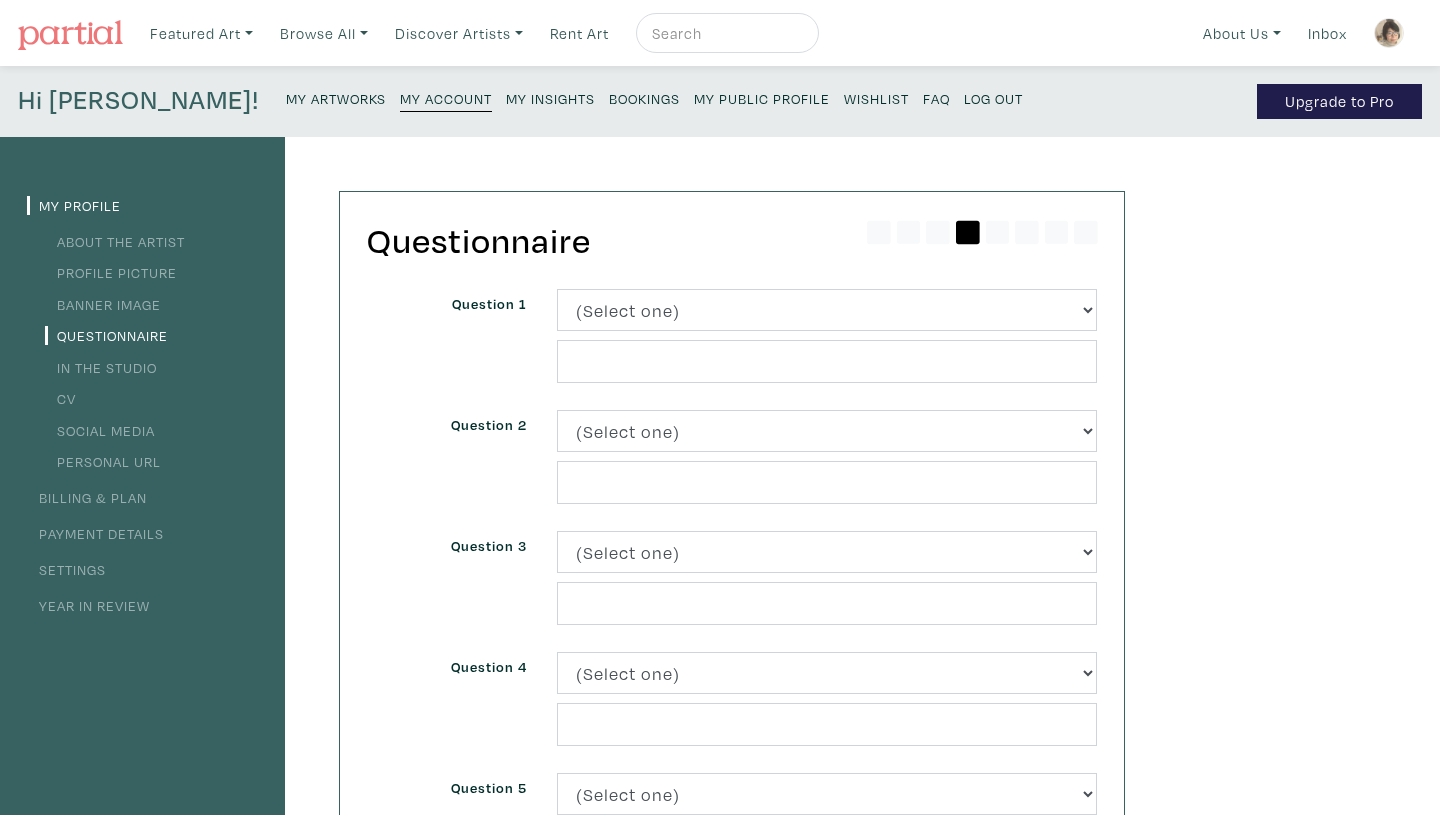 scroll, scrollTop: 0, scrollLeft: 0, axis: both 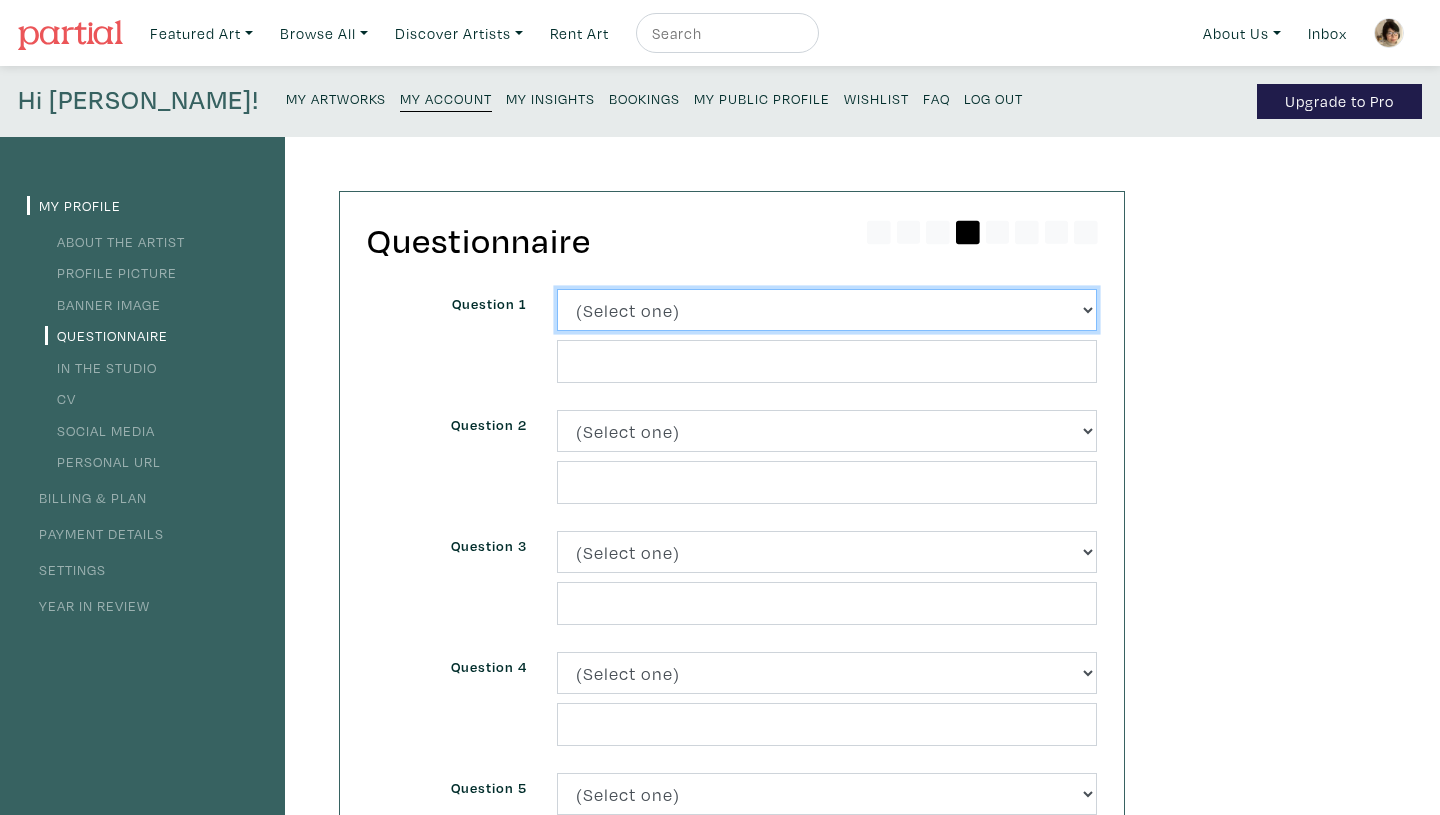 select on "3229" 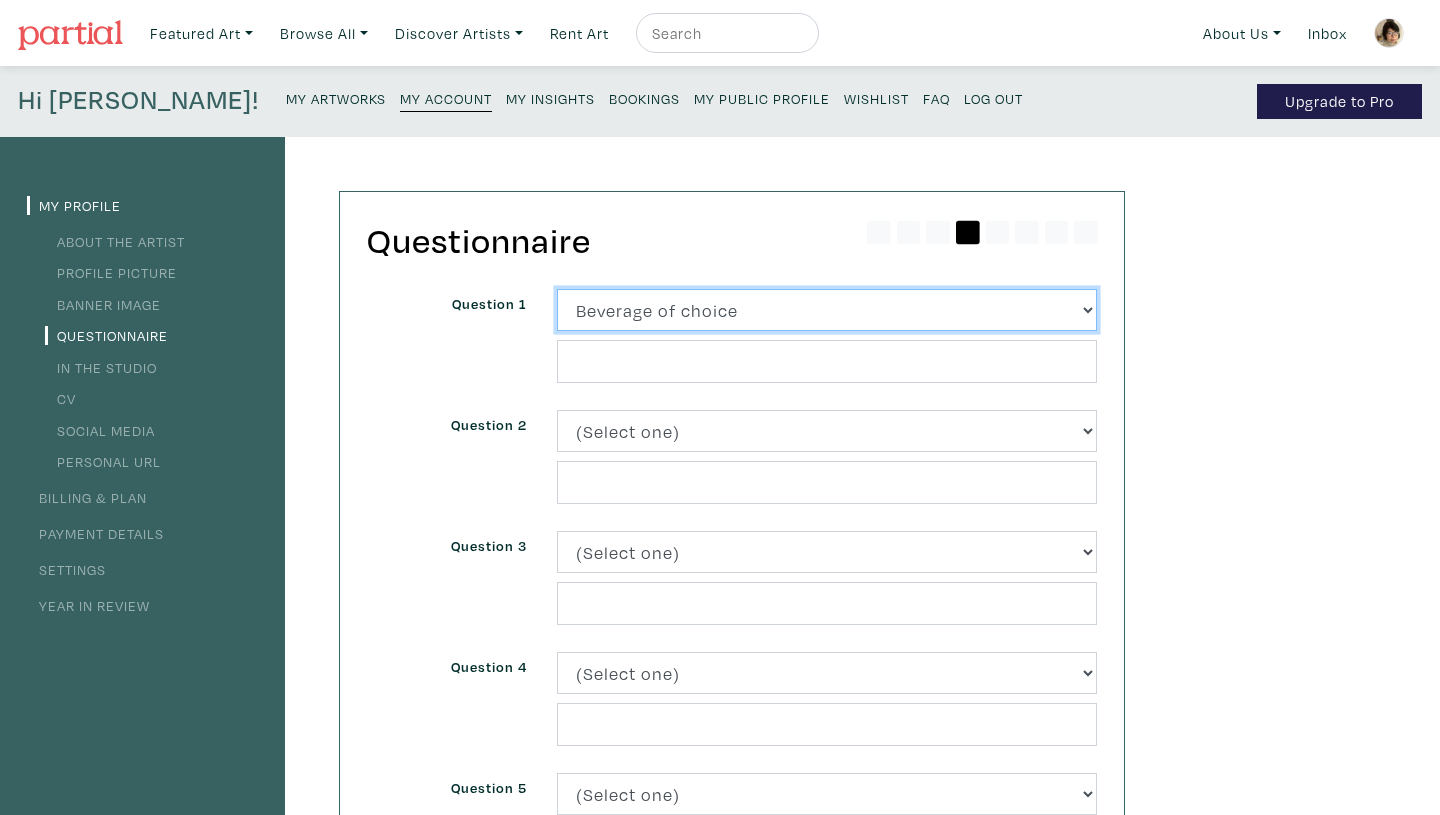 click on "Beverage of choice" at bounding box center (0, 0) 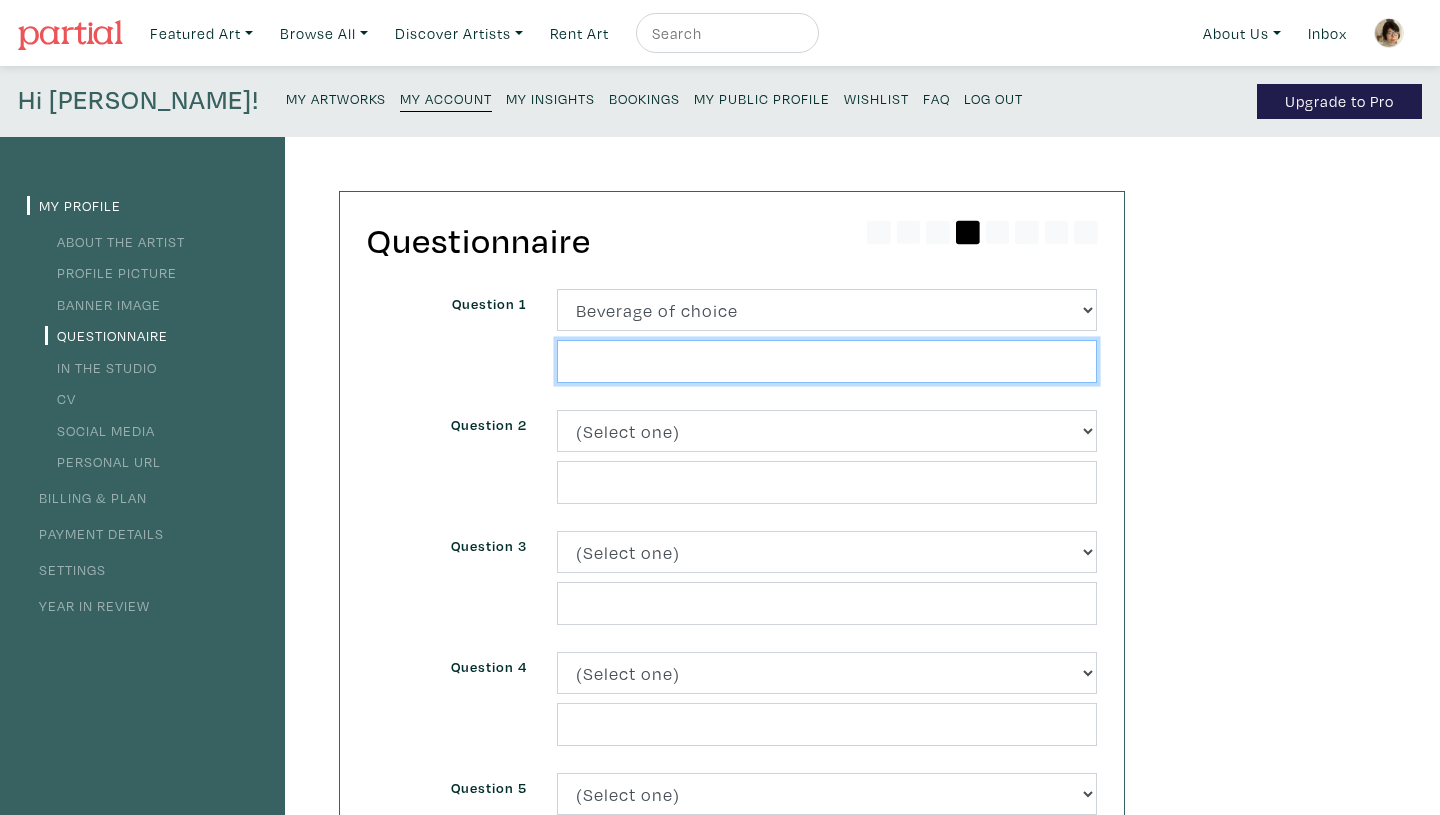 click at bounding box center (827, 361) 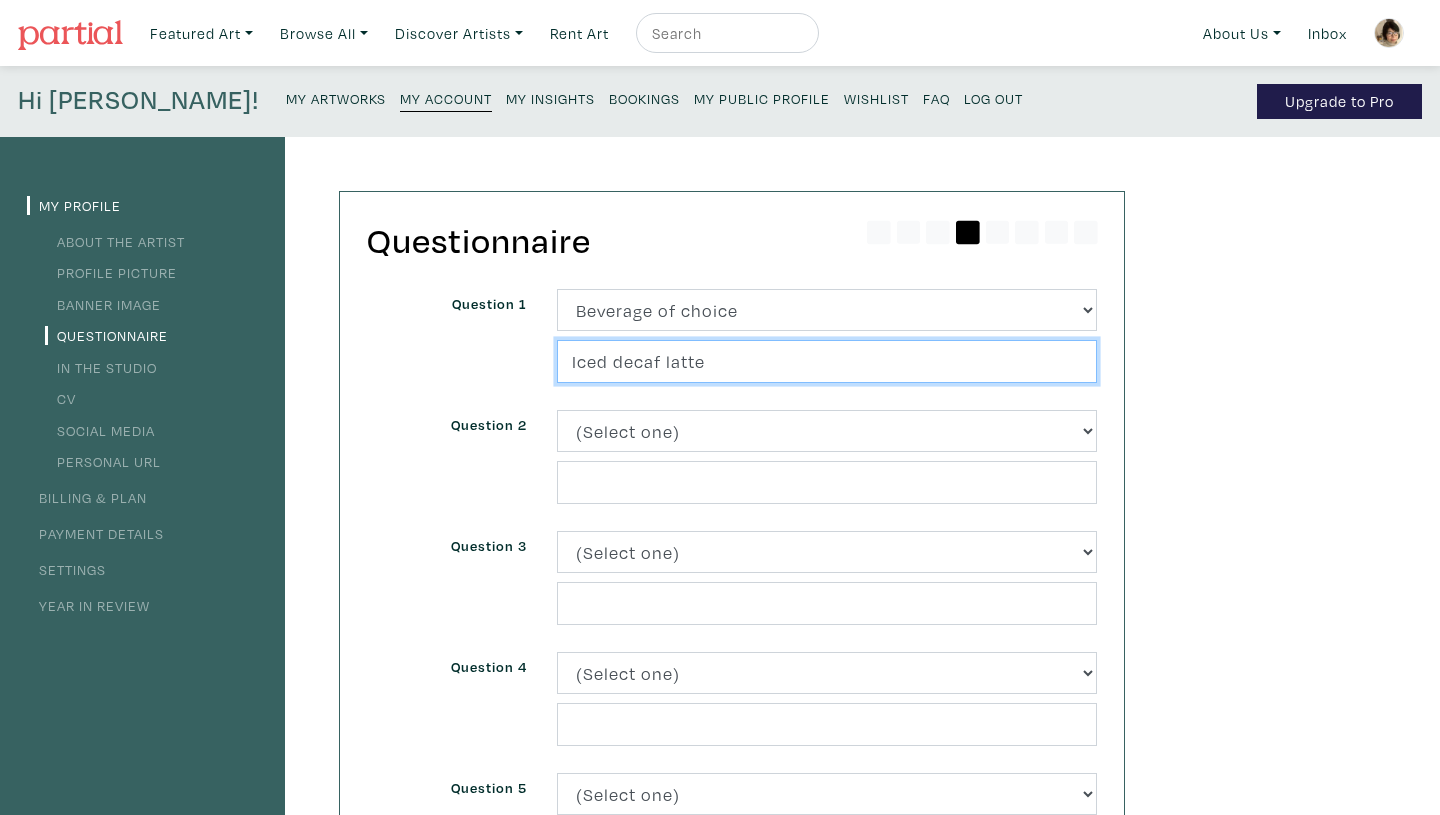 type on "Iced decaf latte" 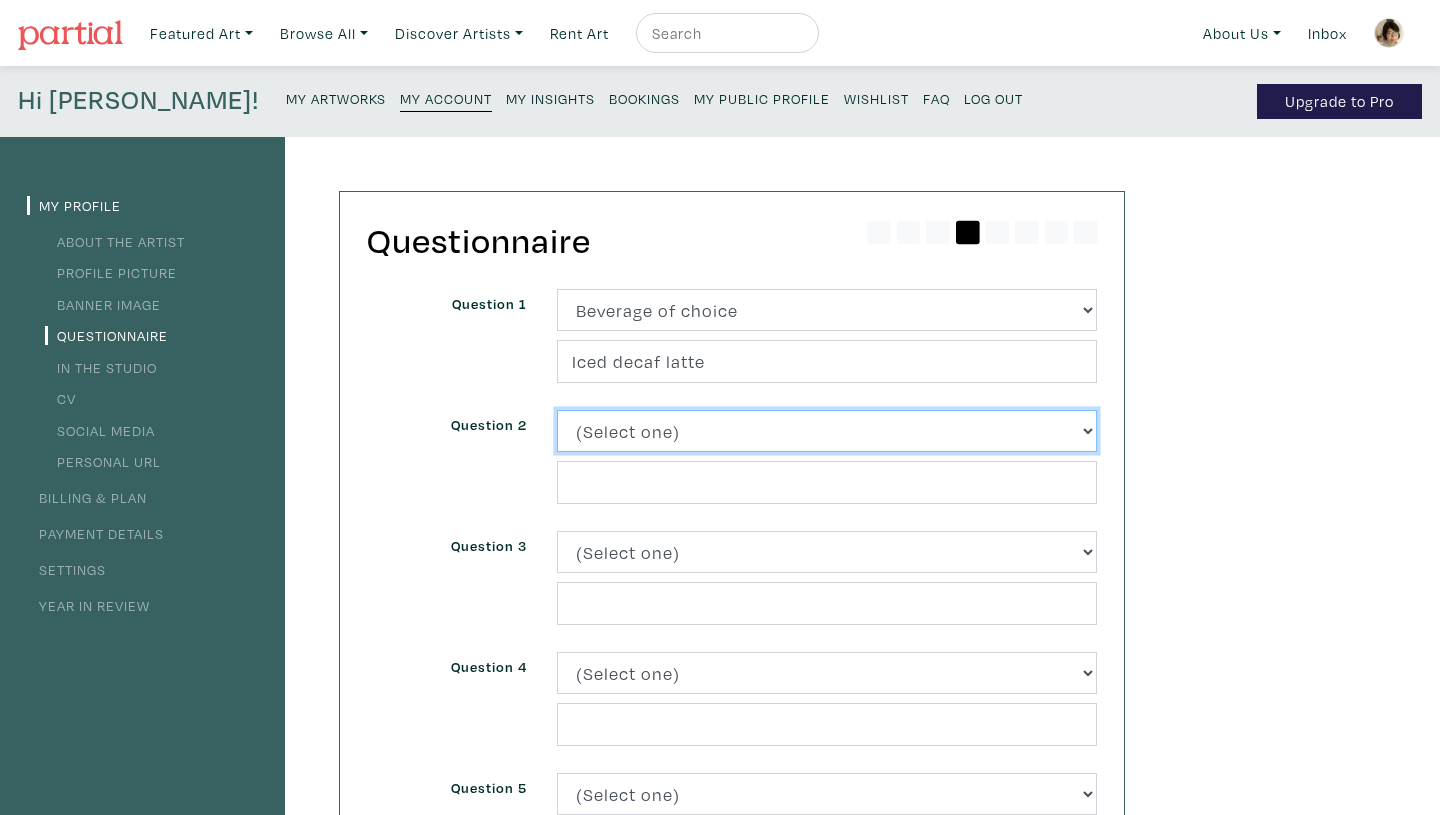 click on "(Select one)
About Me
Best season of the year in [GEOGRAPHIC_DATA]
Describe your home in 3 words
Everyone should know about
Only thing you need when you leave the house
What places do you hang out in [GEOGRAPHIC_DATA]?
Fun facts
Beverage of choice
Favourite book
Favourite movie
Favourite musical artist / band right now
In a previous life I was (a) ...
Jays vs. Raptors
Least favourite movie
Your favourite spot in [GEOGRAPHIC_DATA] right now
My Habits
Coffees per day and from where
During my breaks, I tend to ... My Inspiration" at bounding box center (827, 431) 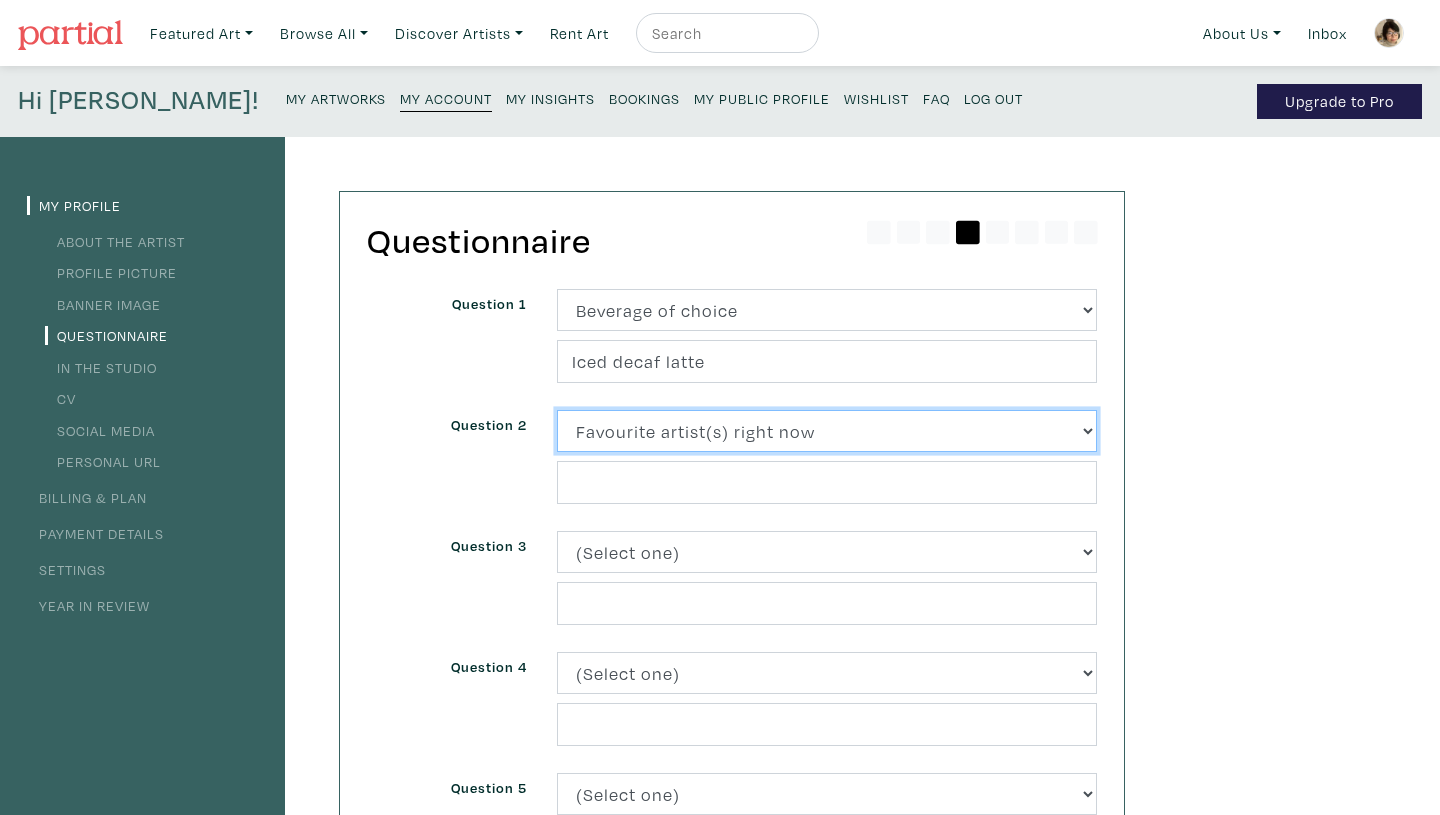 click on "Favourite artist(s) right now" at bounding box center [0, 0] 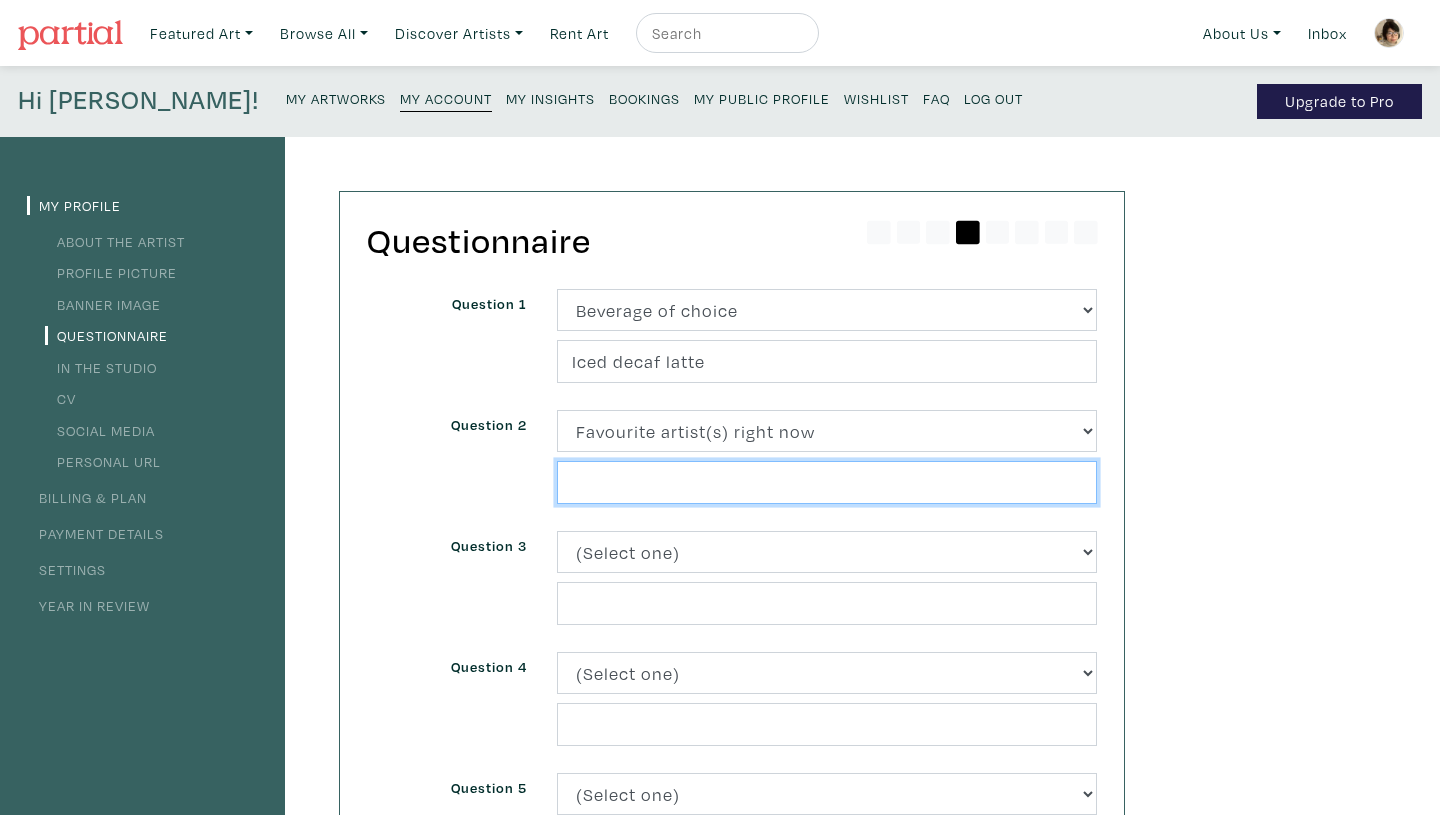 click at bounding box center [827, 482] 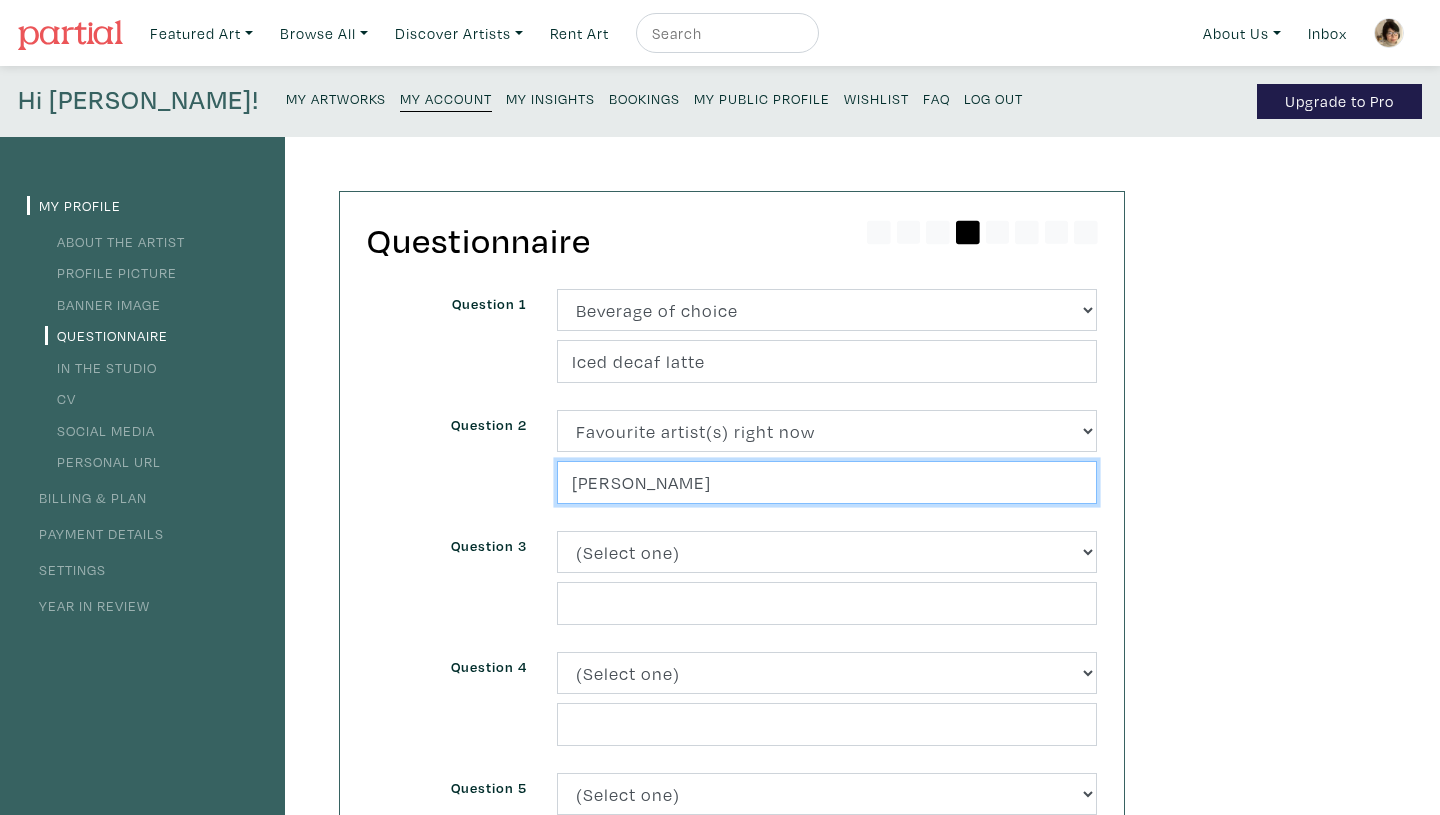 click on "Michael Boreman" at bounding box center [827, 482] 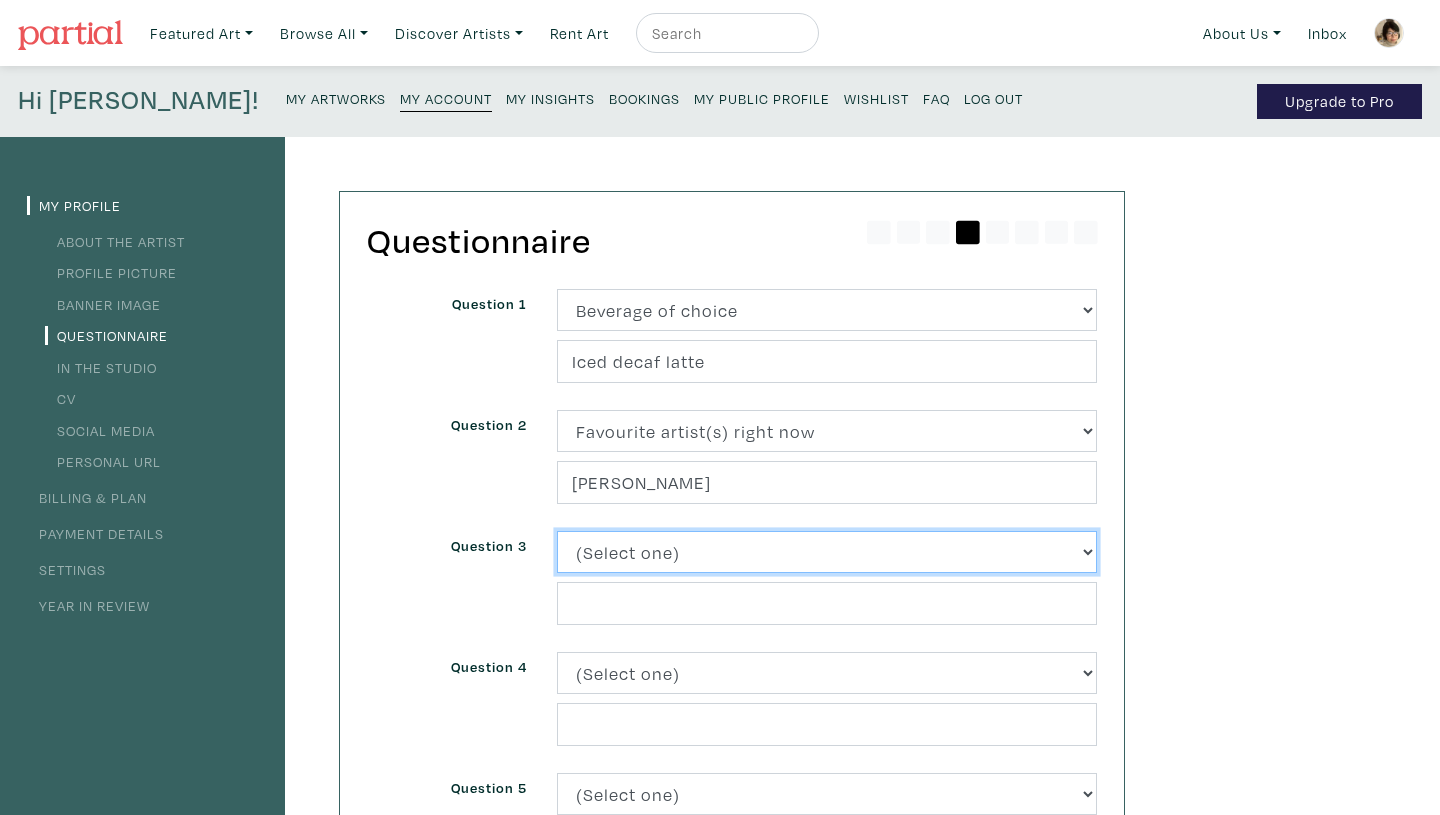 click on "(Select one)
About Me
Best season of the year in Toronto
Describe your home in 3 words
Everyone should know about
Only thing you need when you leave the house
What places do you hang out in Toronto?
Fun facts
Beverage of choice
Favourite book
Favourite movie
Favourite musical artist / band right now
In a previous life I was (a) ...
Jays vs. Raptors
Least favourite movie
Your favourite spot in Toronto right now
My Habits
Coffees per day and from where
During my breaks, I tend to ... My Inspiration" at bounding box center [827, 552] 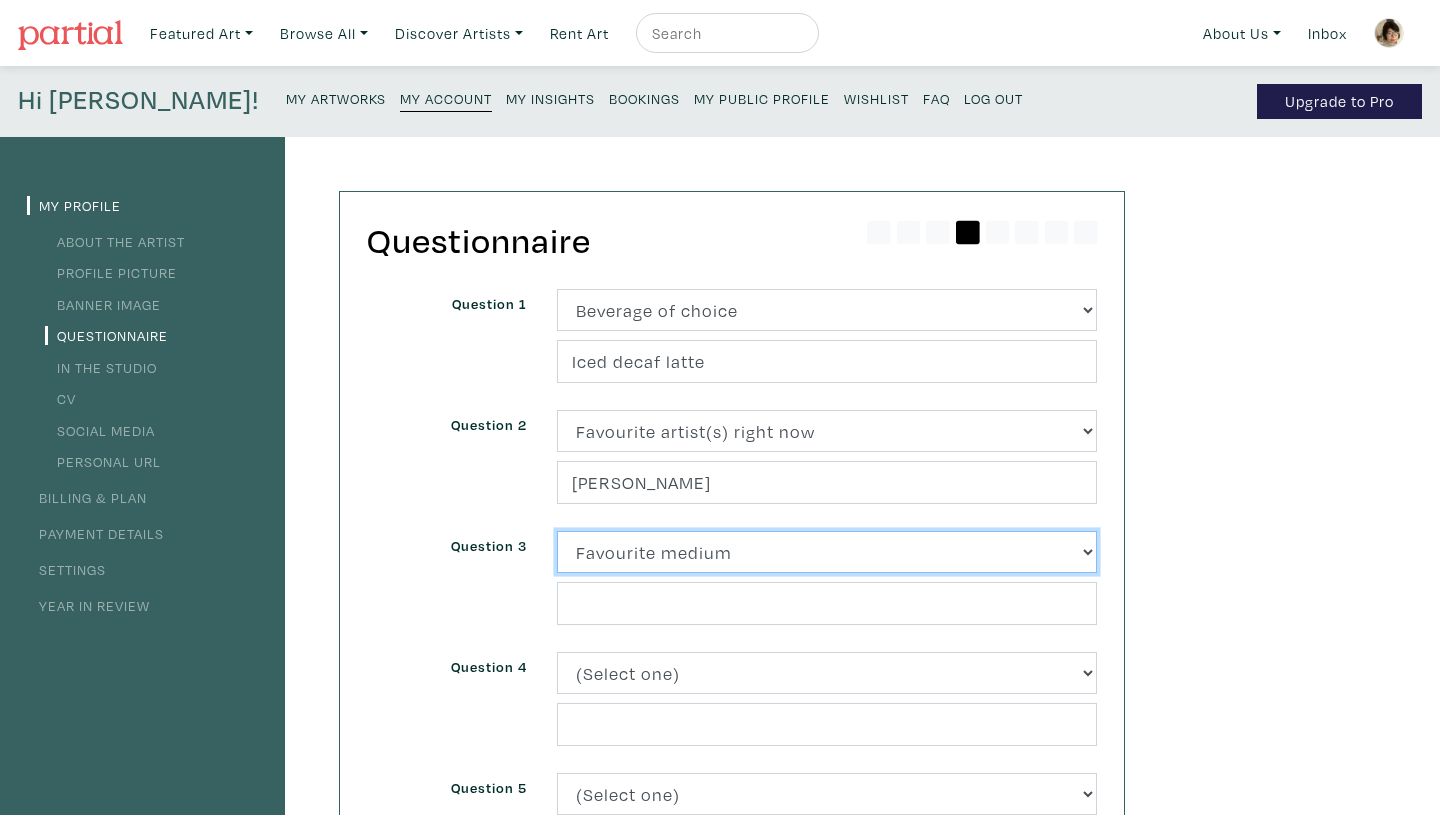 click on "Favourite medium" at bounding box center [0, 0] 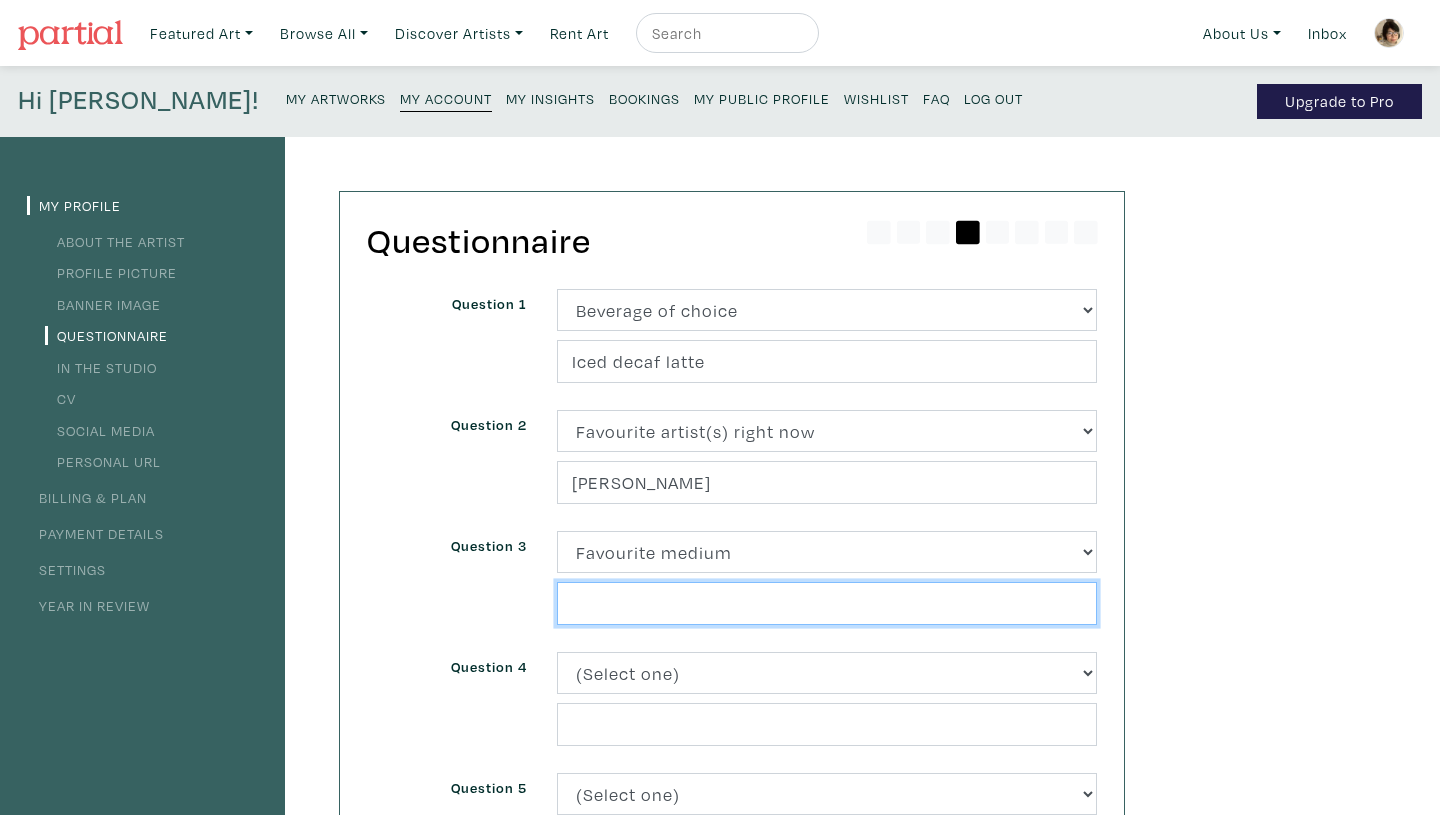 click at bounding box center [827, 603] 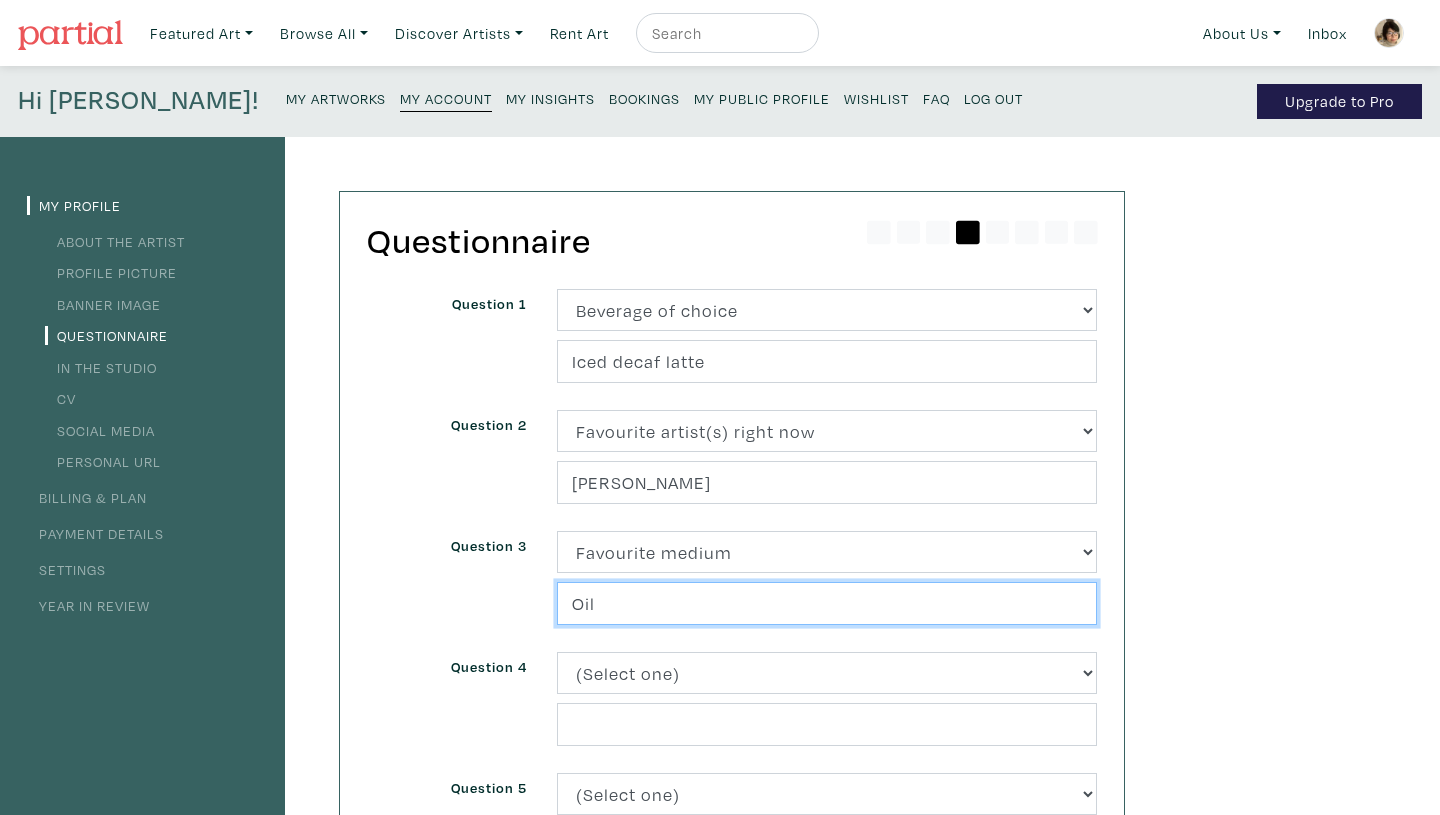 type on "Oil" 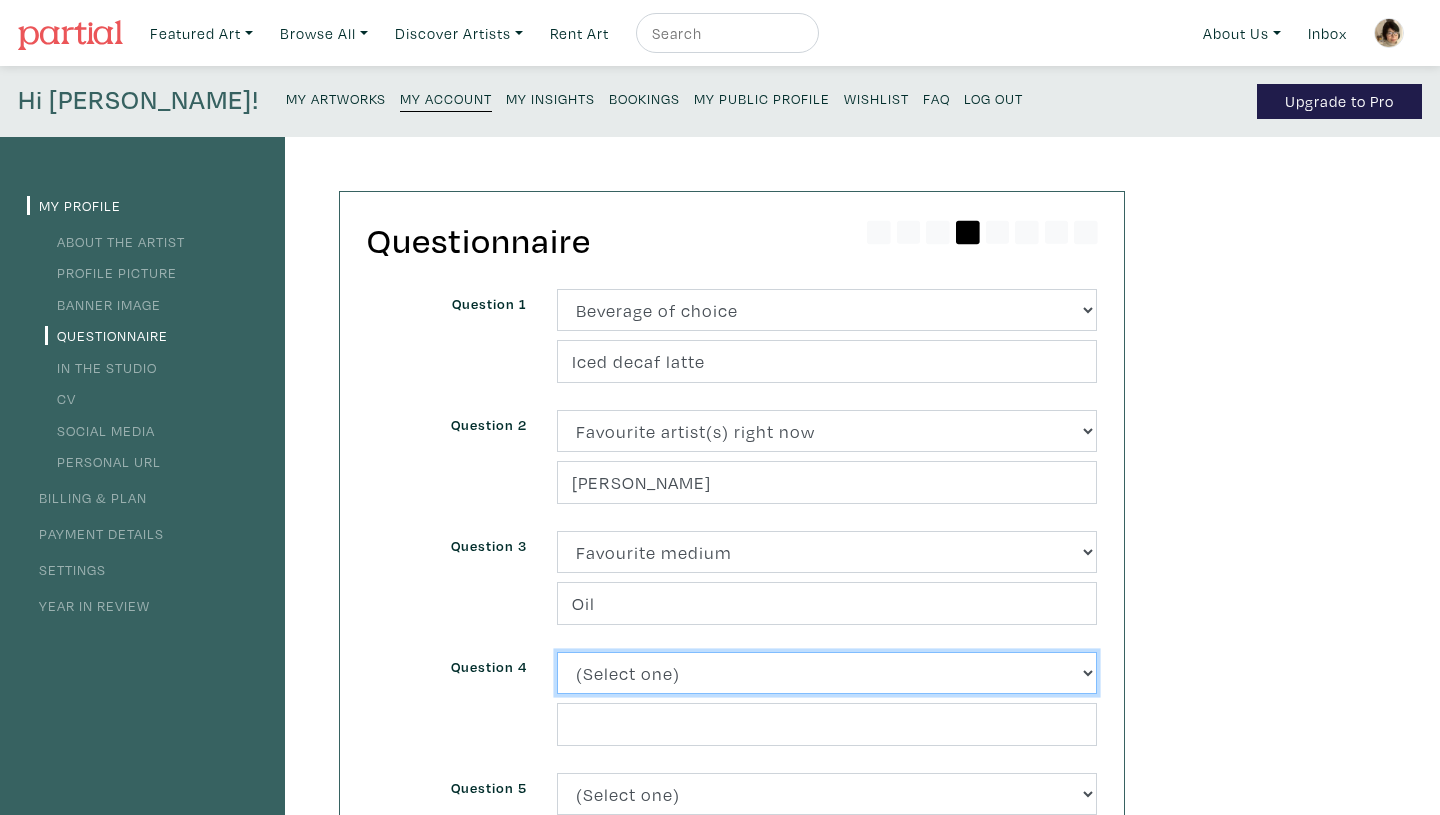 click on "(Select one)
About Me
Best season of the year in Toronto
Describe your home in 3 words
Everyone should know about
Only thing you need when you leave the house
What places do you hang out in Toronto?
Fun facts
Beverage of choice
Favourite book
Favourite movie
Favourite musical artist / band right now
In a previous life I was (a) ...
Jays vs. Raptors
Least favourite movie
Your favourite spot in Toronto right now
My Habits
Coffees per day and from where
During my breaks, I tend to ... My Inspiration" at bounding box center [827, 673] 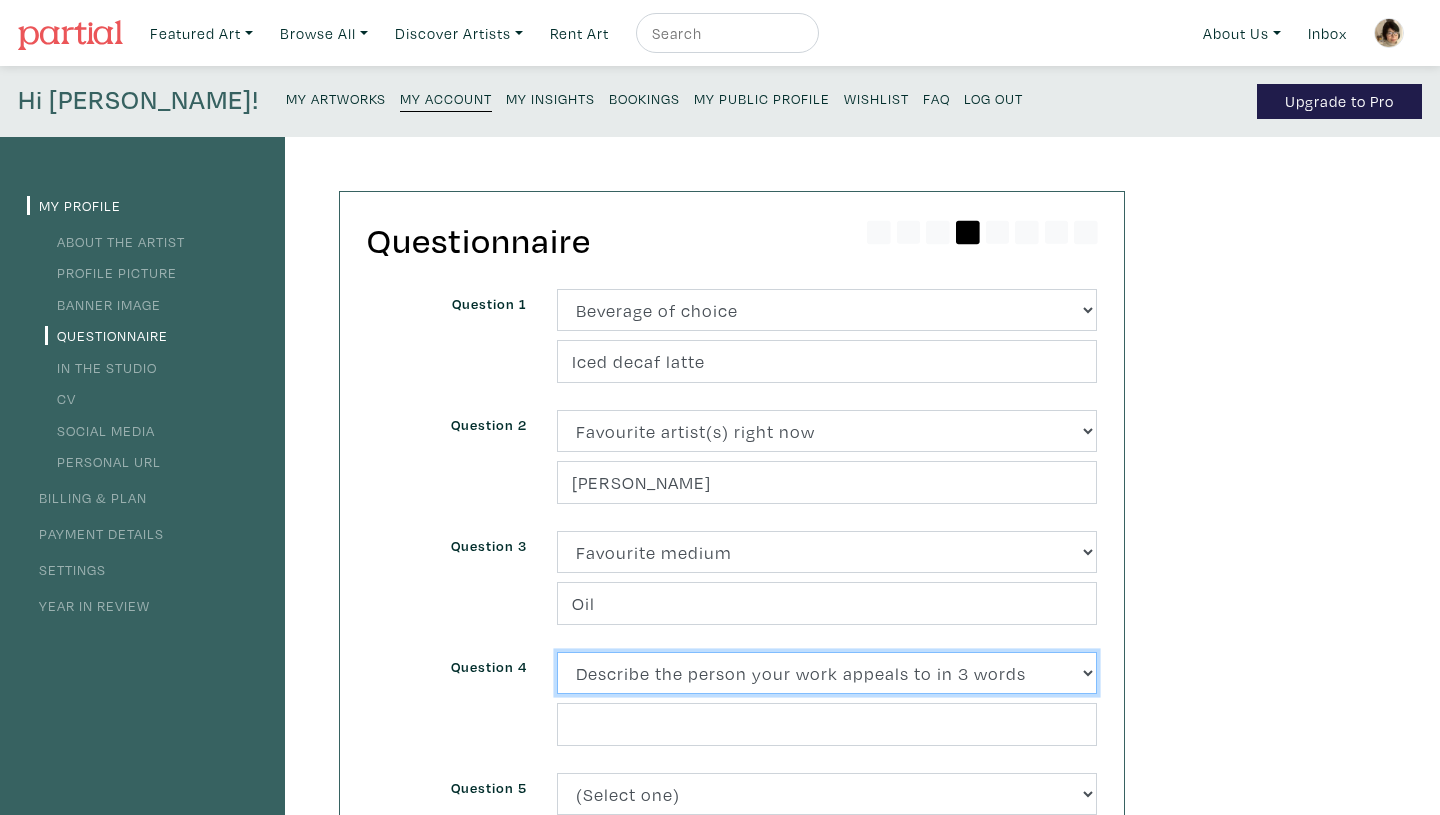 click on "Describe the person your work appeals to in 3 words" at bounding box center [0, 0] 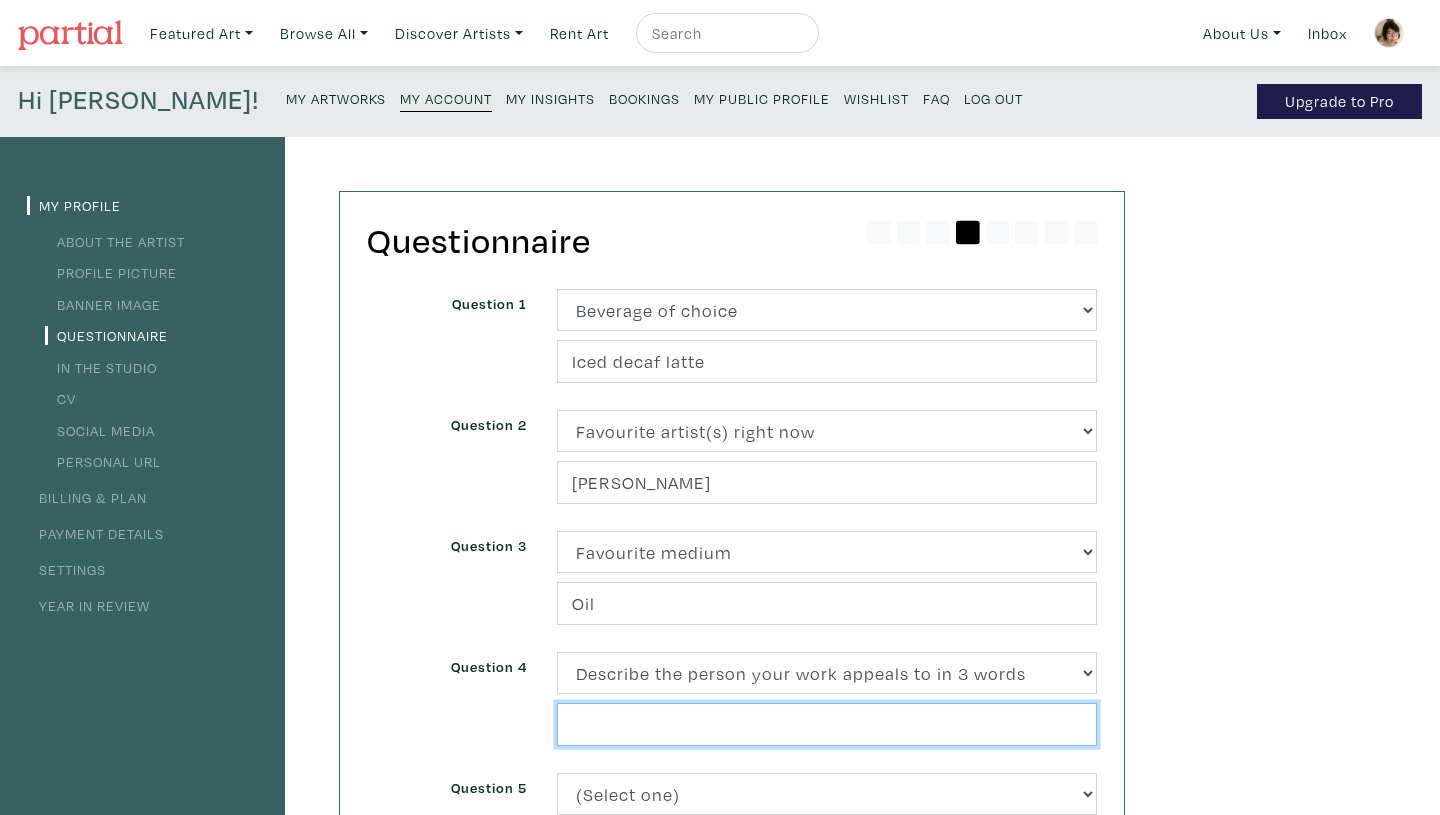 click at bounding box center (827, 724) 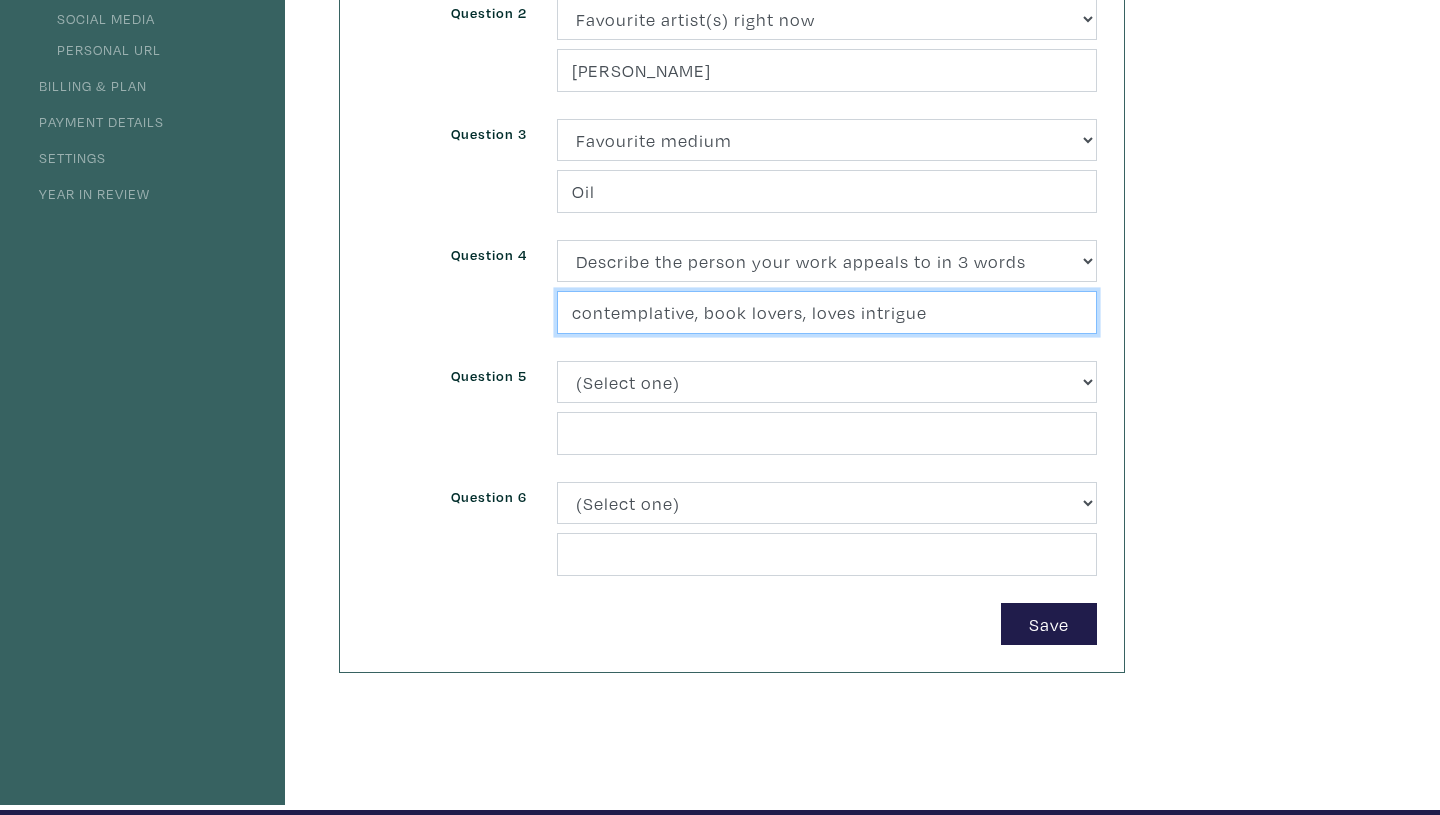 scroll, scrollTop: 446, scrollLeft: 0, axis: vertical 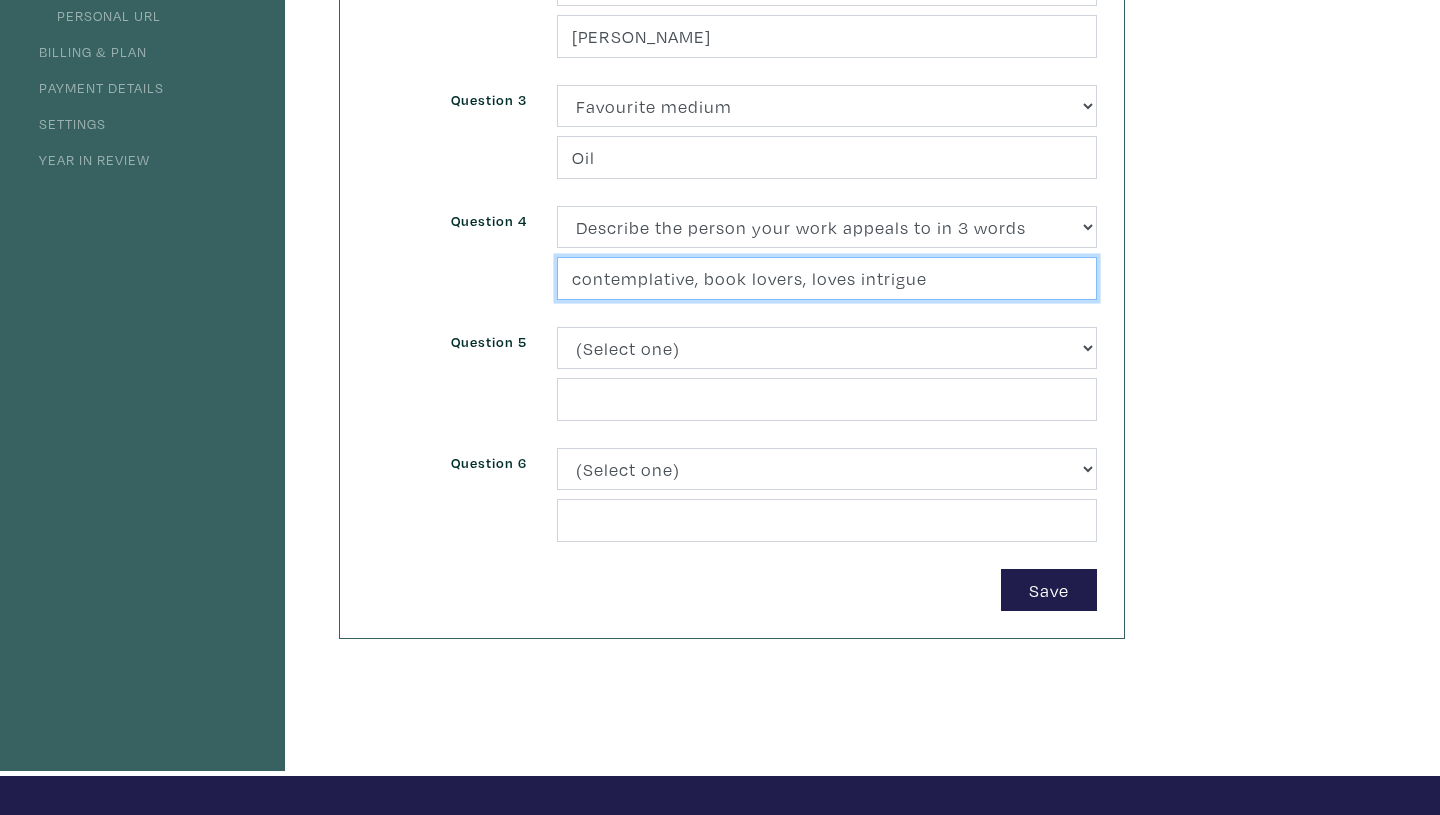 type on "contemplative, book lovers, loves intrigue" 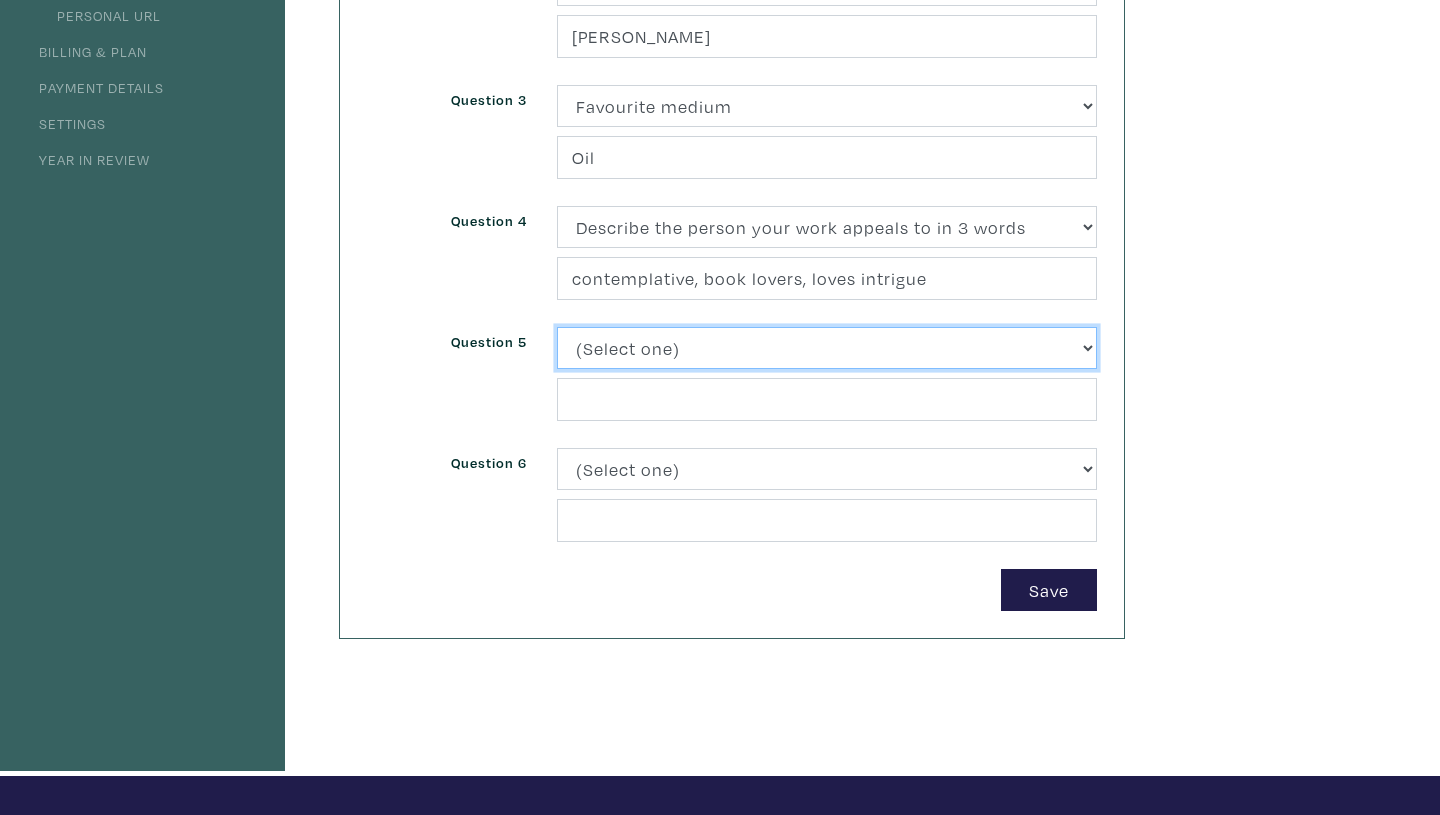 click on "(Select one)
About Me
Best season of the year in Toronto
Describe your home in 3 words
Everyone should know about
Only thing you need when you leave the house
What places do you hang out in Toronto?
Fun facts
Beverage of choice
Favourite book
Favourite movie
Favourite musical artist / band right now
In a previous life I was (a) ...
Jays vs. Raptors
Least favourite movie
Your favourite spot in Toronto right now
My Habits
Coffees per day and from where
During my breaks, I tend to ... My Inspiration" at bounding box center (827, 348) 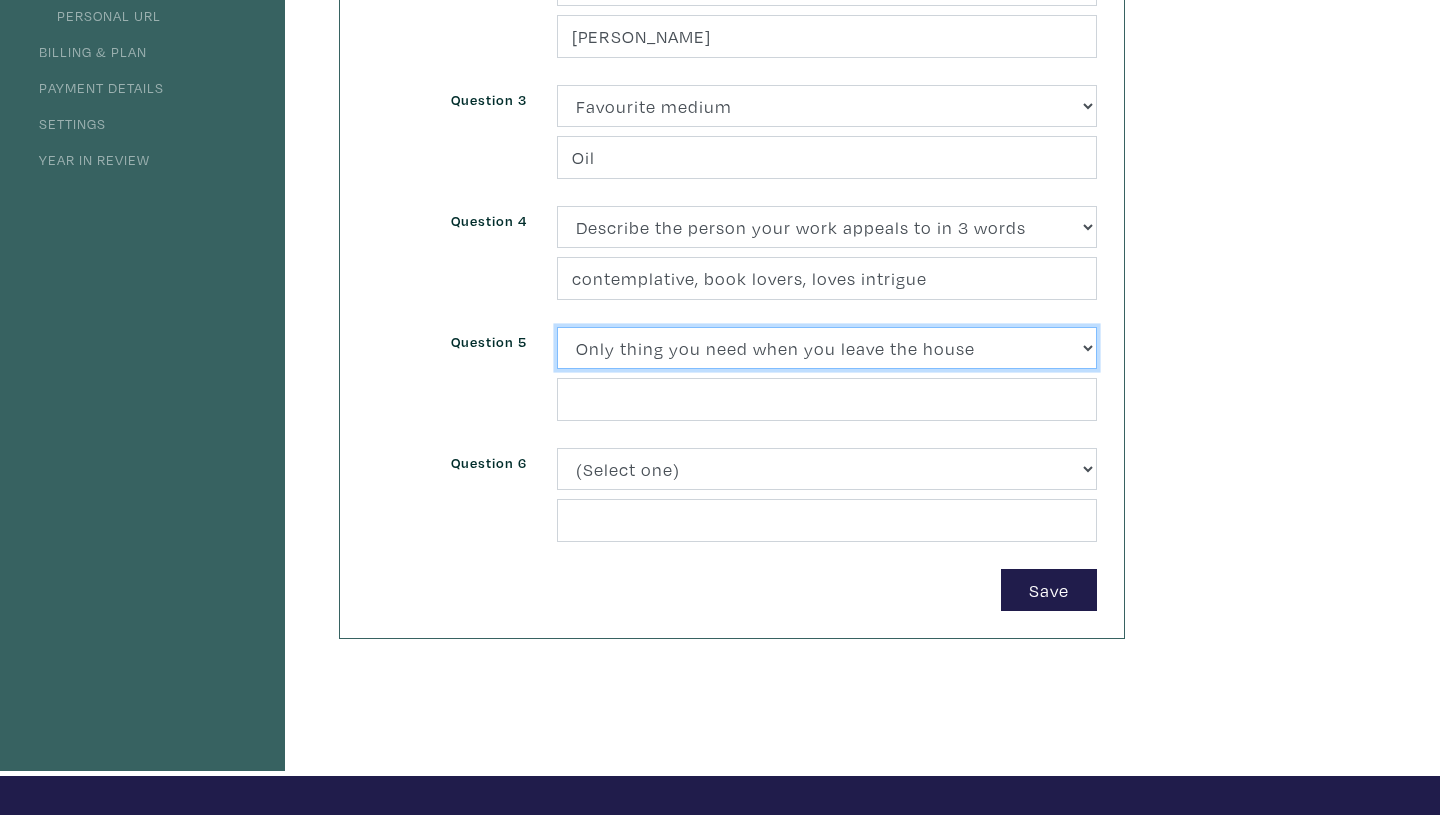 click on "Only thing you need when you leave the house" at bounding box center [0, 0] 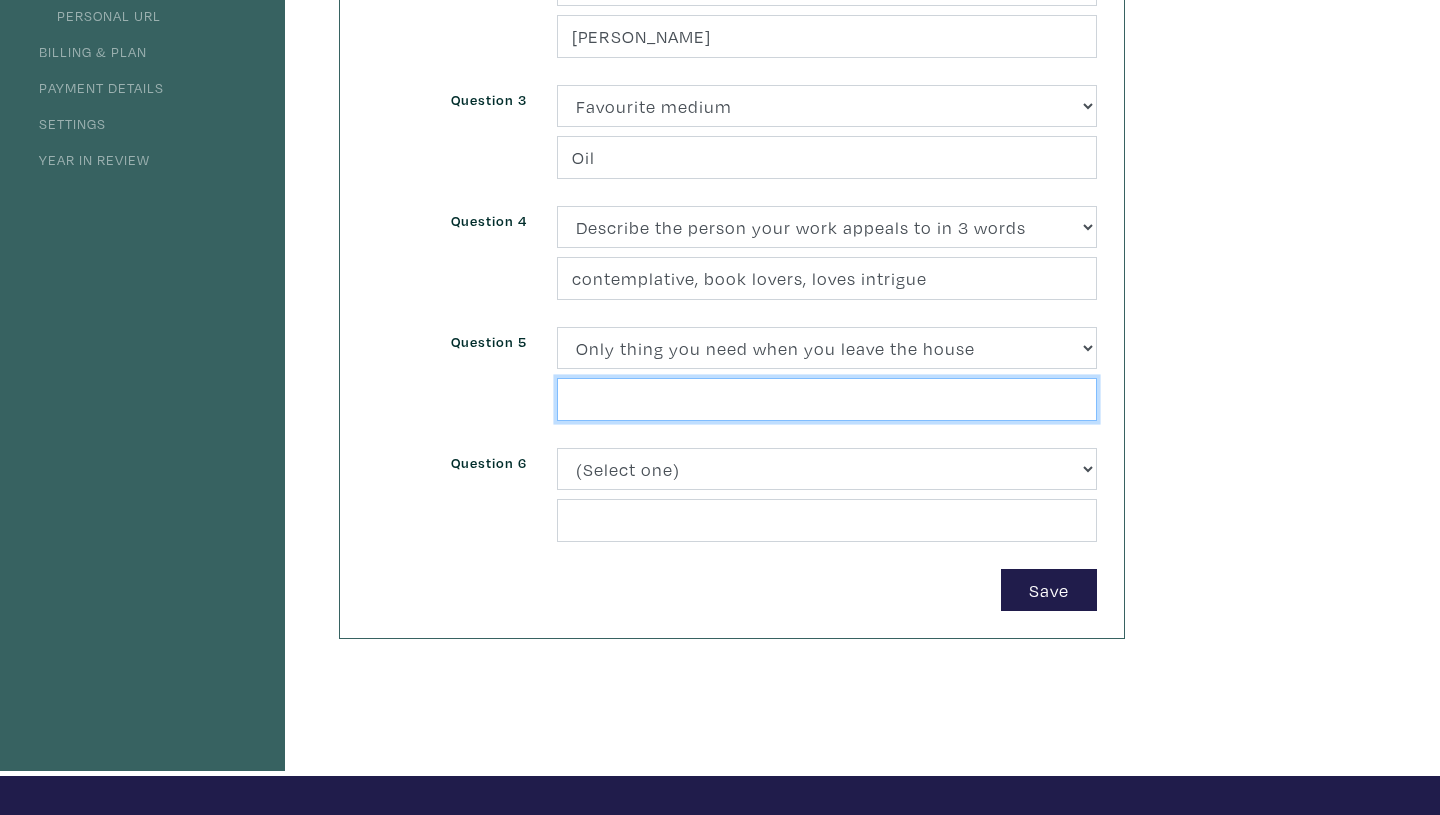 click at bounding box center [827, 399] 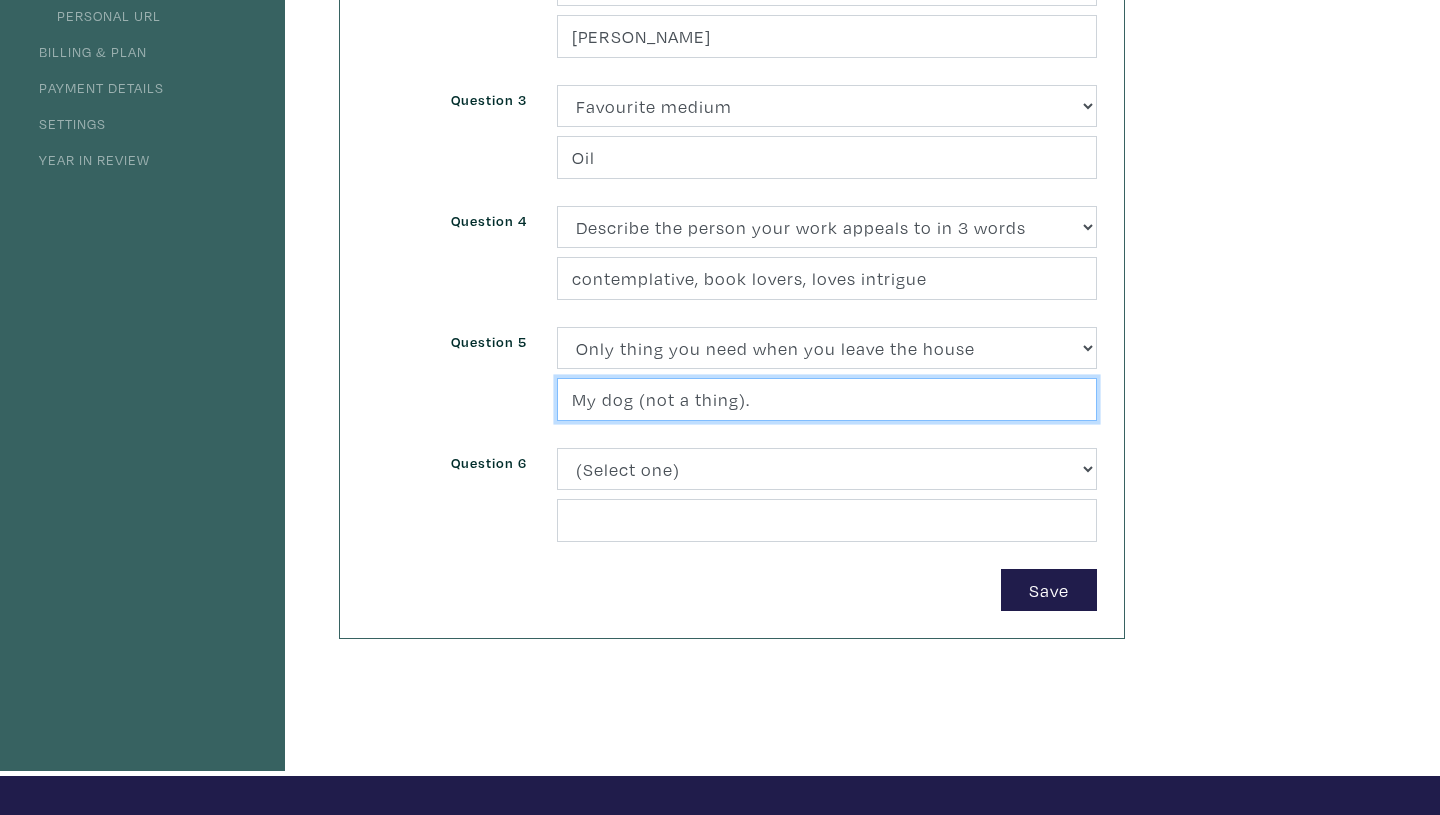 type on "My dog (not a thing)." 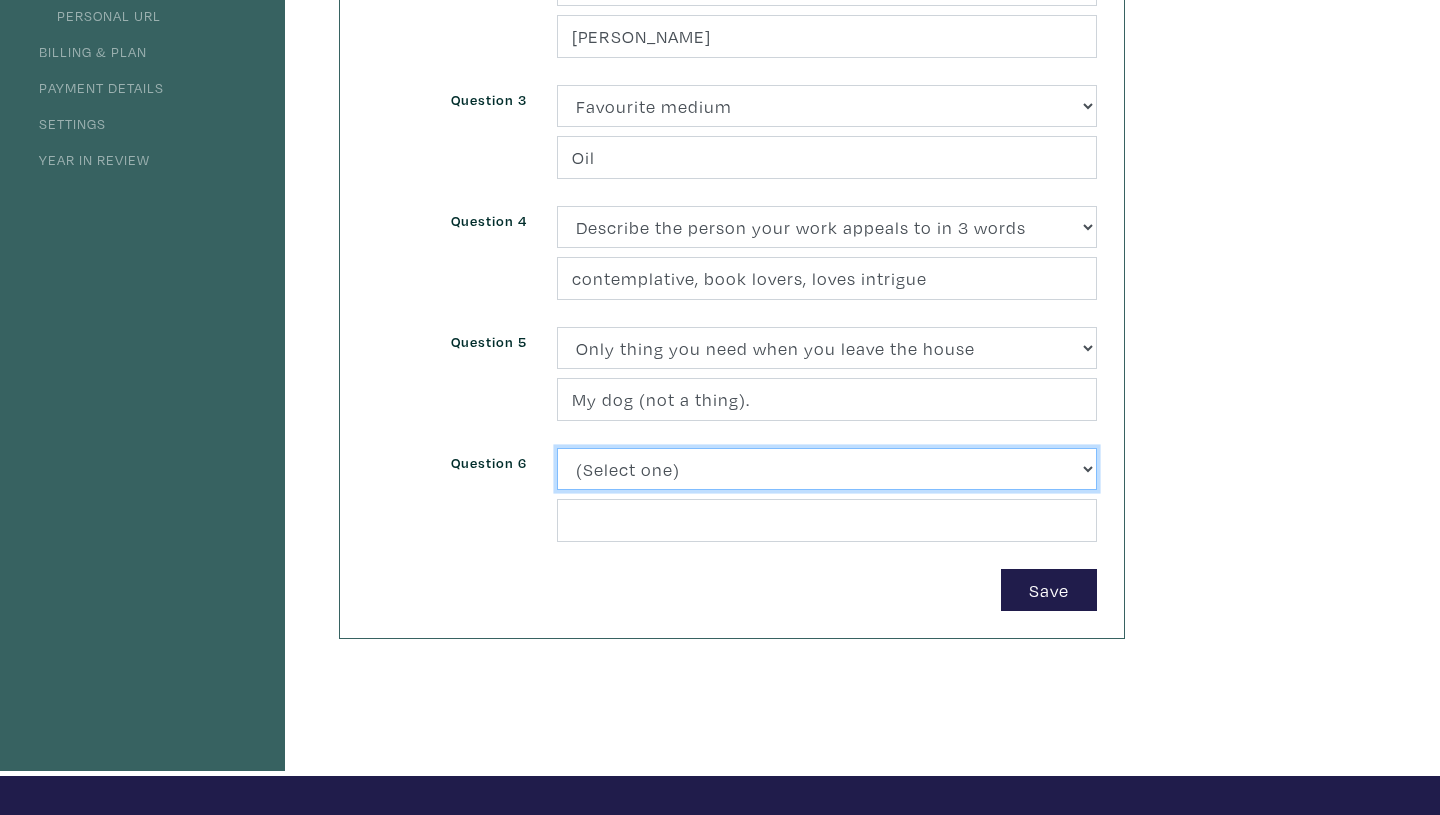 click on "(Select one)
About Me
Best season of the year in Toronto
Describe your home in 3 words
Everyone should know about
Only thing you need when you leave the house
What places do you hang out in Toronto?
Fun facts
Beverage of choice
Favourite book
Favourite movie
Favourite musical artist / band right now
In a previous life I was (a) ...
Jays vs. Raptors
Least favourite movie
Your favourite spot in Toronto right now
My Habits
Coffees per day and from where
During my breaks, I tend to ... My Inspiration" at bounding box center [827, 469] 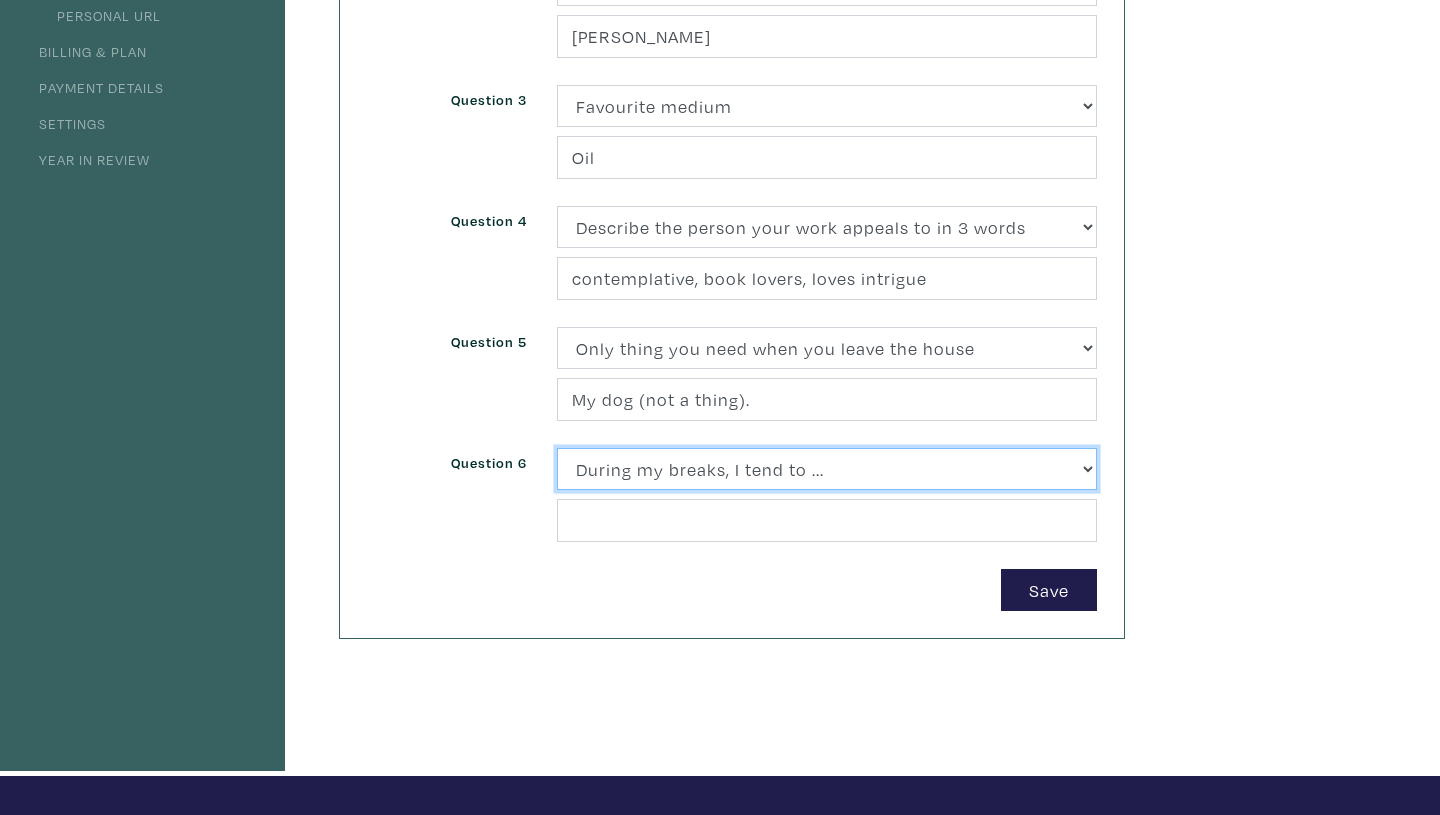 click on "During my breaks, I tend to ..." at bounding box center (0, 0) 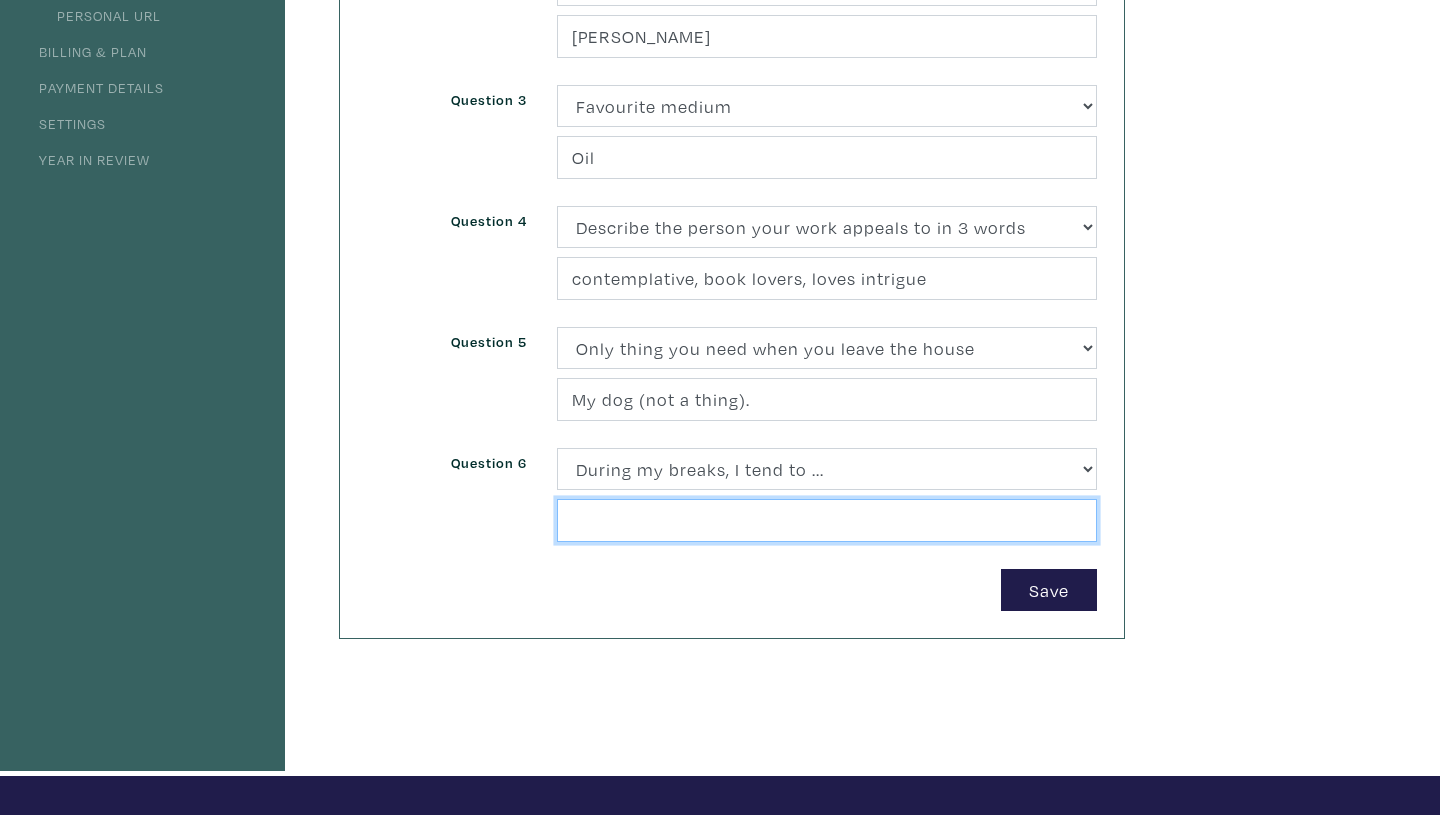 click at bounding box center (827, 520) 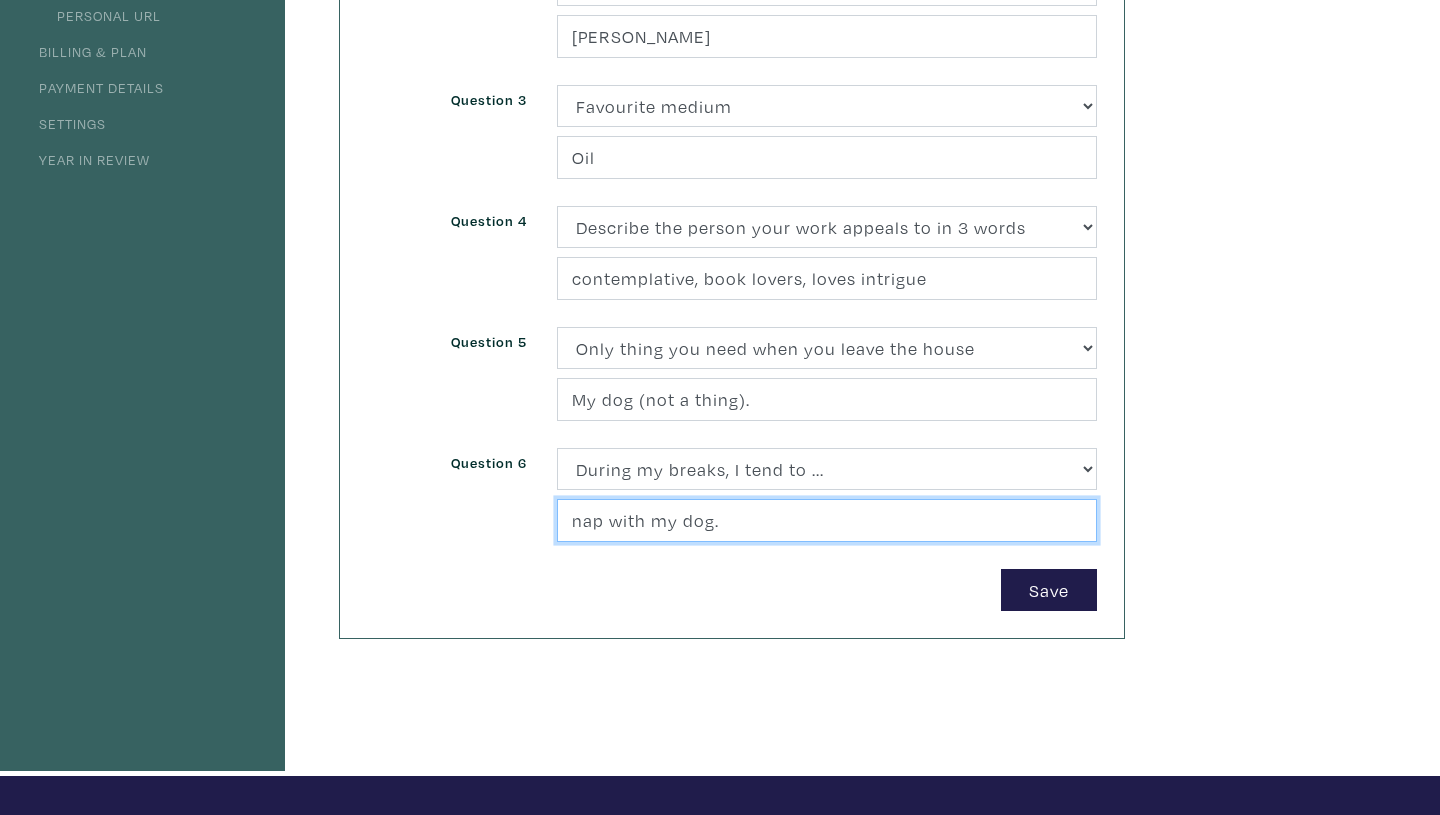 type on "nap with my dog." 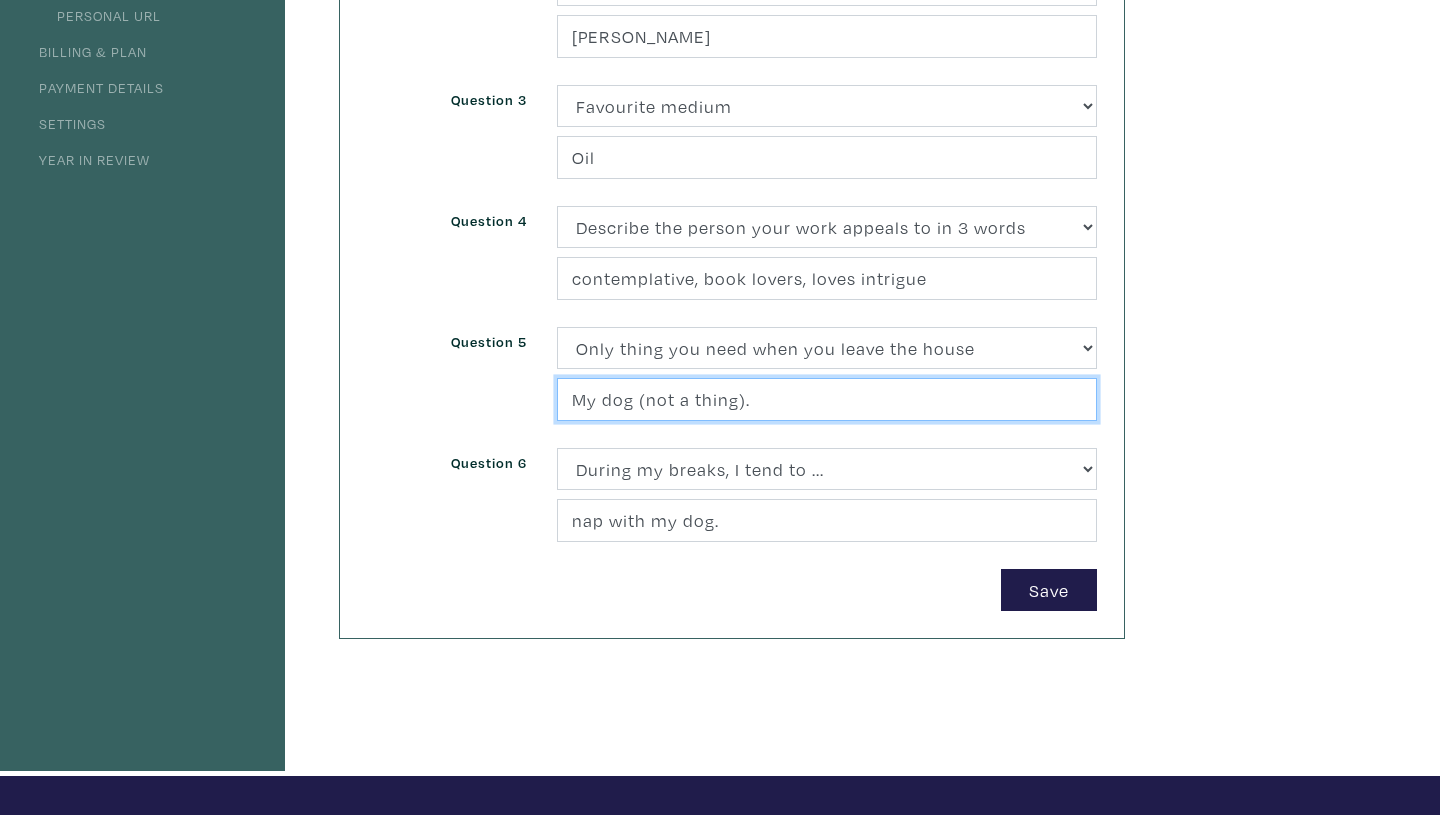 drag, startPoint x: 756, startPoint y: 401, endPoint x: 543, endPoint y: 396, distance: 213.05867 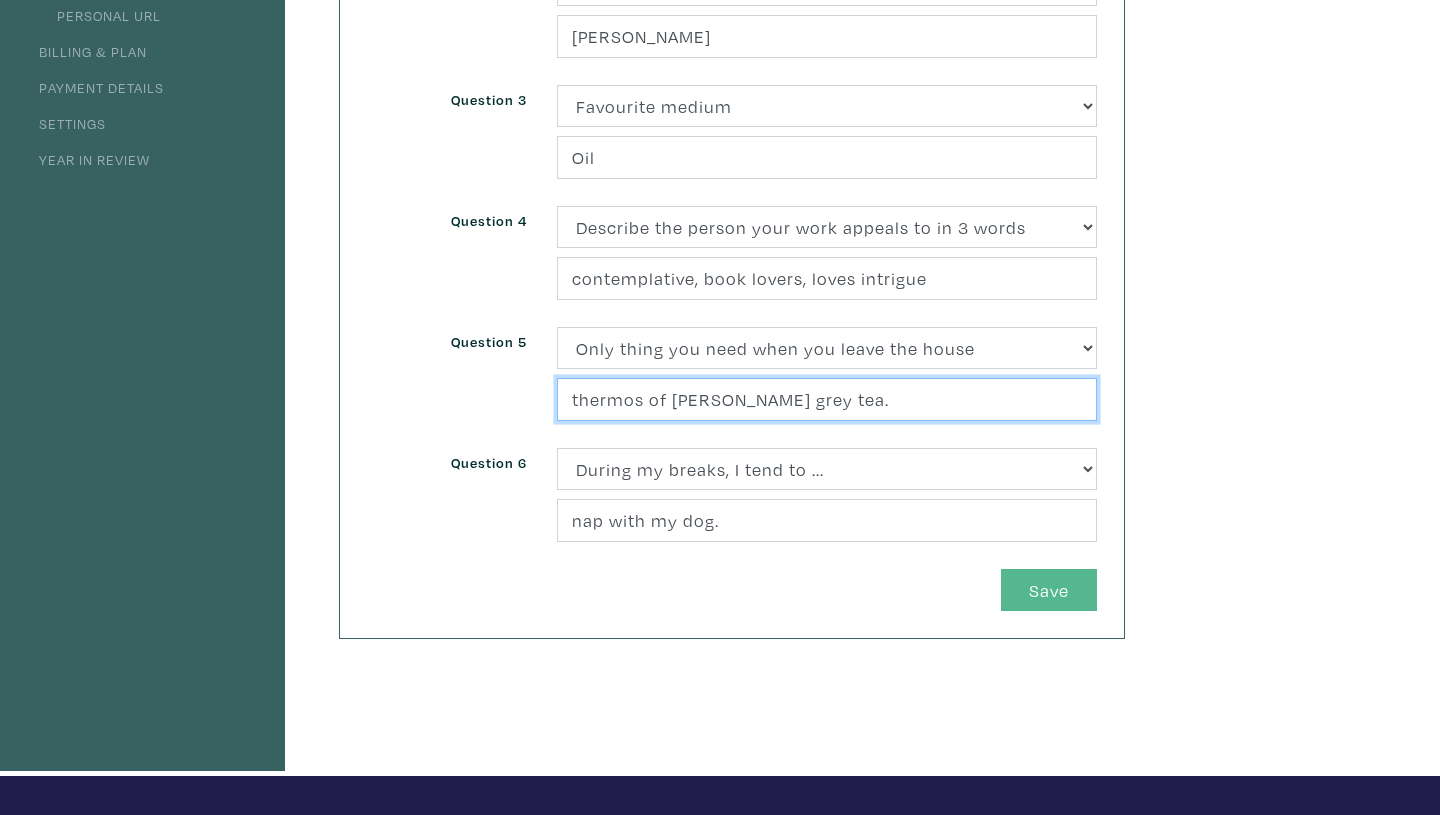 type on "thermos of earl grey tea." 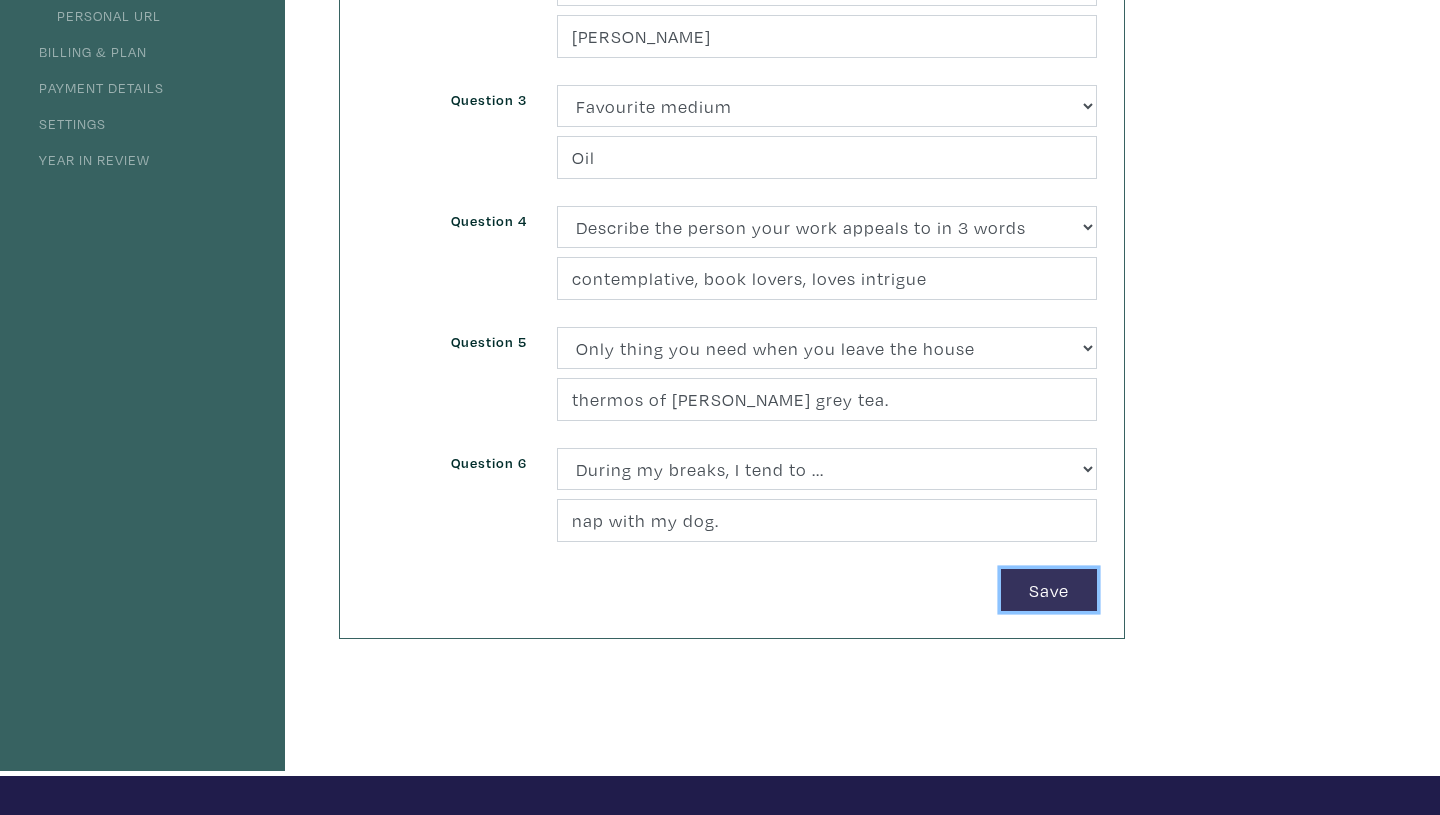 click on "Save" at bounding box center (1049, 590) 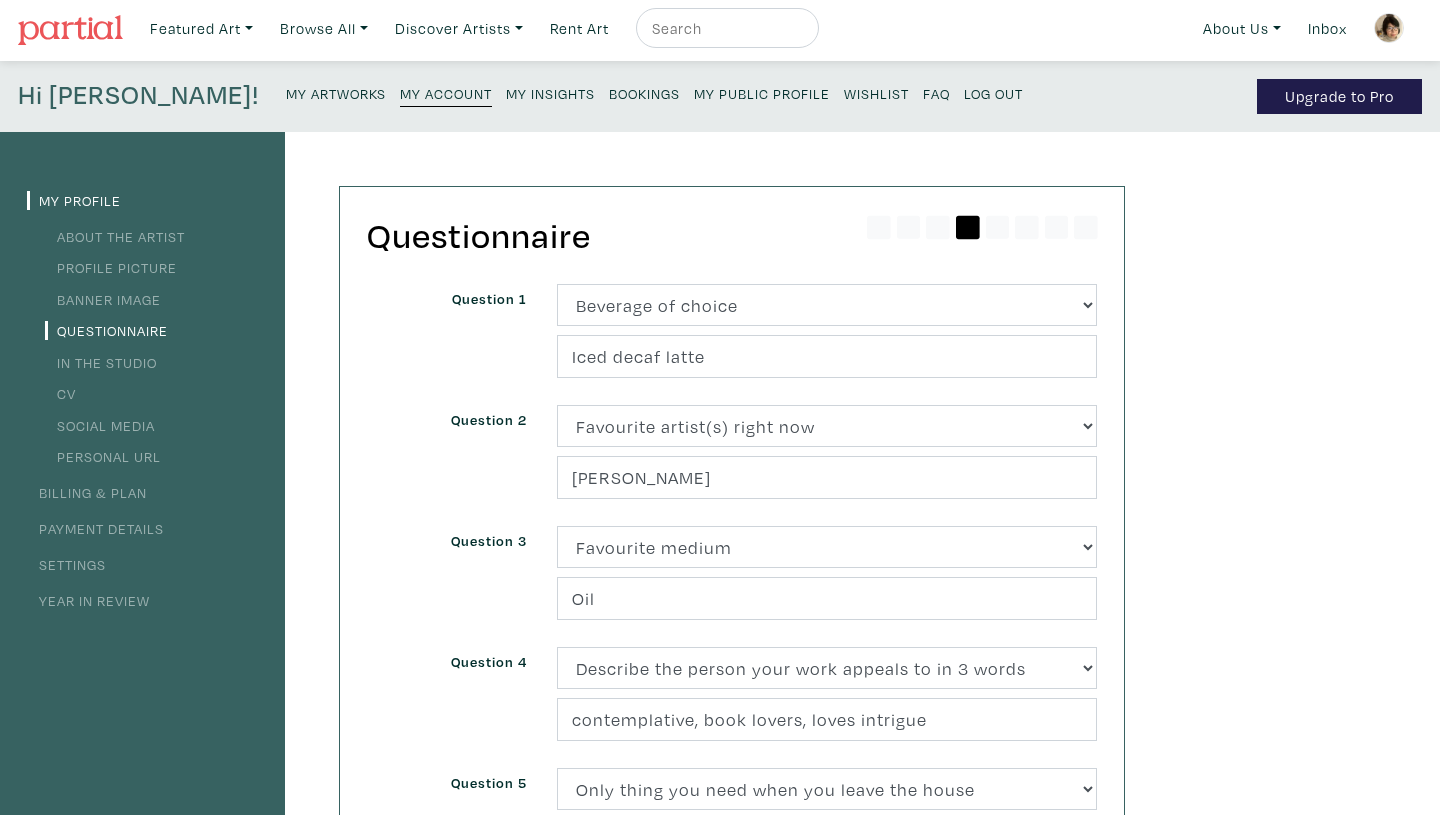scroll, scrollTop: 0, scrollLeft: 0, axis: both 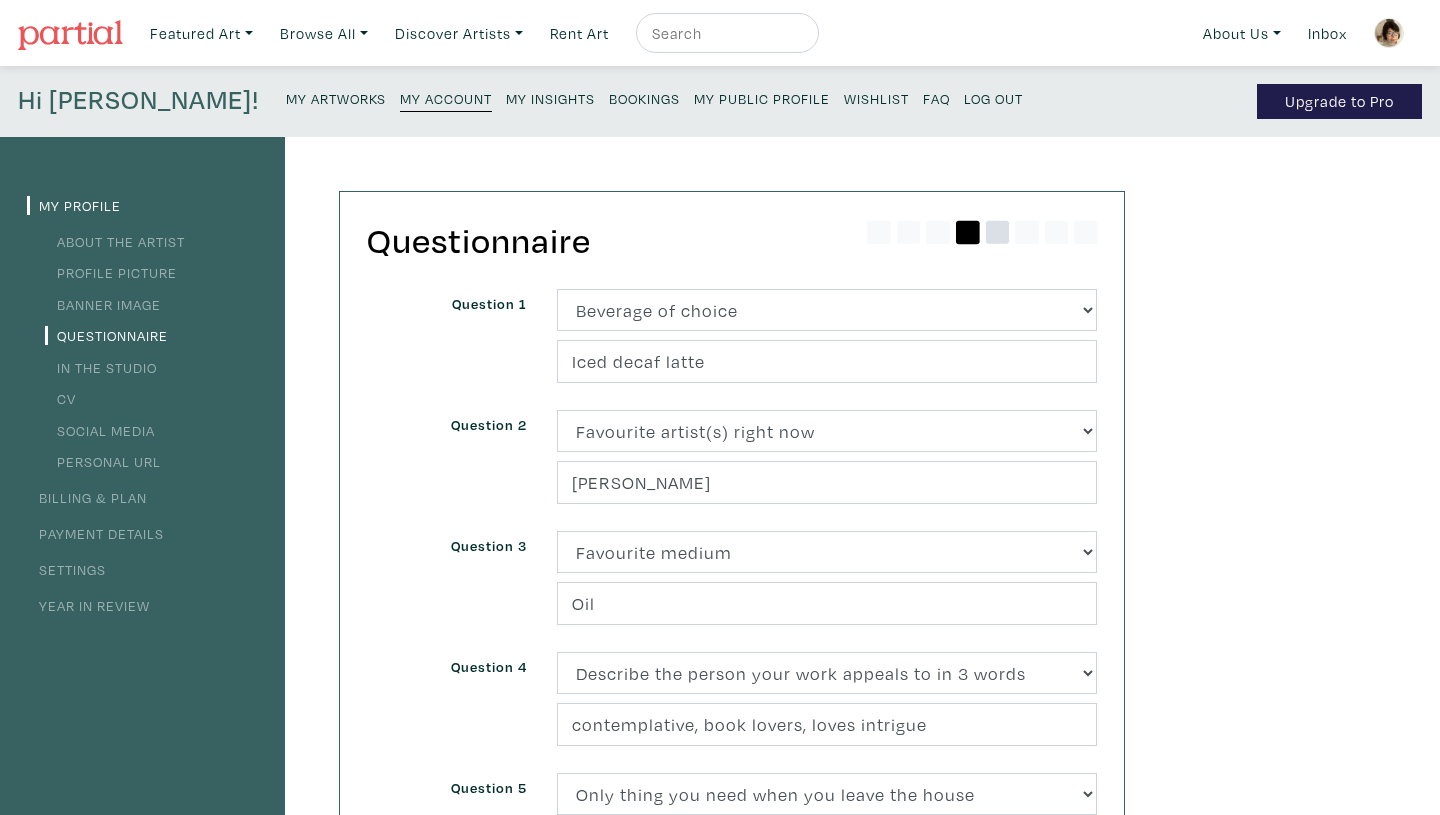 click 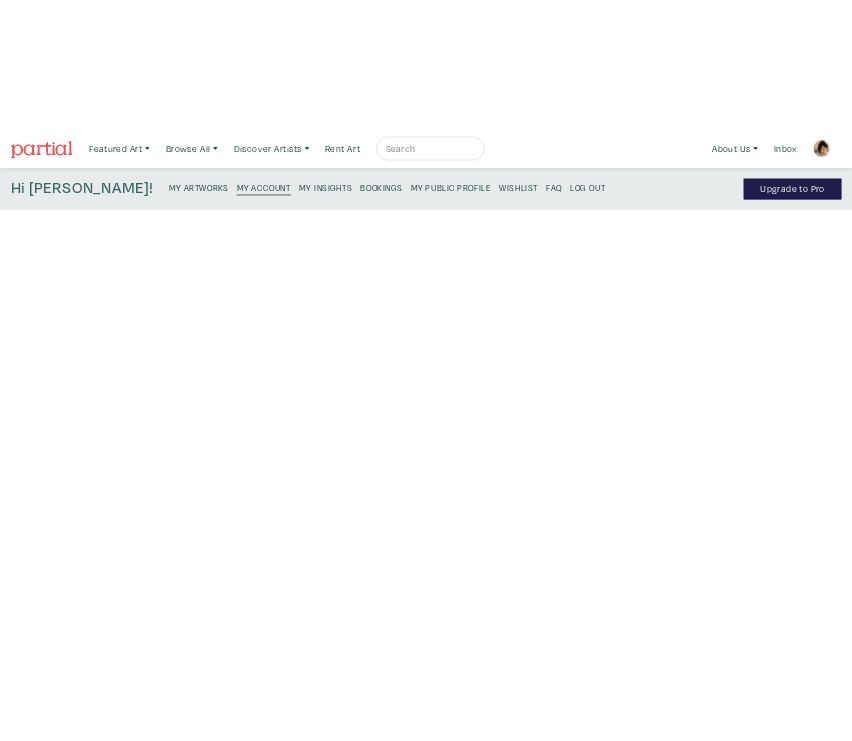 scroll, scrollTop: 0, scrollLeft: 0, axis: both 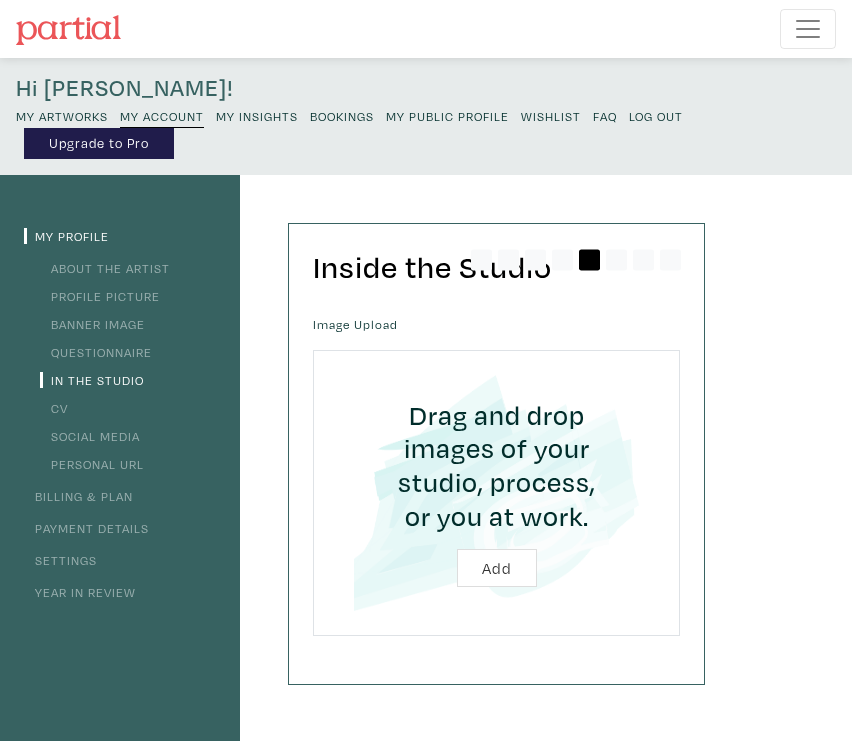type on "C:\fakepath\[PERSON_NAME].jpg" 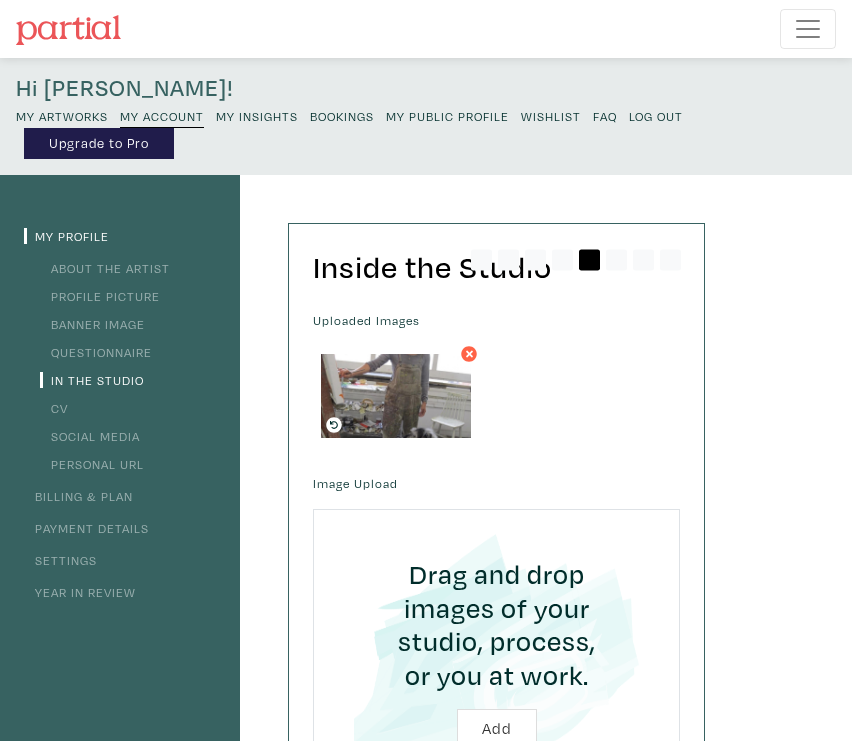 scroll, scrollTop: 0, scrollLeft: 0, axis: both 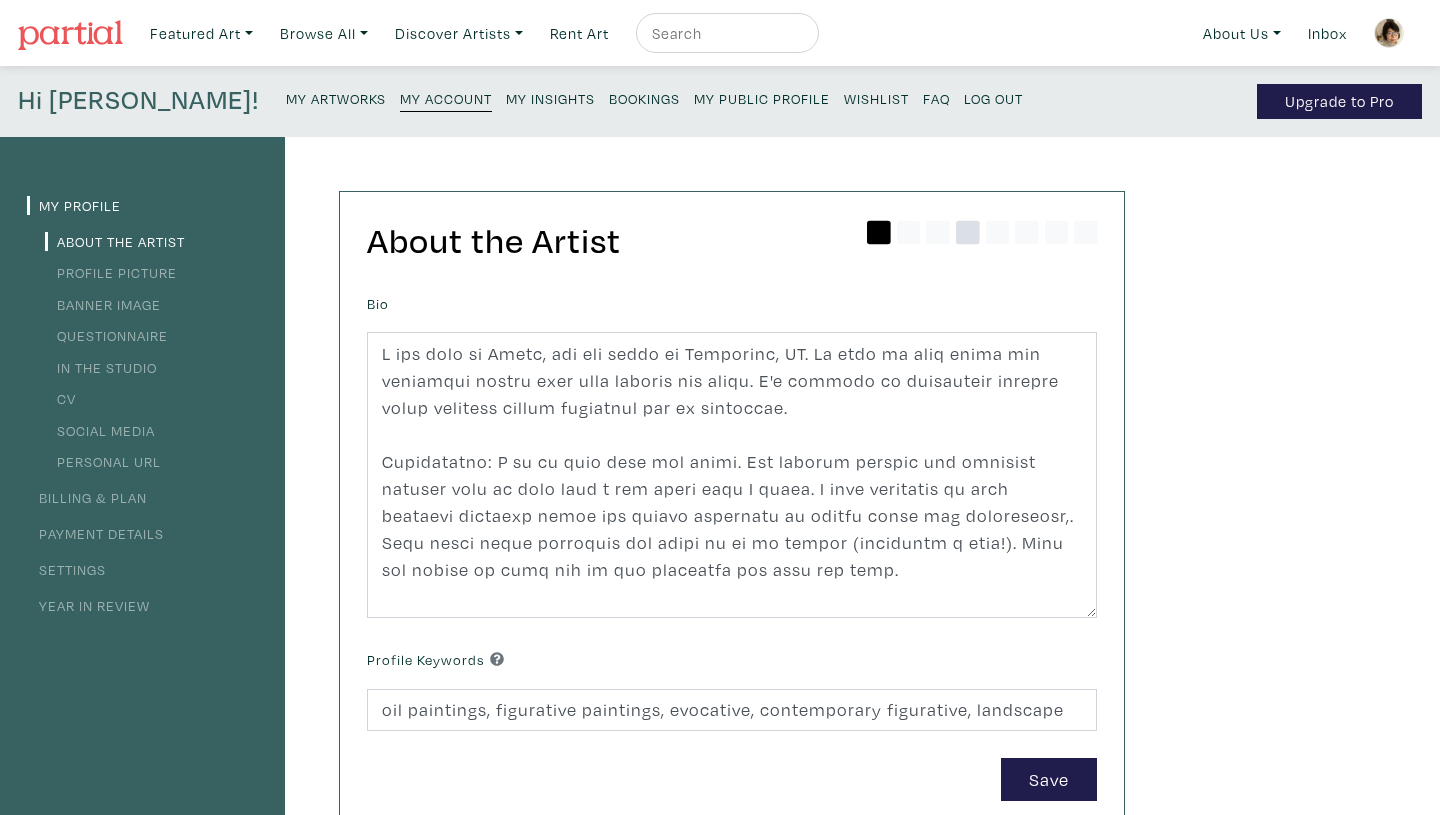 click 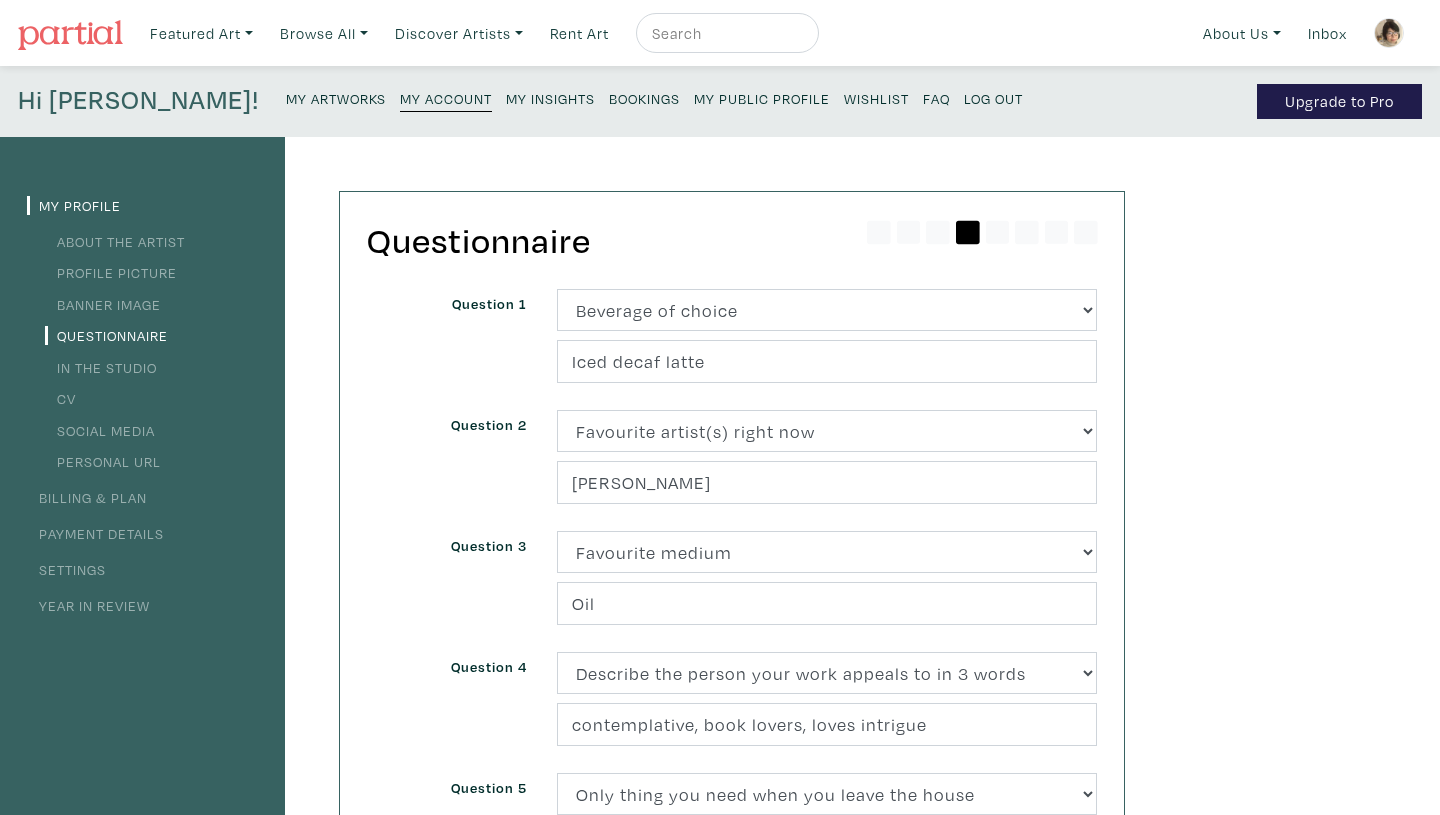 scroll, scrollTop: 0, scrollLeft: 0, axis: both 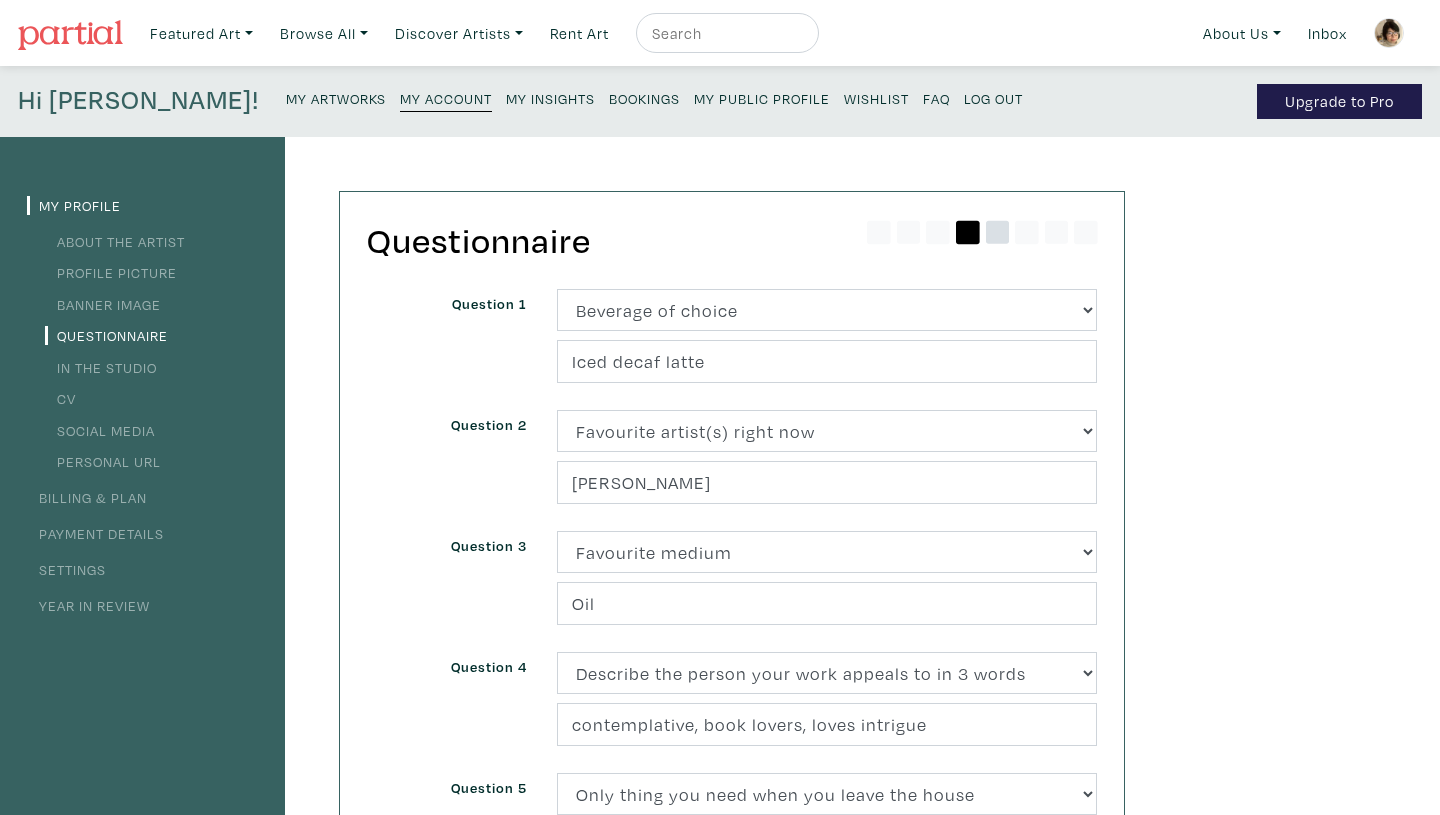 click 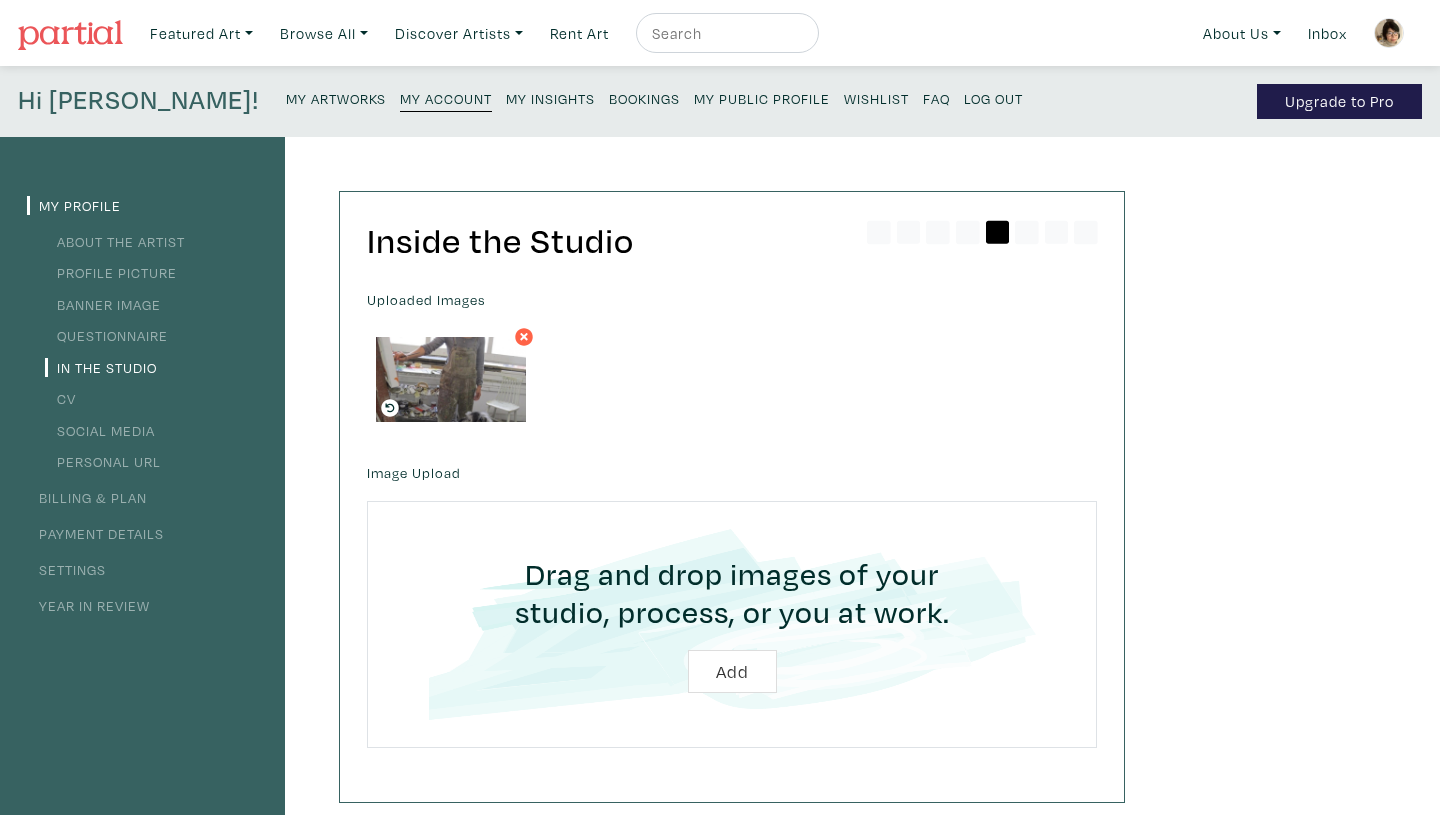 scroll, scrollTop: 0, scrollLeft: 0, axis: both 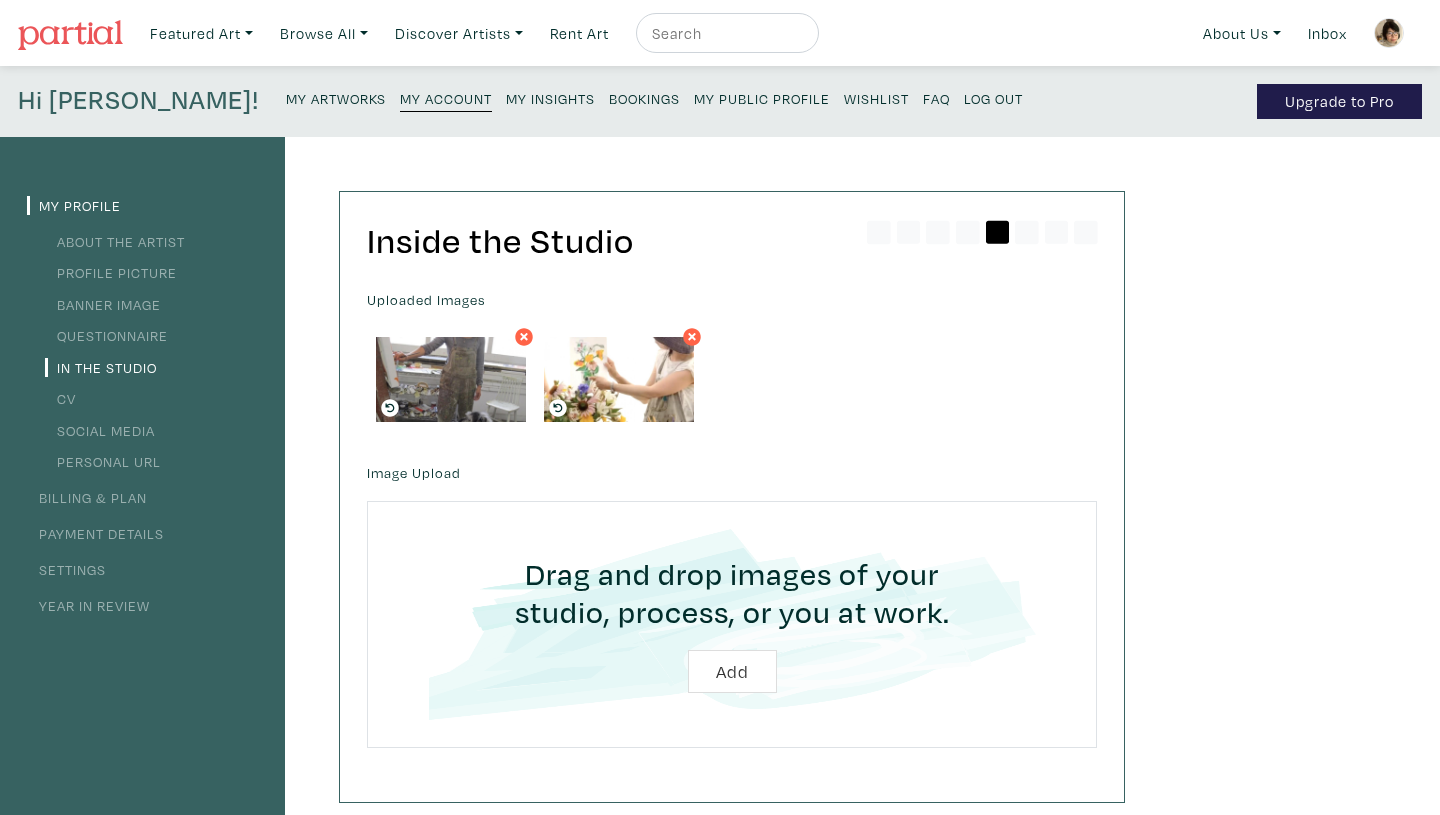 click at bounding box center (732, 624) 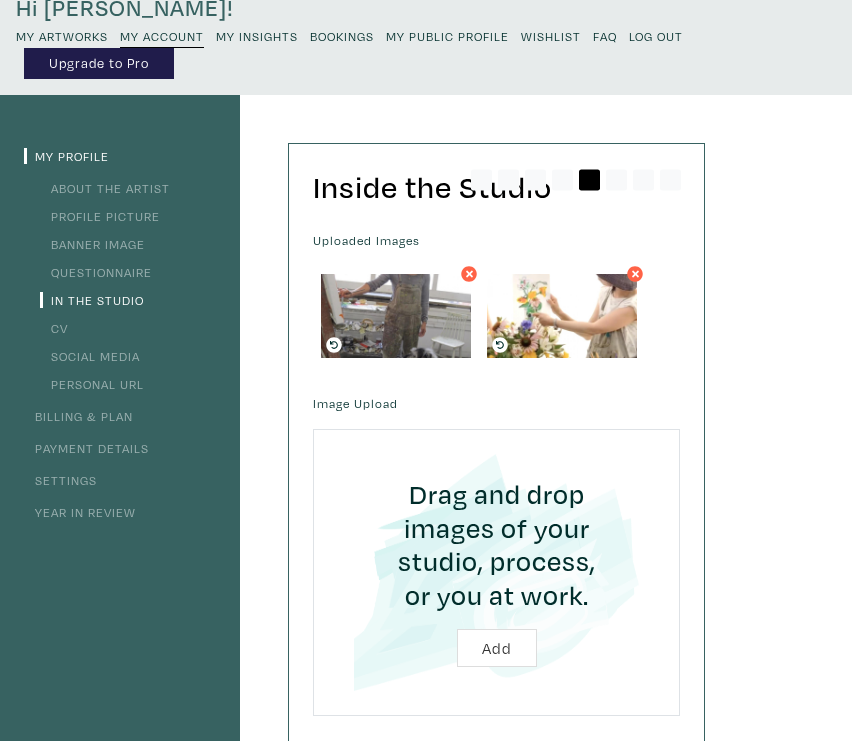 scroll, scrollTop: 100, scrollLeft: 0, axis: vertical 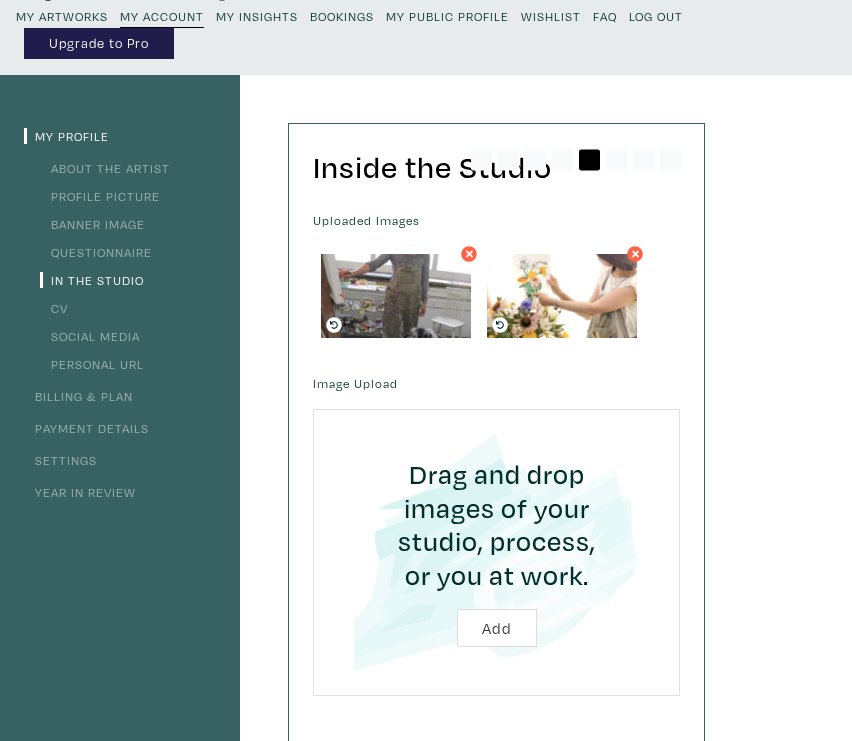 type on "C:\fakepath\Z on couch_6347.jpg" 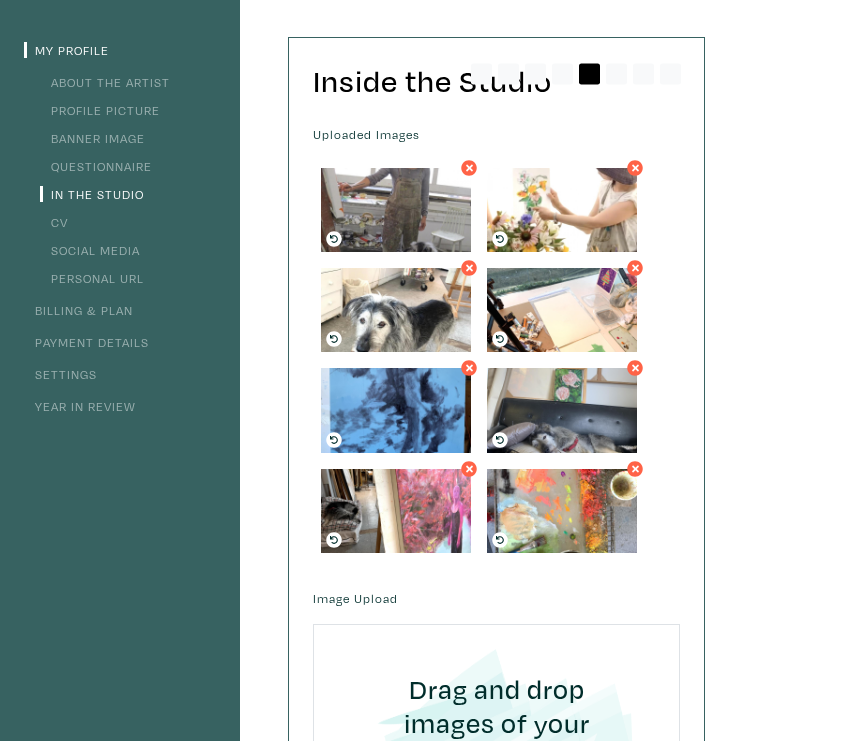 scroll, scrollTop: 227, scrollLeft: 0, axis: vertical 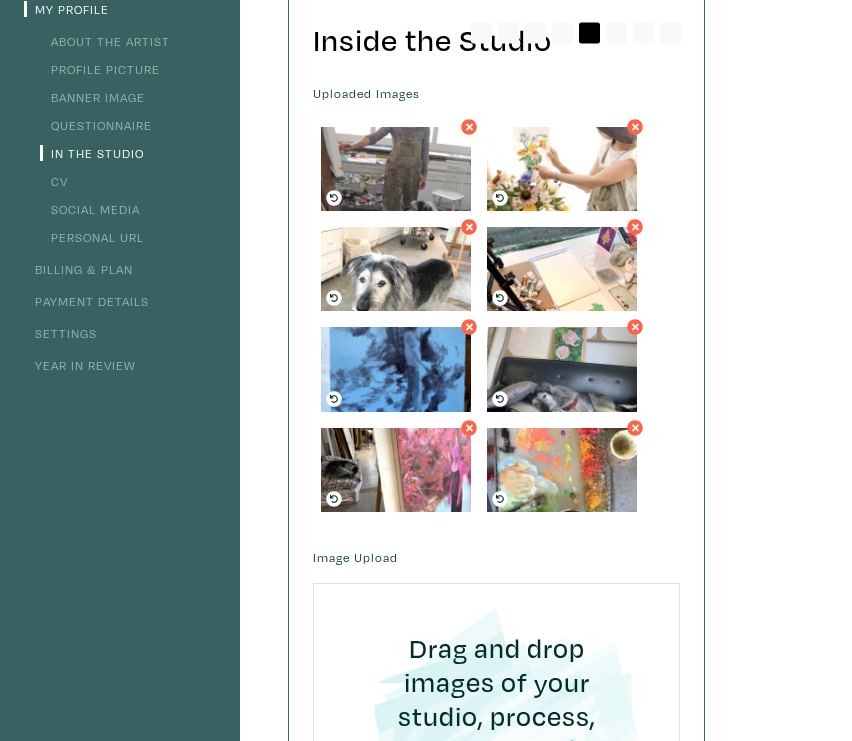 click 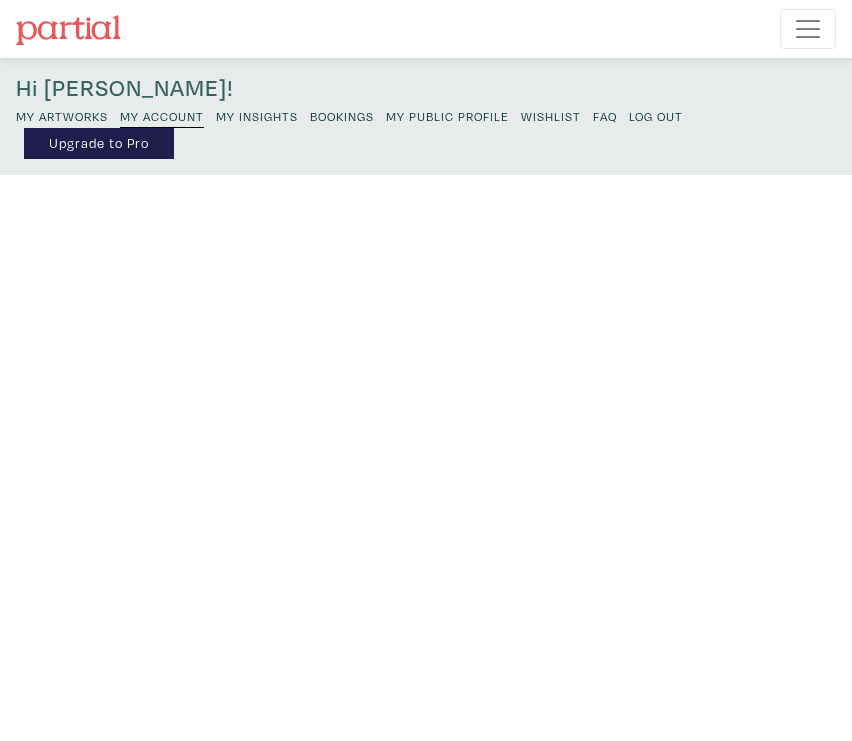 scroll, scrollTop: 227, scrollLeft: 0, axis: vertical 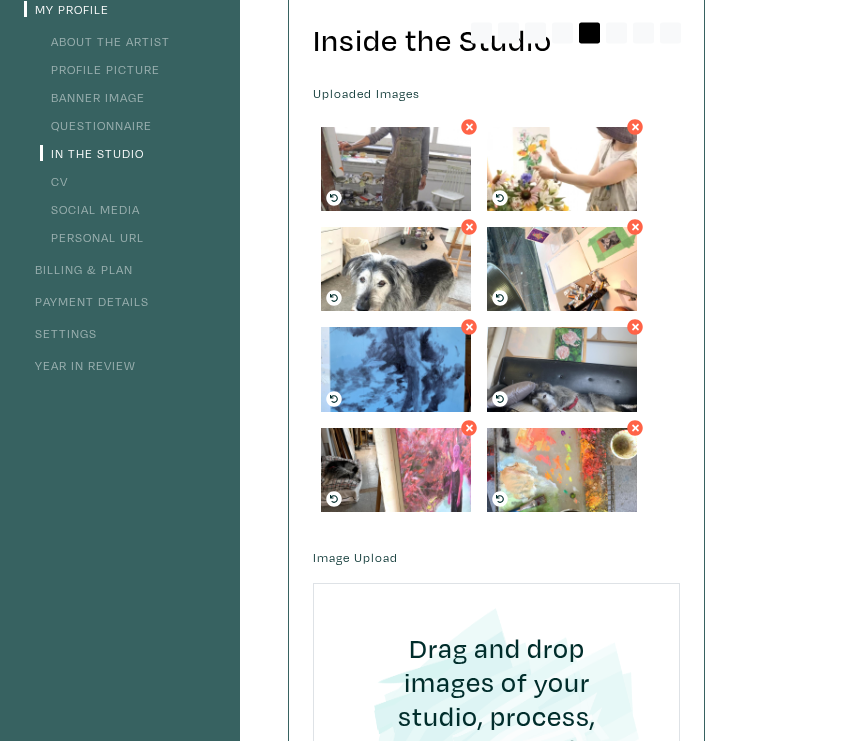 click 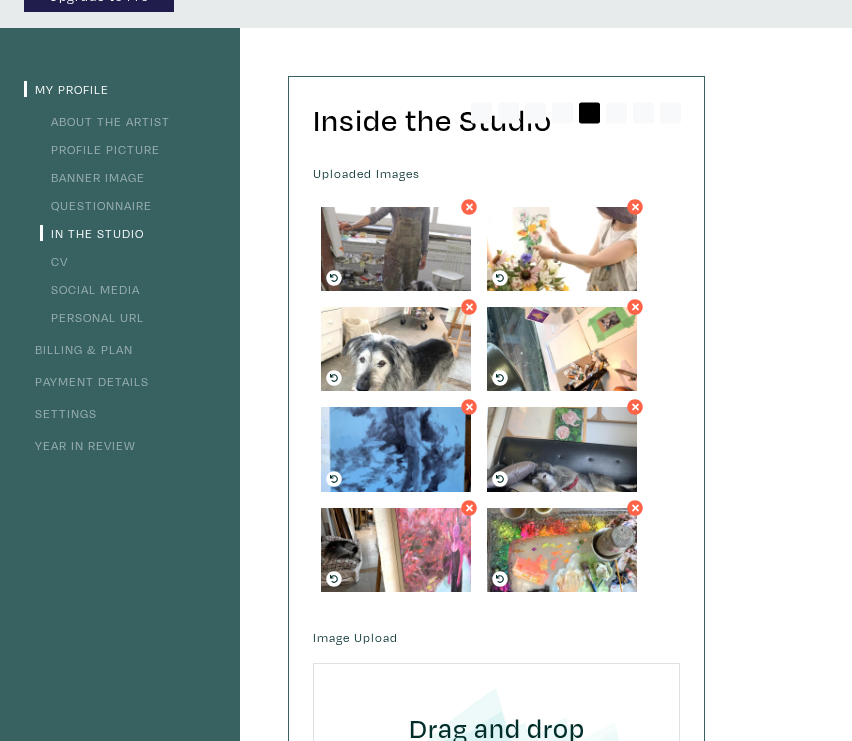 scroll, scrollTop: 145, scrollLeft: 0, axis: vertical 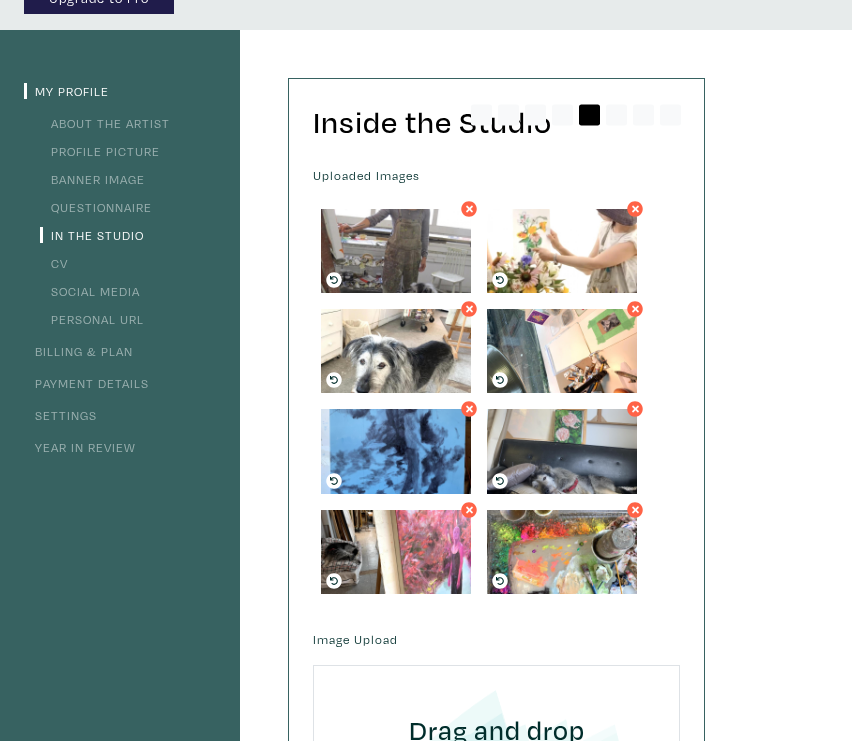 click 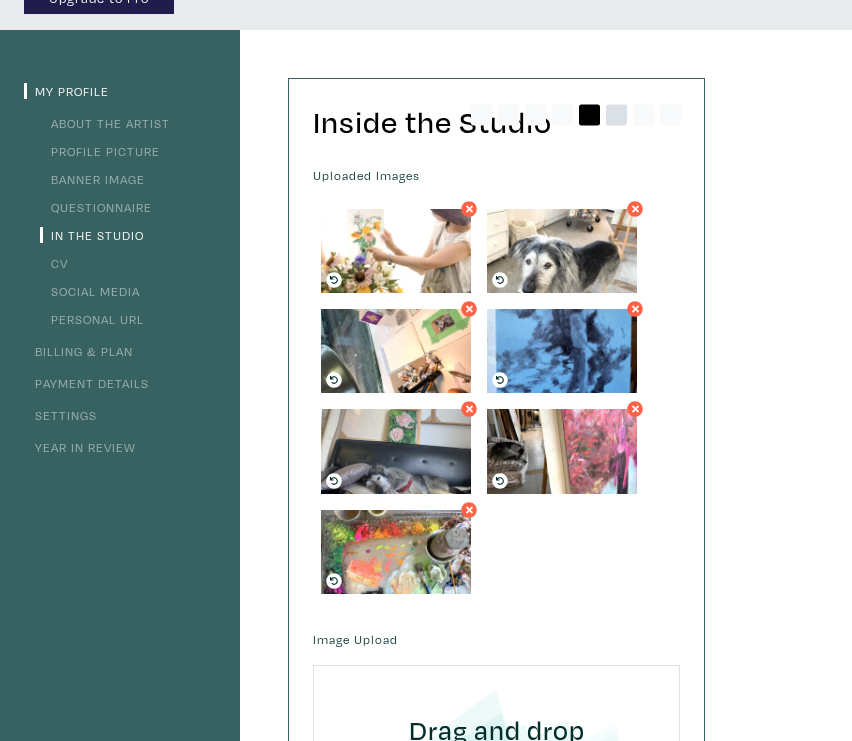 click 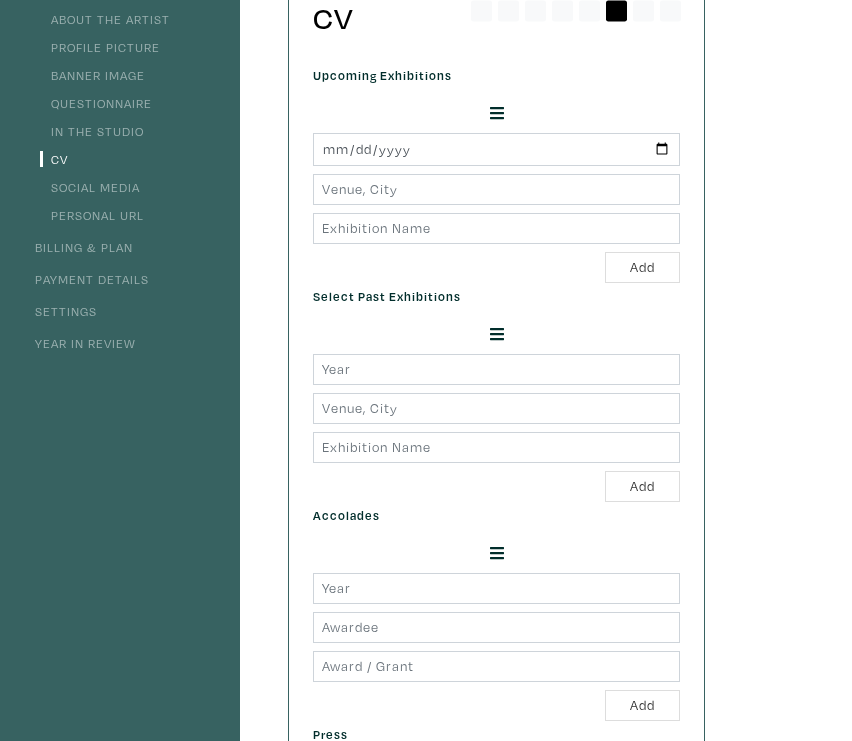 scroll, scrollTop: 260, scrollLeft: 0, axis: vertical 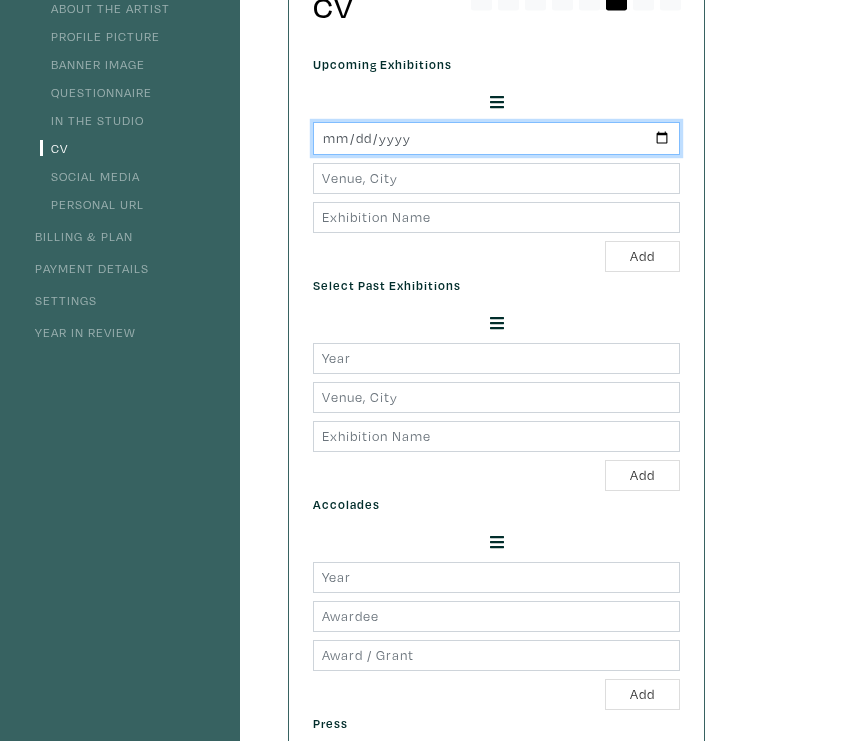 click at bounding box center (496, 138) 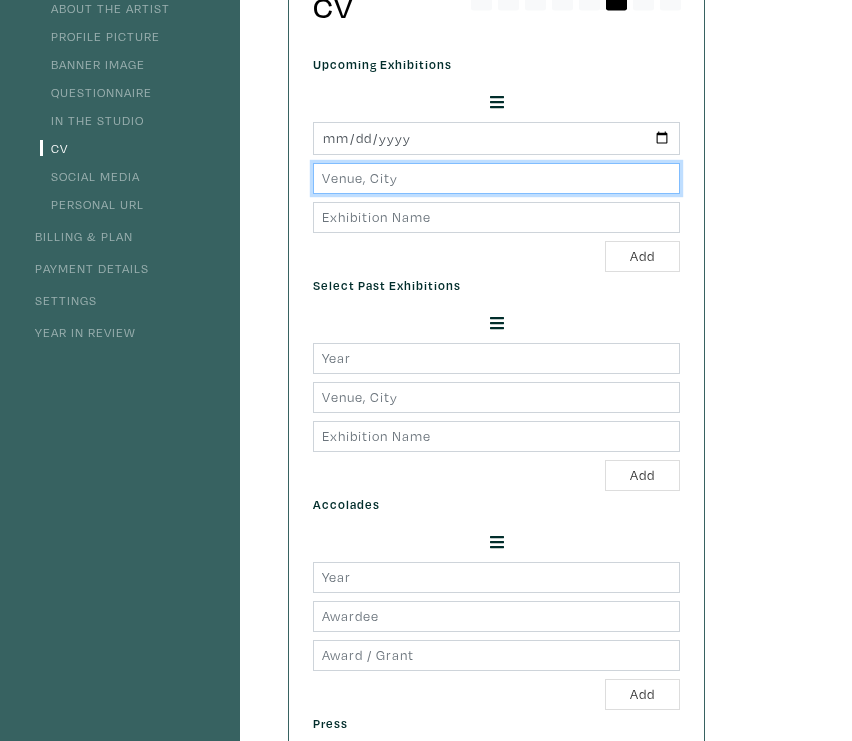 drag, startPoint x: 412, startPoint y: 176, endPoint x: 300, endPoint y: 155, distance: 113.951744 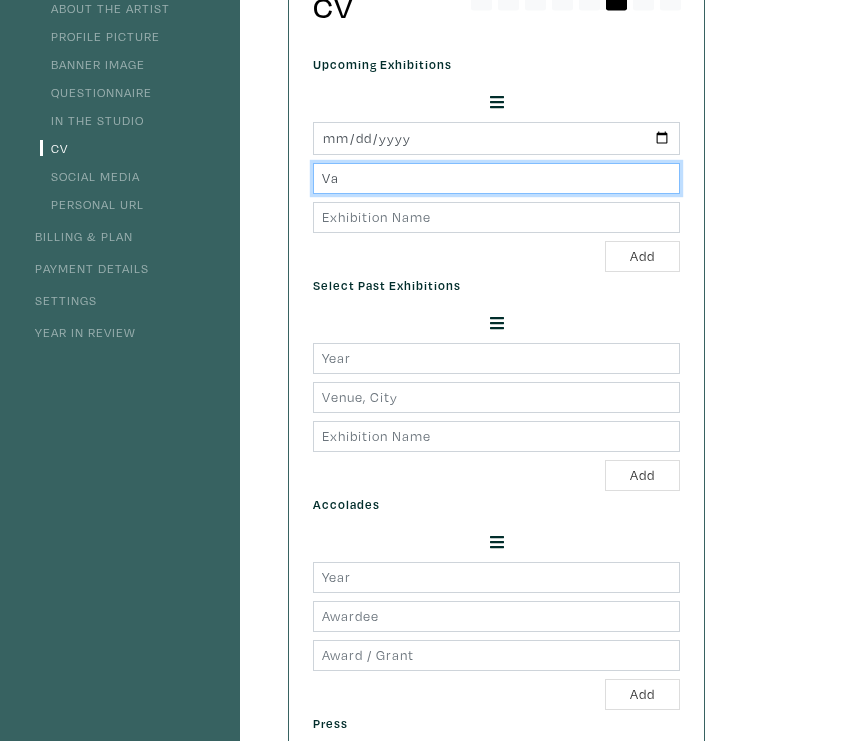 type on "V" 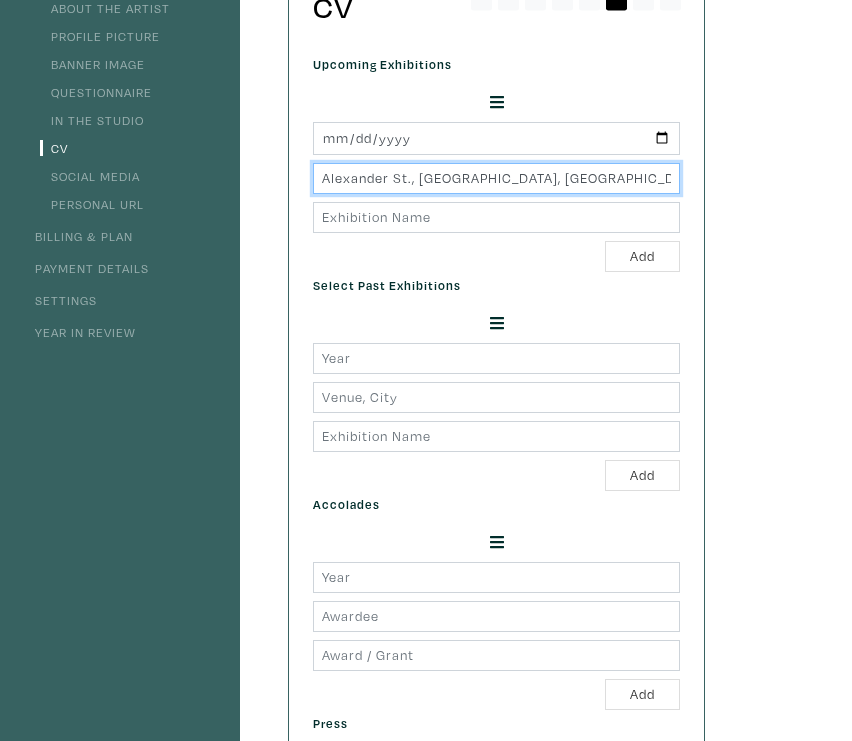 type on "Alexander St., [GEOGRAPHIC_DATA], [GEOGRAPHIC_DATA]" 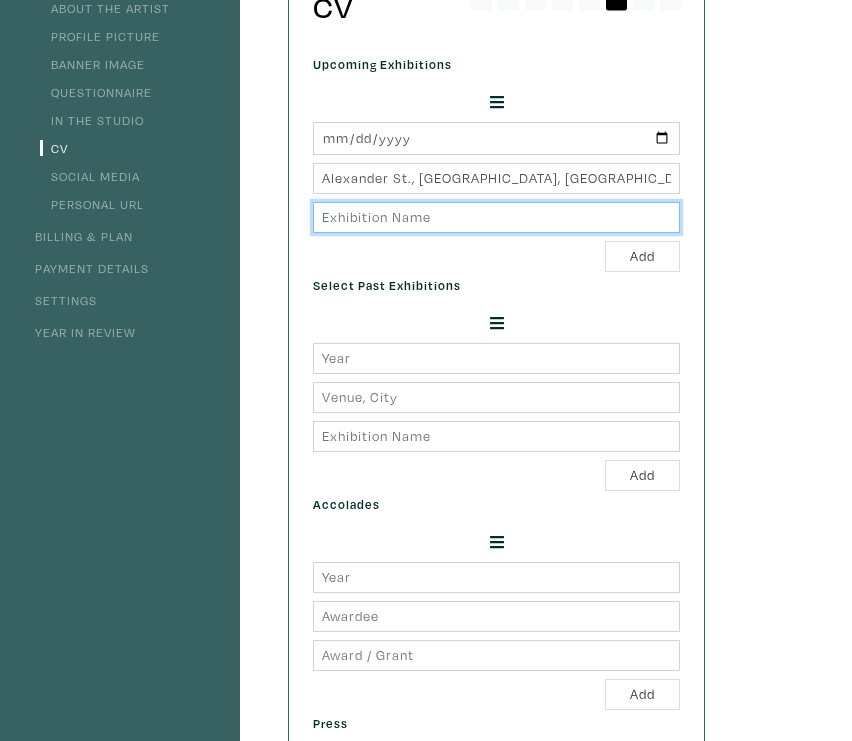 click at bounding box center [496, 217] 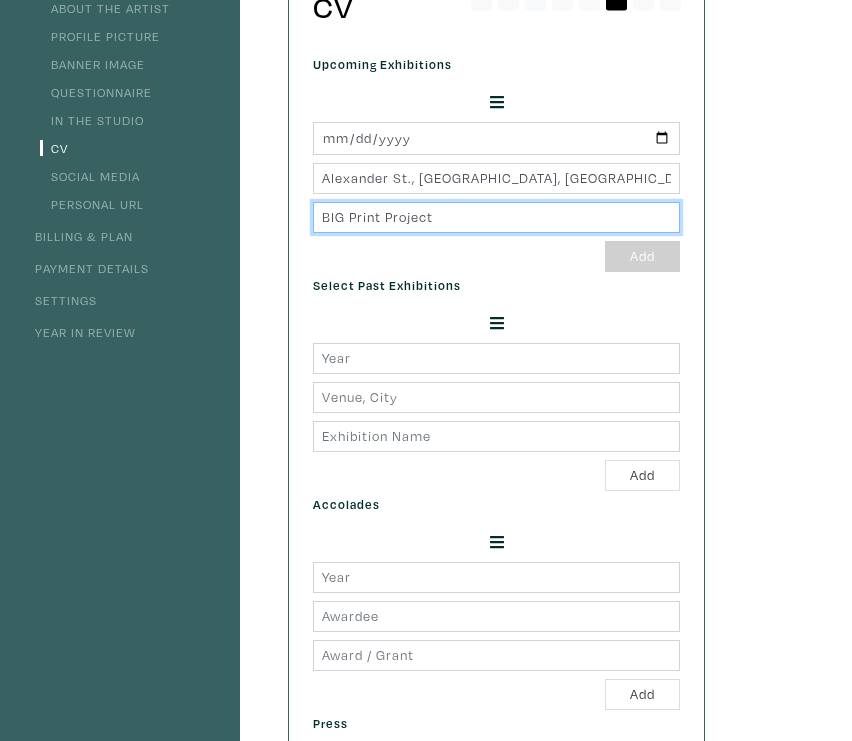 type on "BIG Print Project" 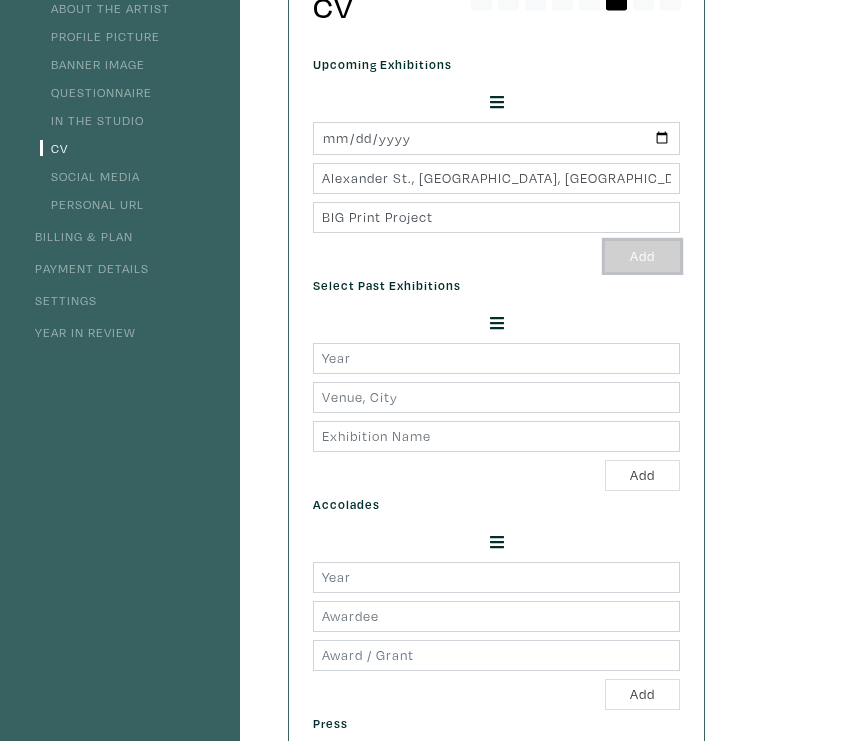 click on "Add" at bounding box center [642, 256] 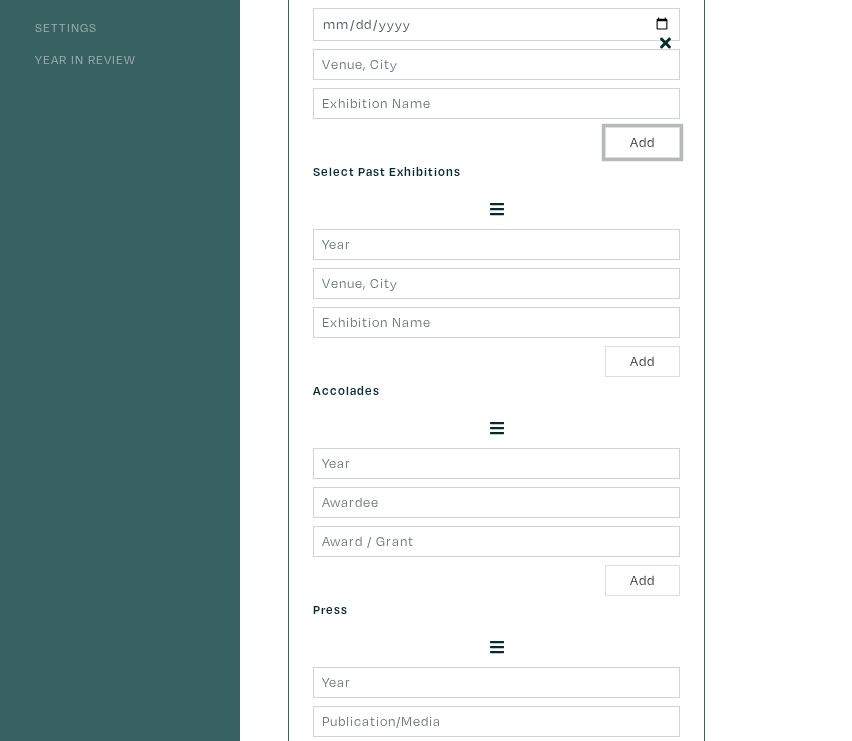 scroll, scrollTop: 536, scrollLeft: 0, axis: vertical 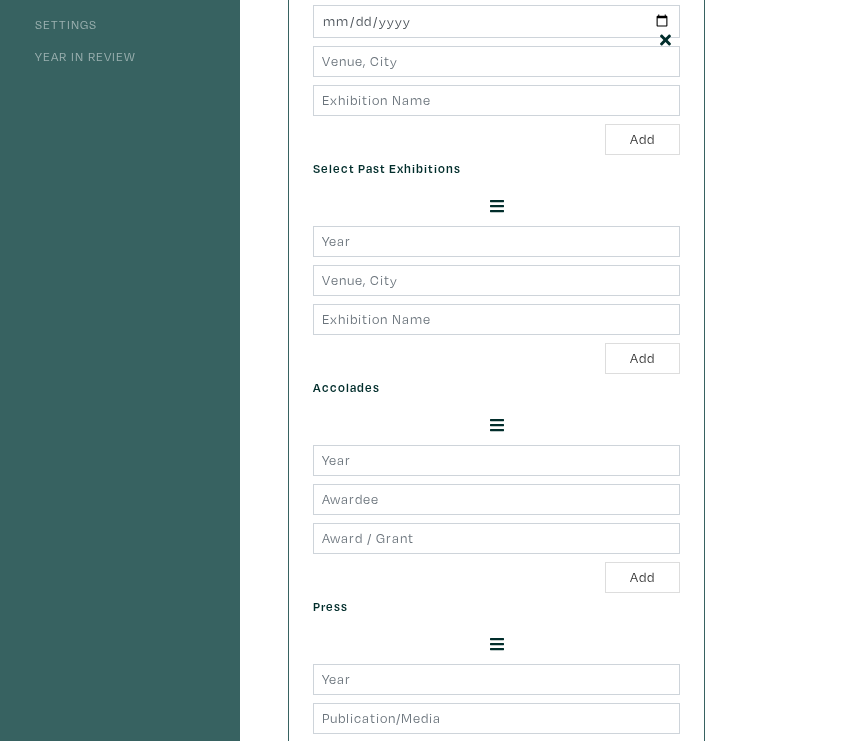 click 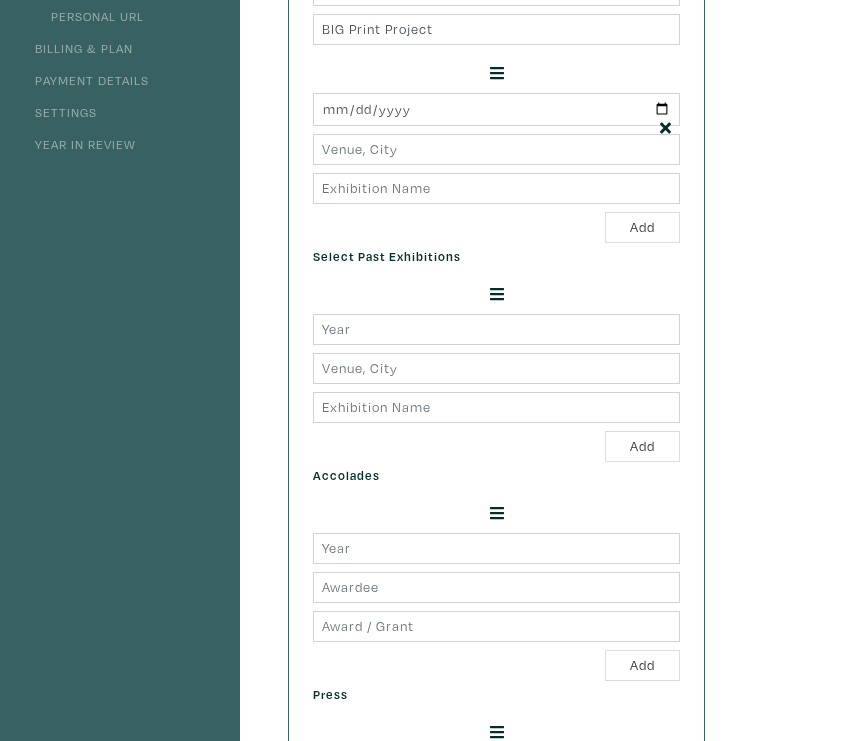scroll, scrollTop: 428, scrollLeft: 0, axis: vertical 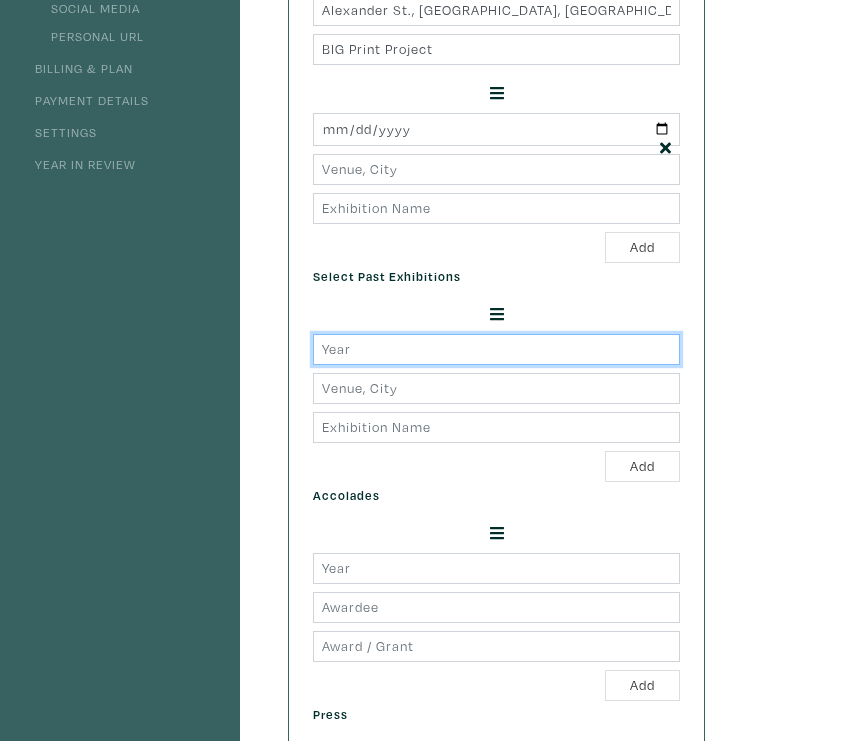 click at bounding box center (496, 349) 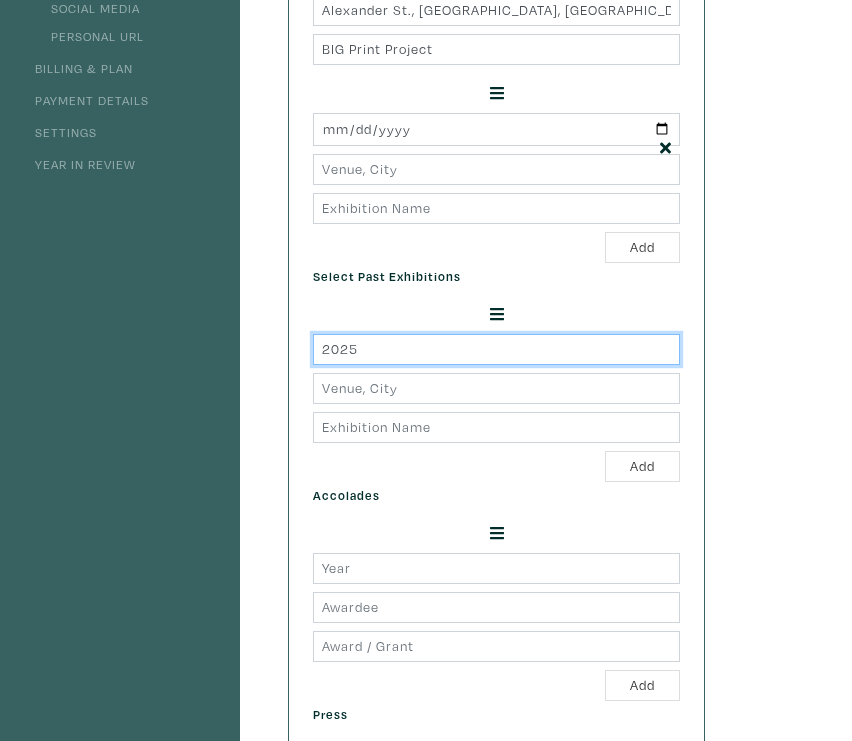 type on "2025" 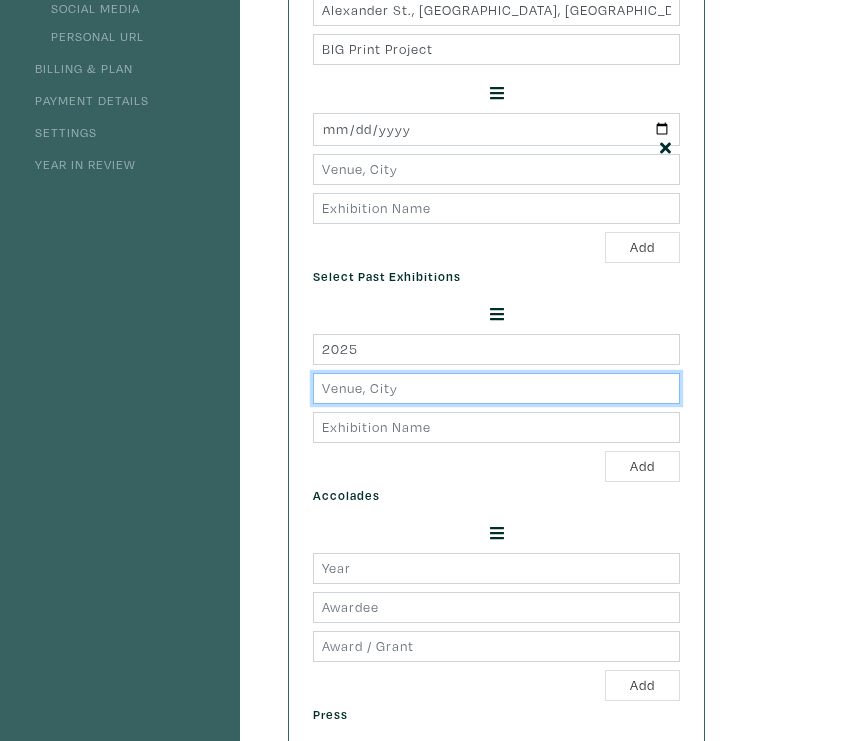 click at bounding box center (496, 388) 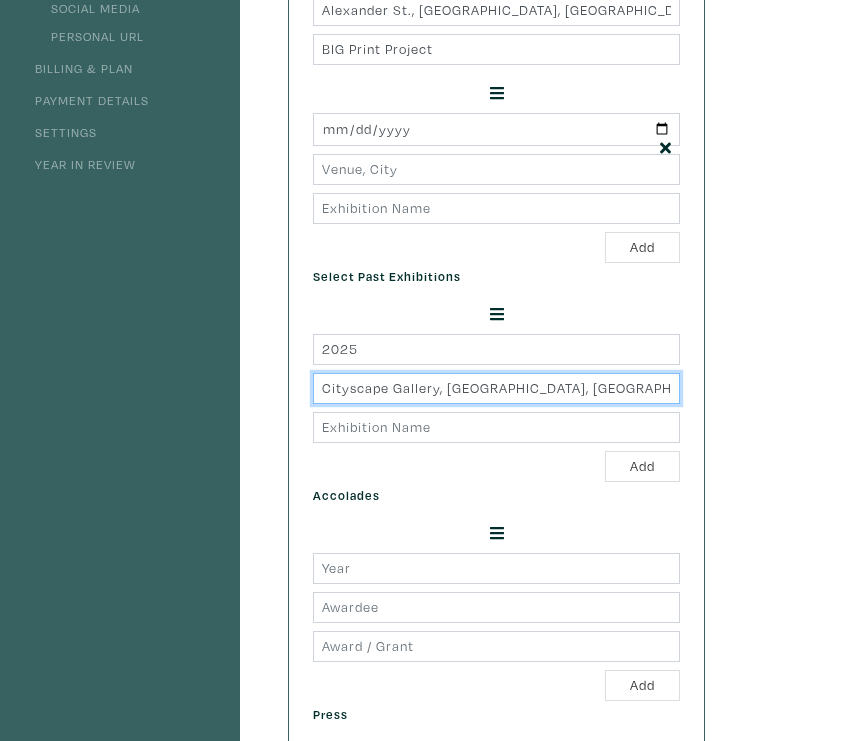 type on "Cityscape Gallery, North Vancouver, BC" 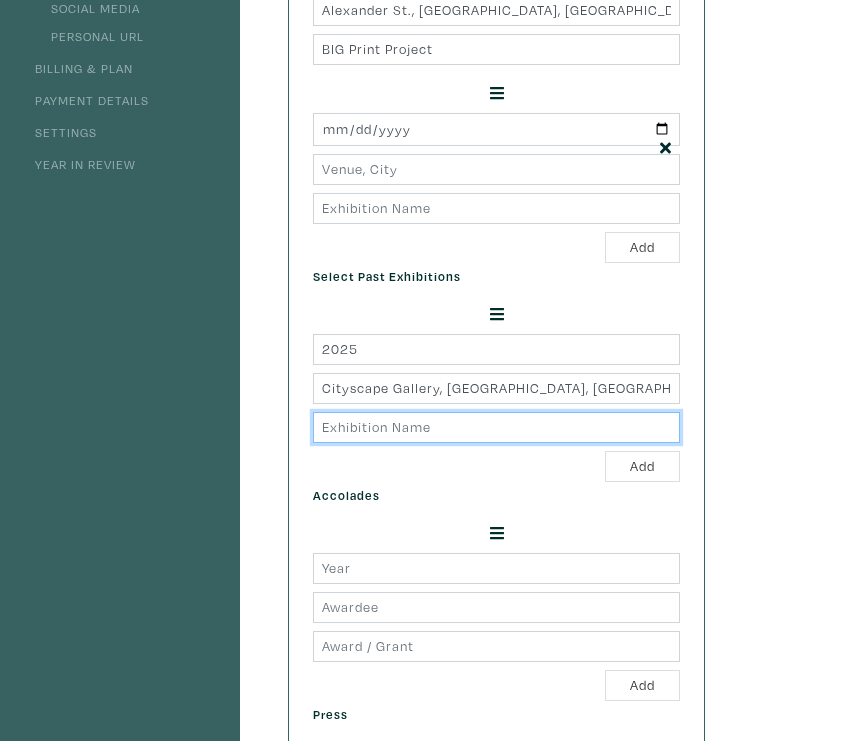 click at bounding box center [496, 427] 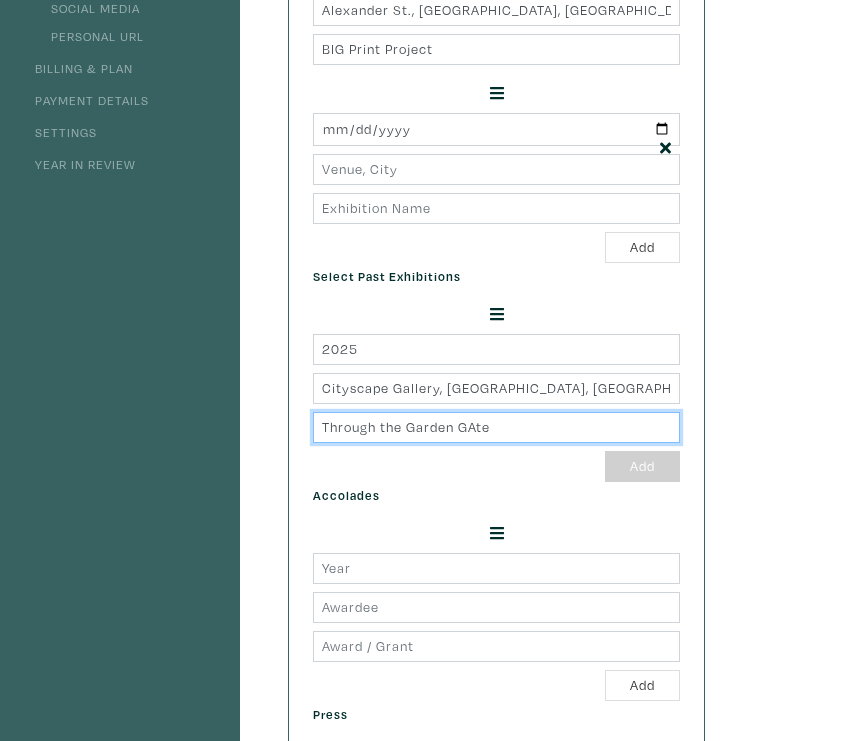 type on "Through the Garden GAte" 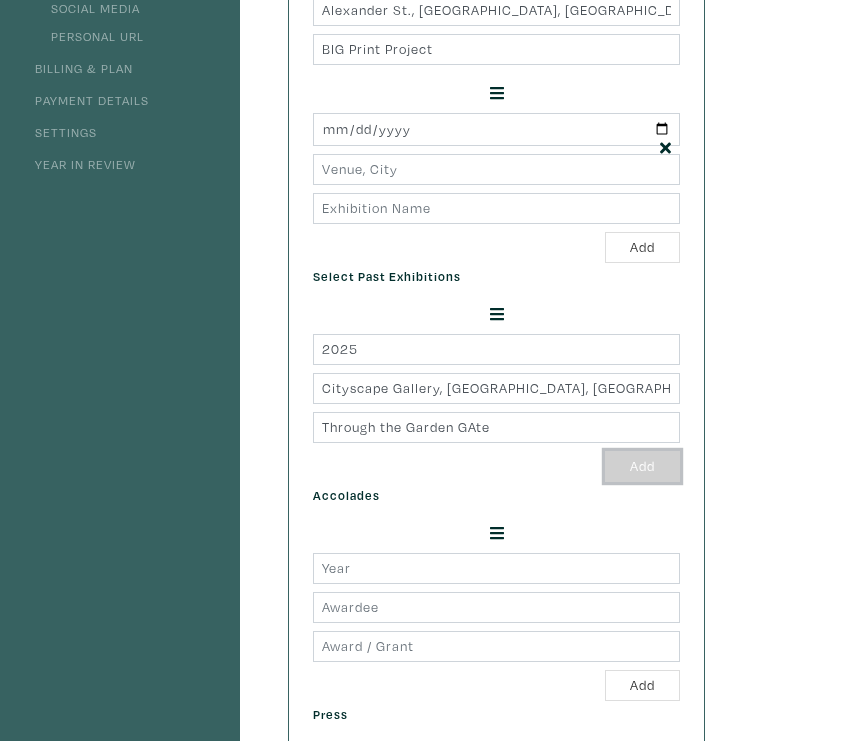 click on "Add" at bounding box center (642, 466) 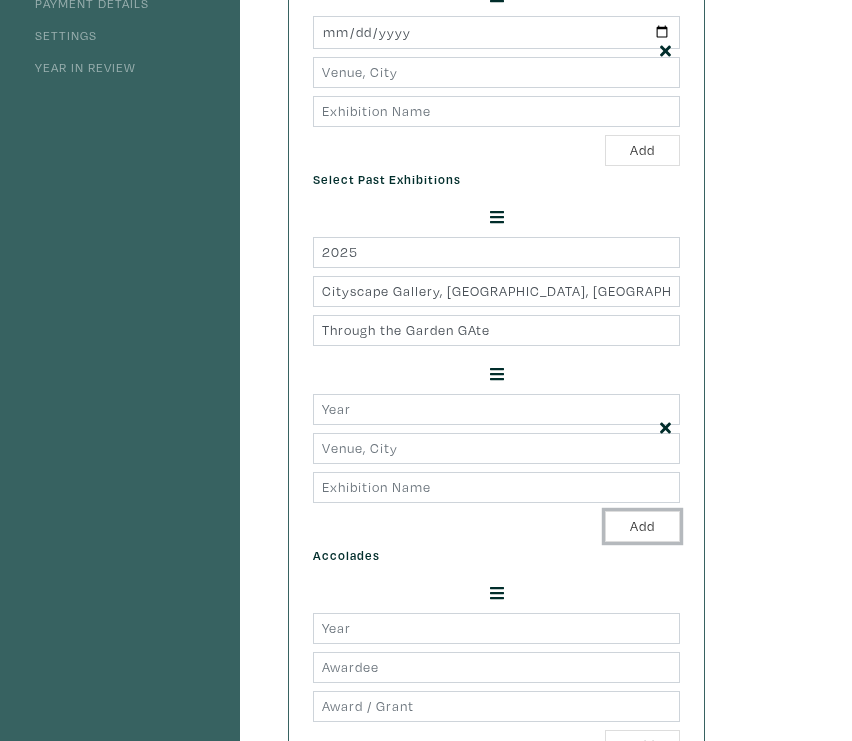 scroll, scrollTop: 552, scrollLeft: 0, axis: vertical 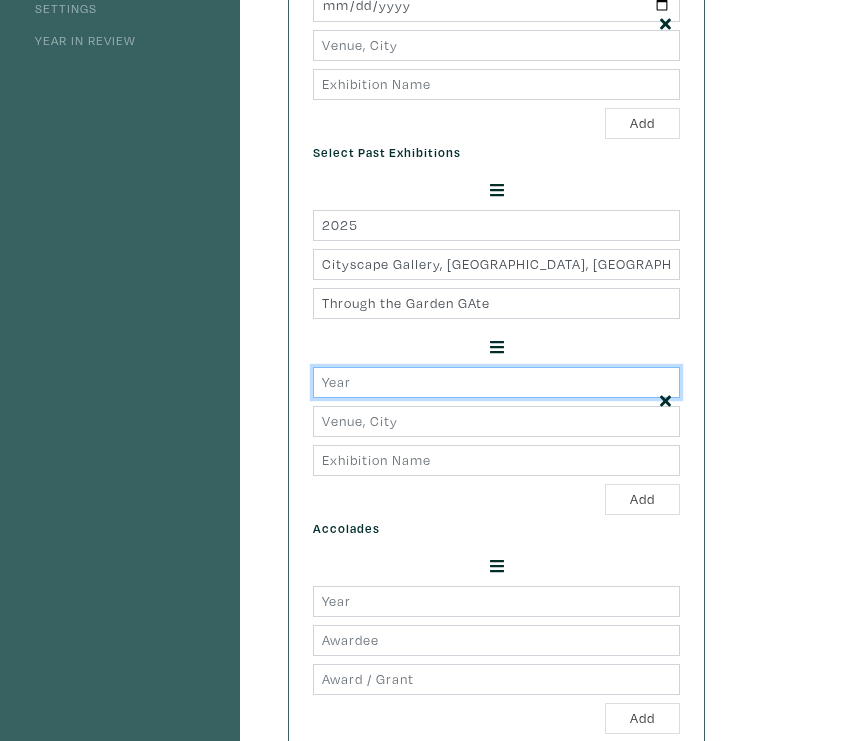 click at bounding box center [496, 382] 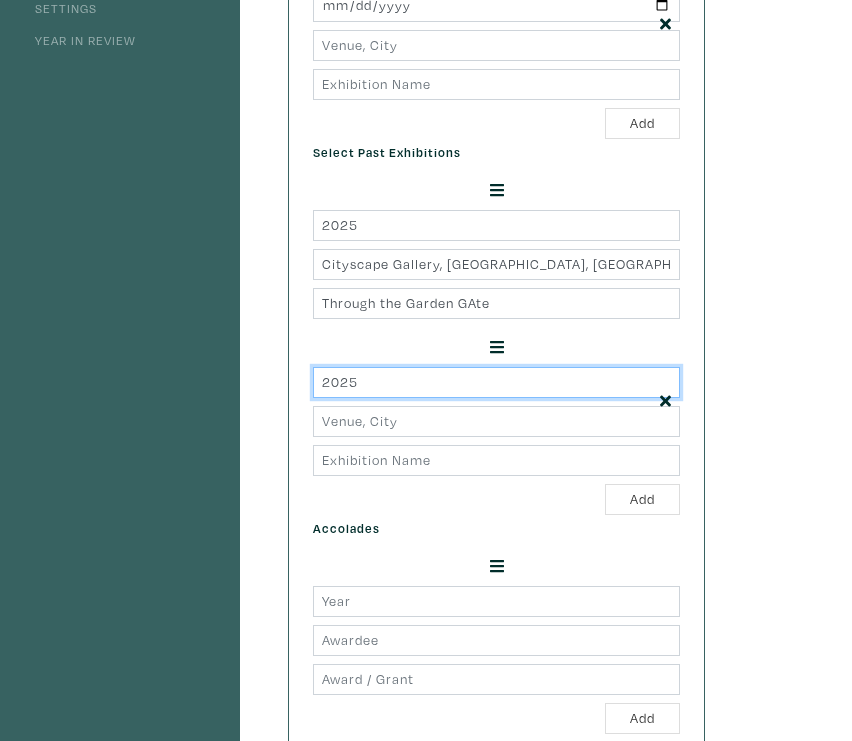 type on "2025" 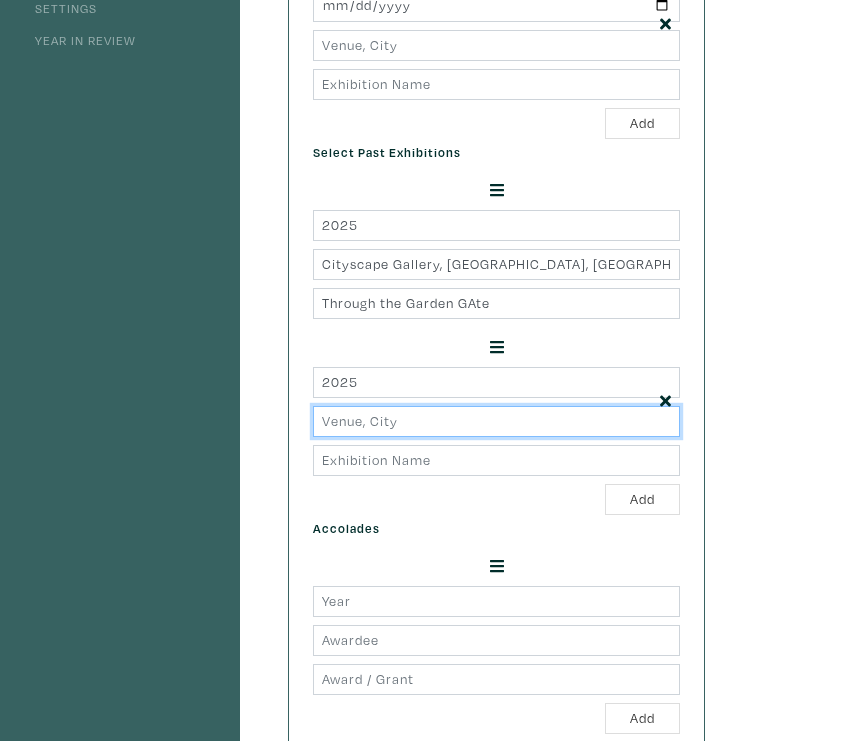 click at bounding box center (496, 421) 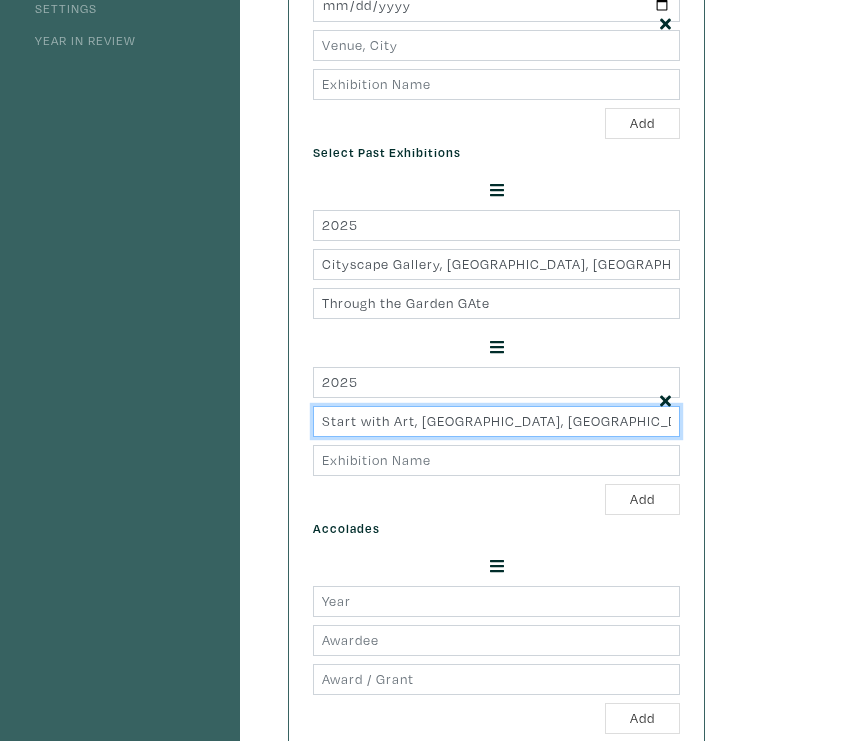 drag, startPoint x: 420, startPoint y: 415, endPoint x: 310, endPoint y: 409, distance: 110.16351 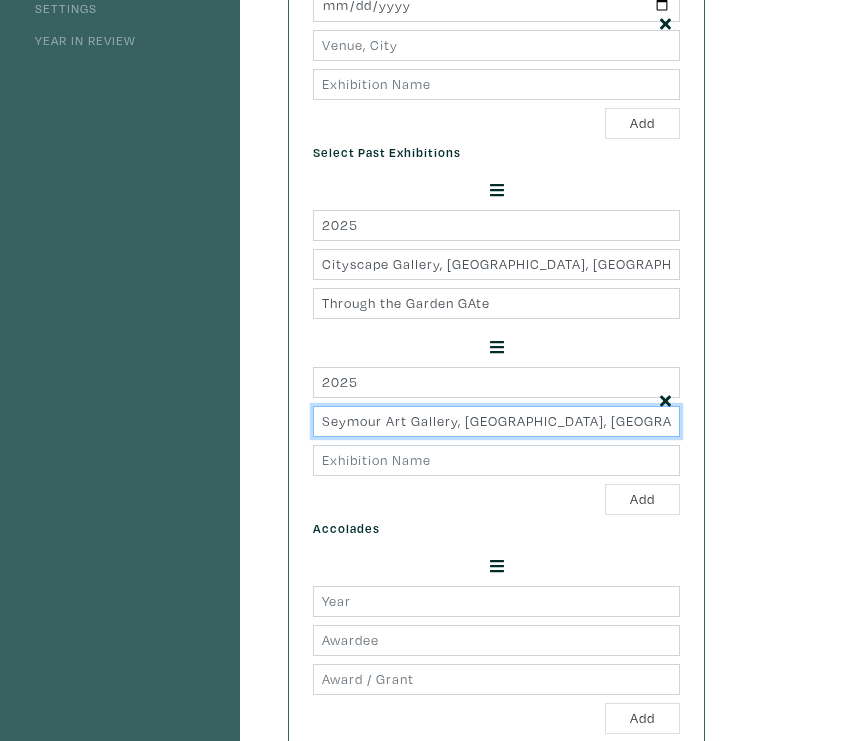 type on "Seymour Art Gallery, Deep Cove, BC" 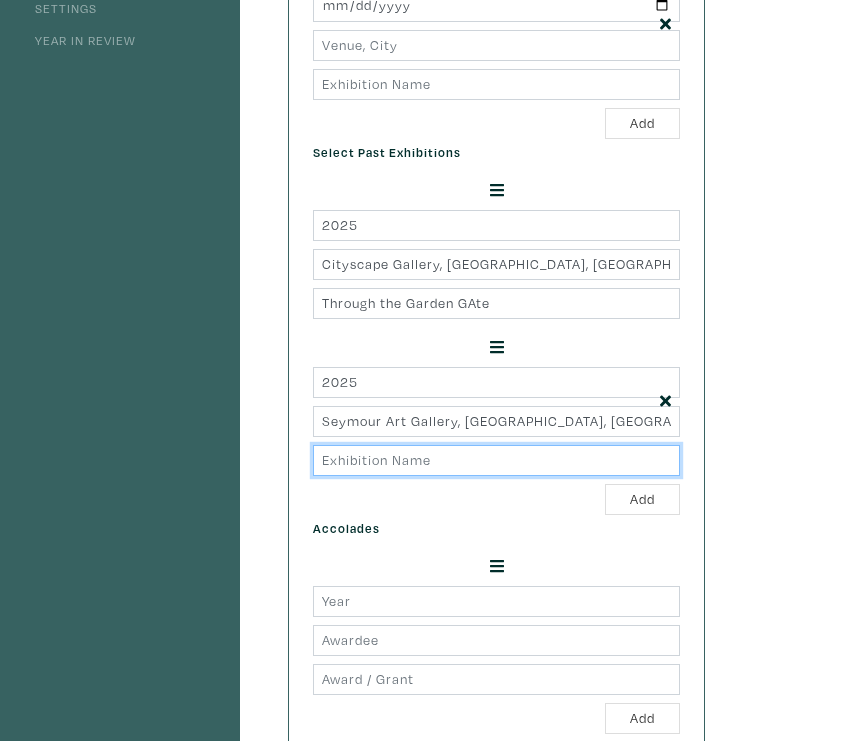 click at bounding box center (496, 460) 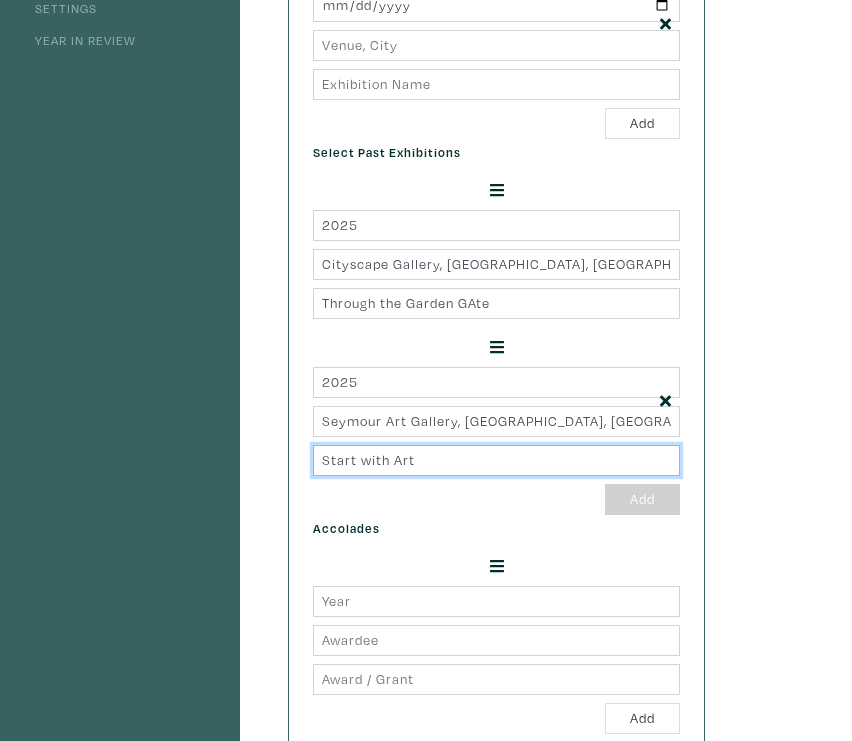 type on "Start with Art" 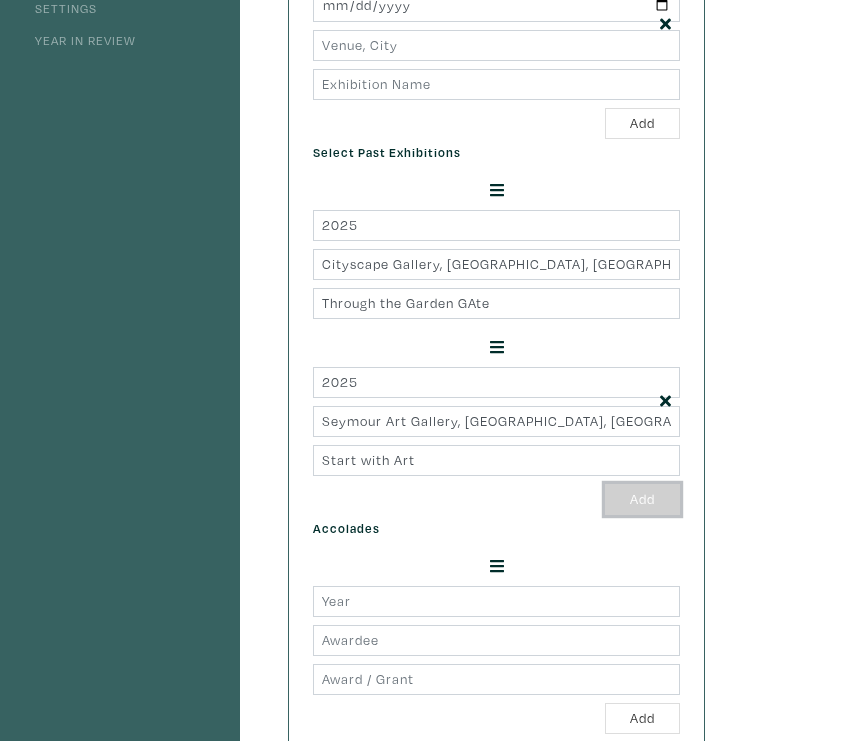click on "Add" at bounding box center [642, 499] 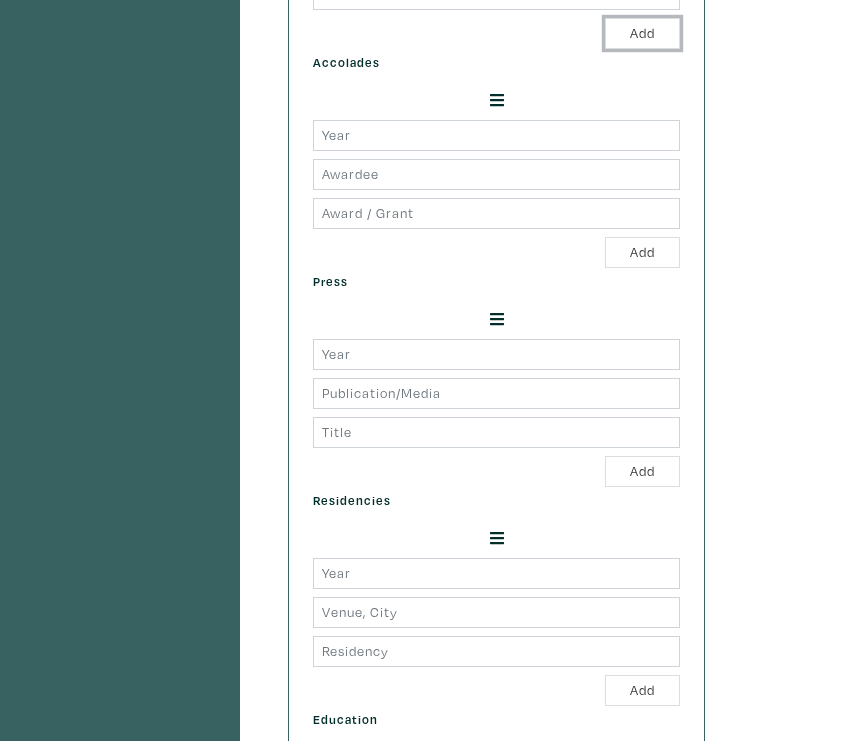 scroll, scrollTop: 1178, scrollLeft: 0, axis: vertical 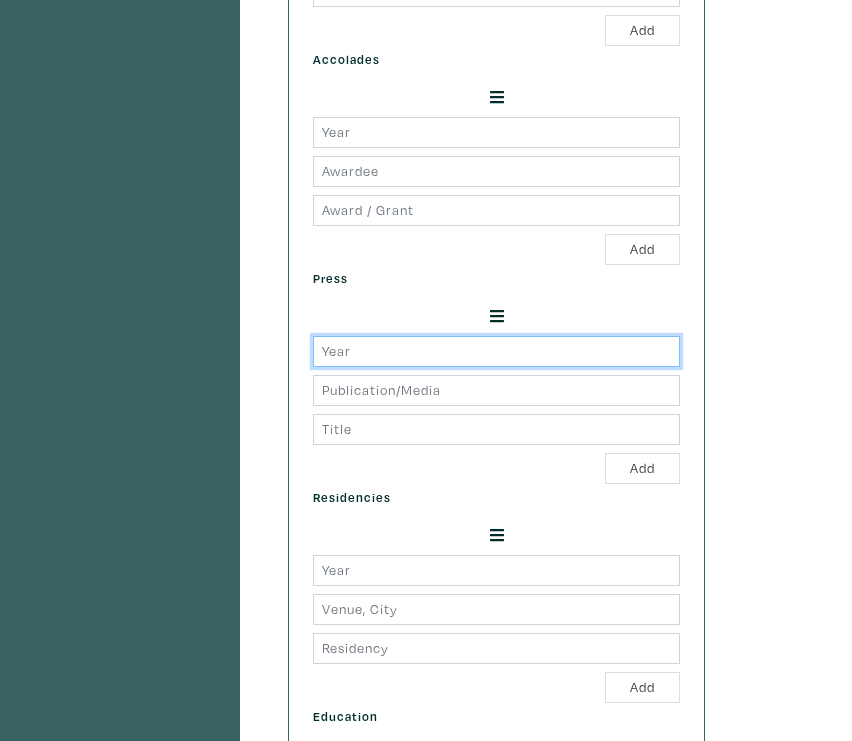click at bounding box center [496, 351] 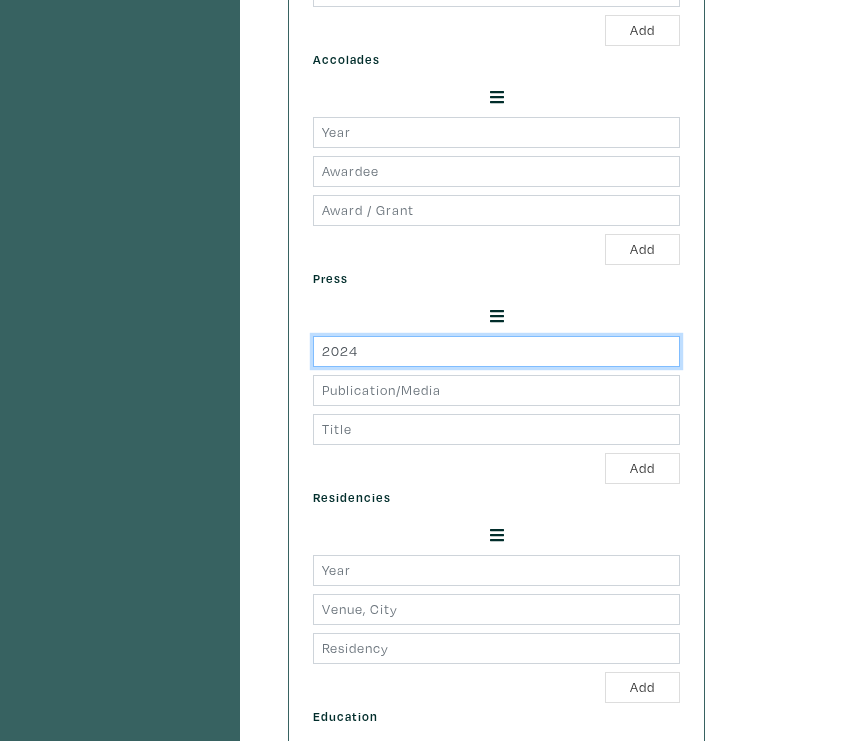 type on "2024" 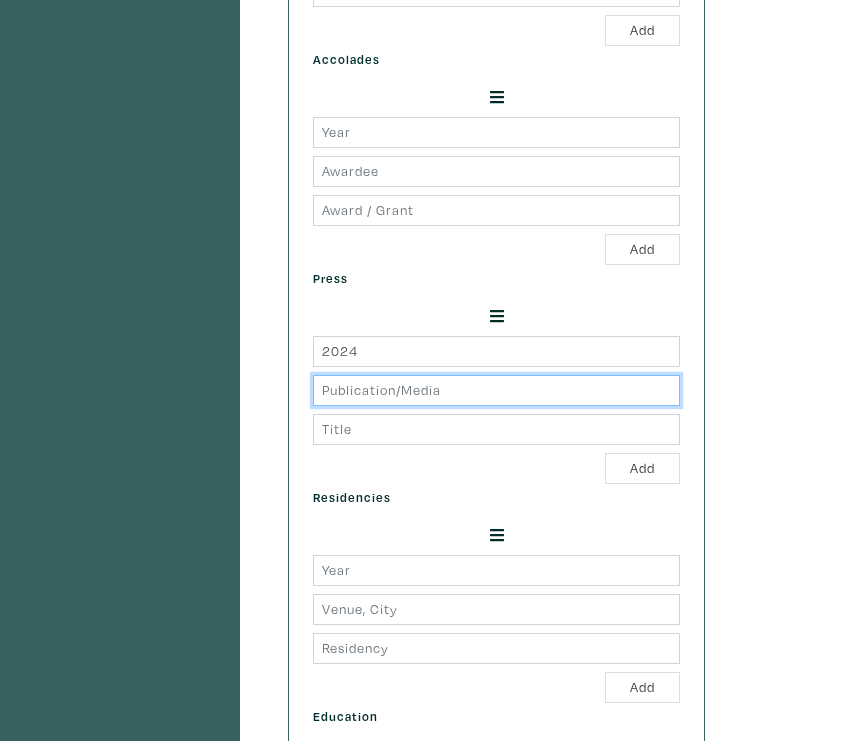 click at bounding box center [496, 390] 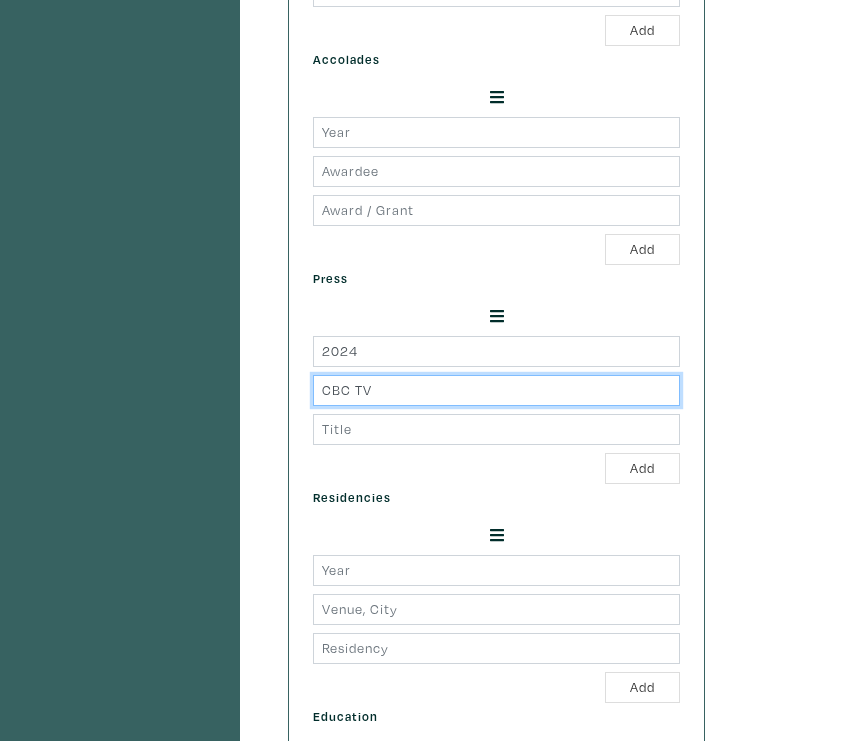 type on "CBC TV" 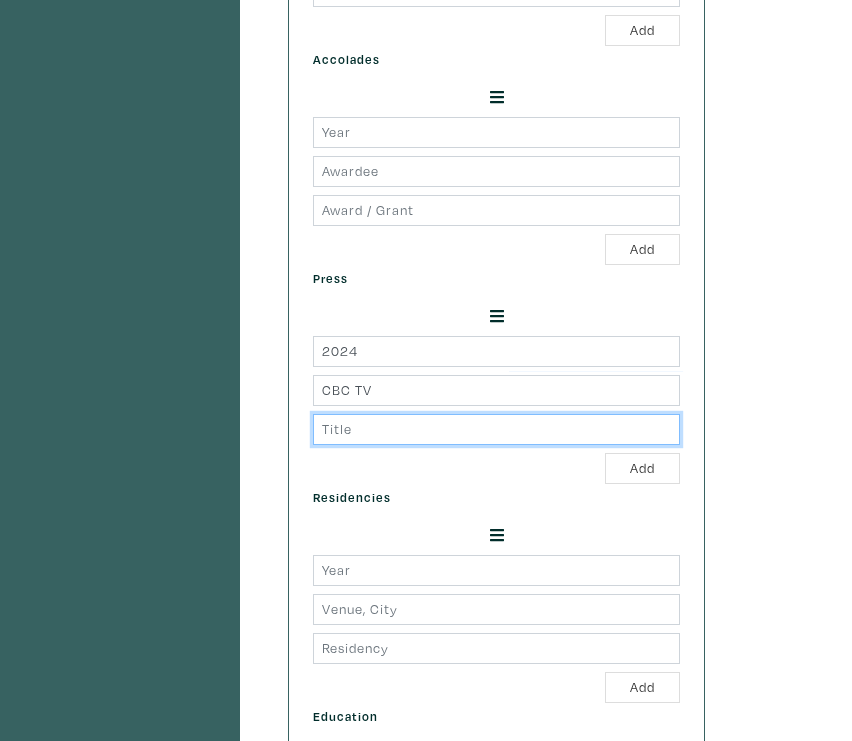 click at bounding box center [496, 429] 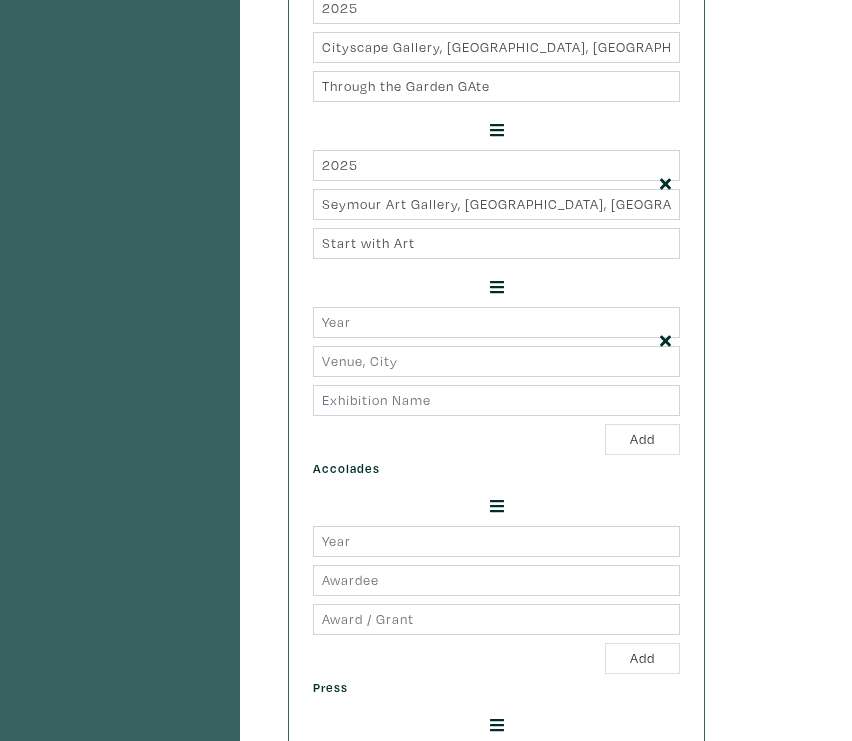 scroll, scrollTop: 763, scrollLeft: 0, axis: vertical 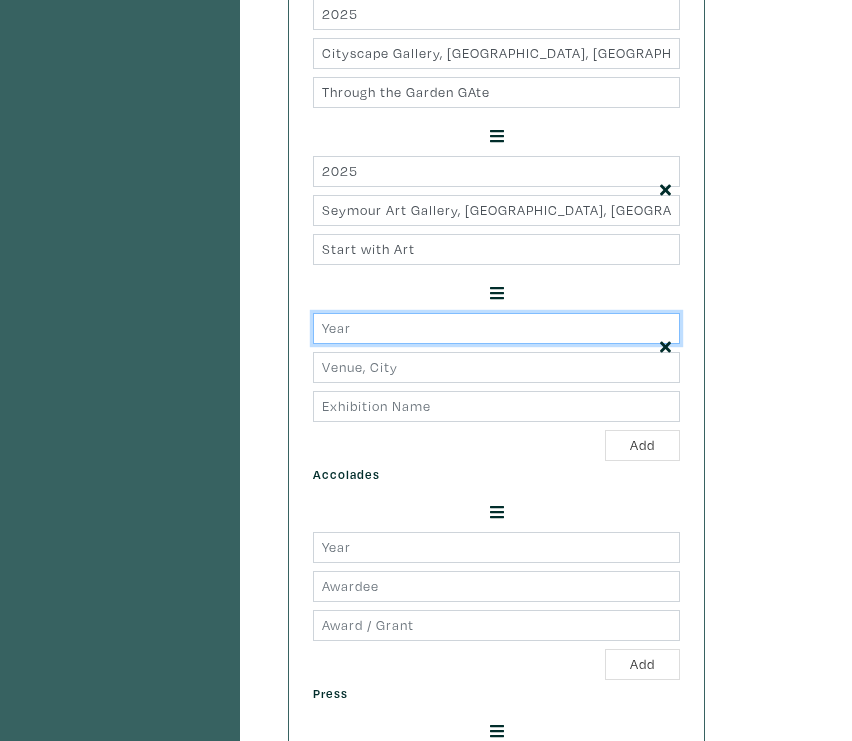 click at bounding box center (496, 328) 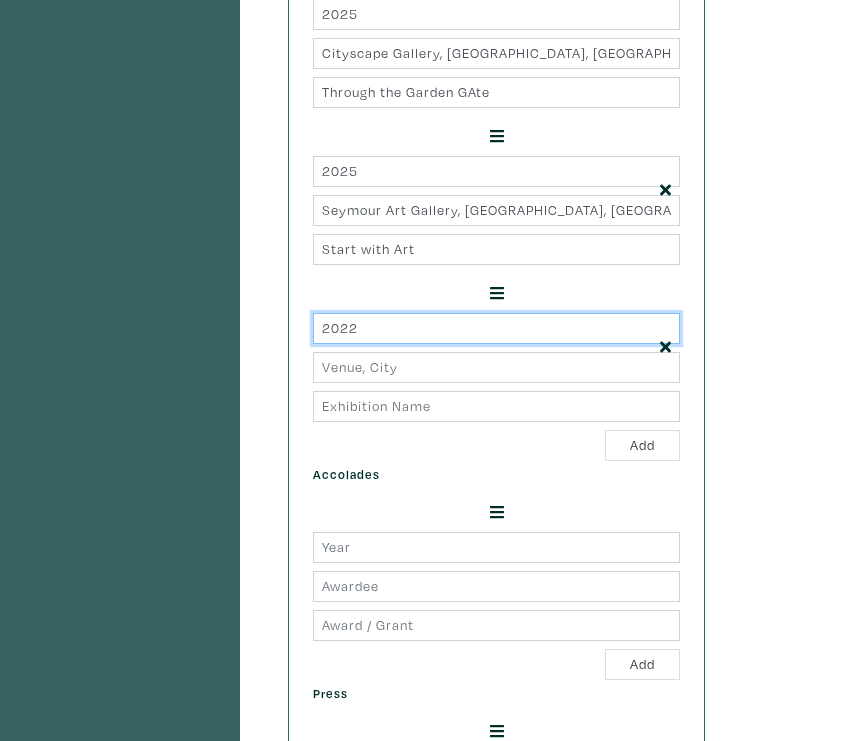 type on "2022" 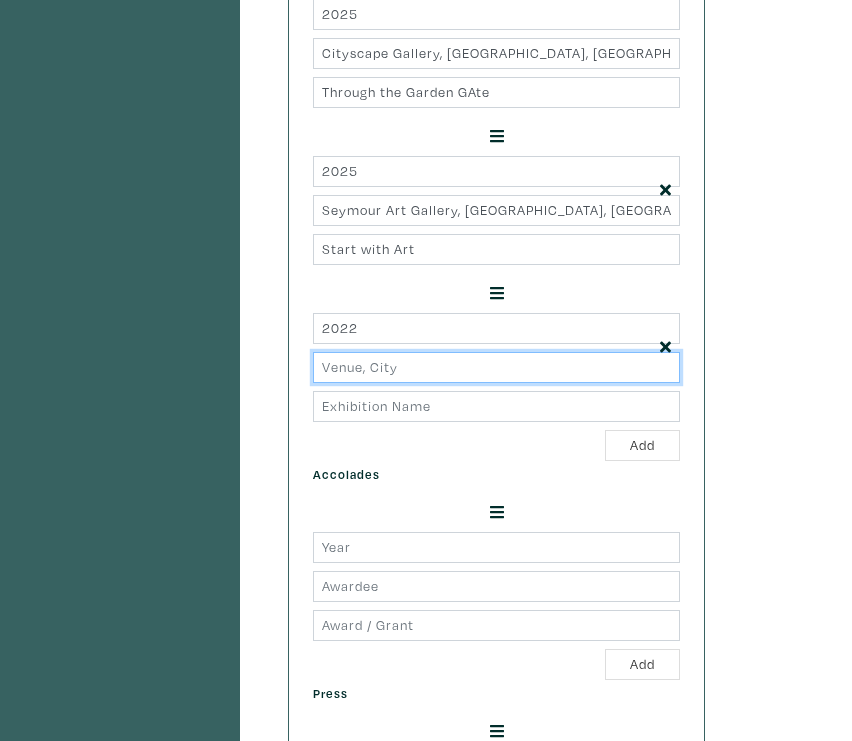 click at bounding box center (496, 367) 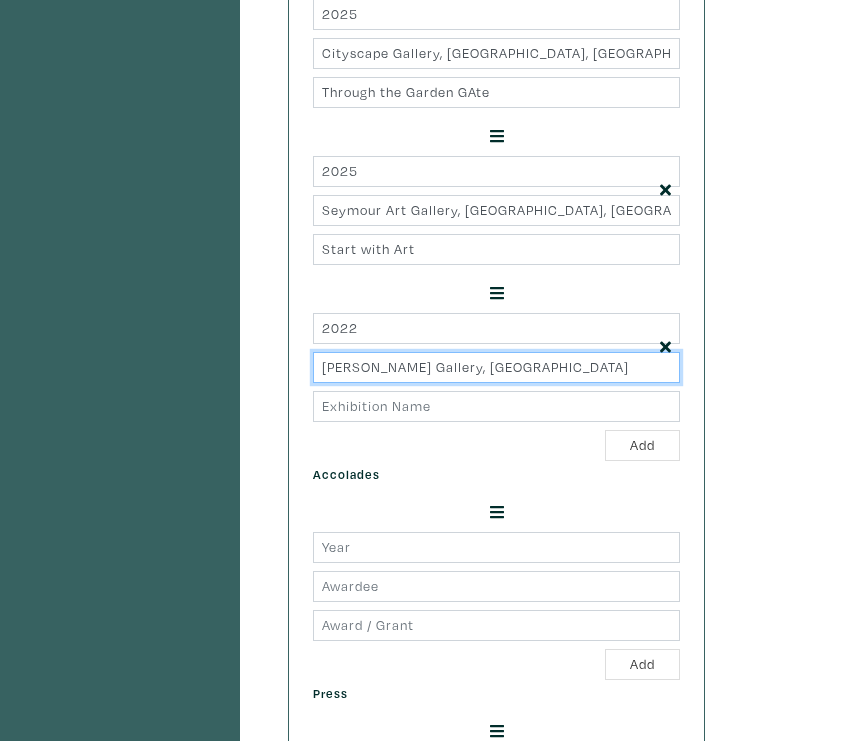 type on "Ian Tan Gallery, Vancouver" 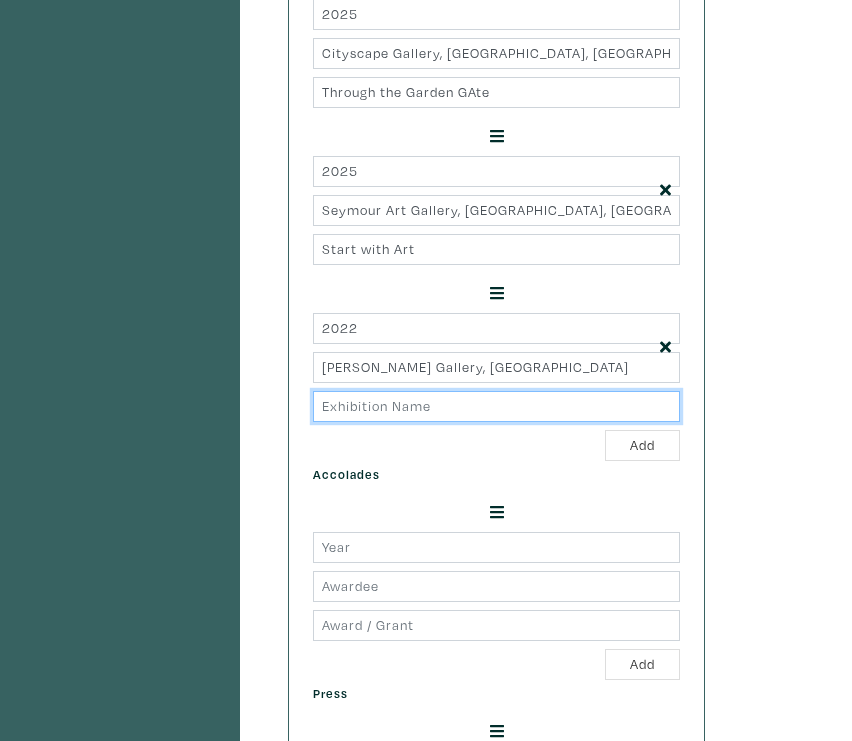 click at bounding box center (496, 406) 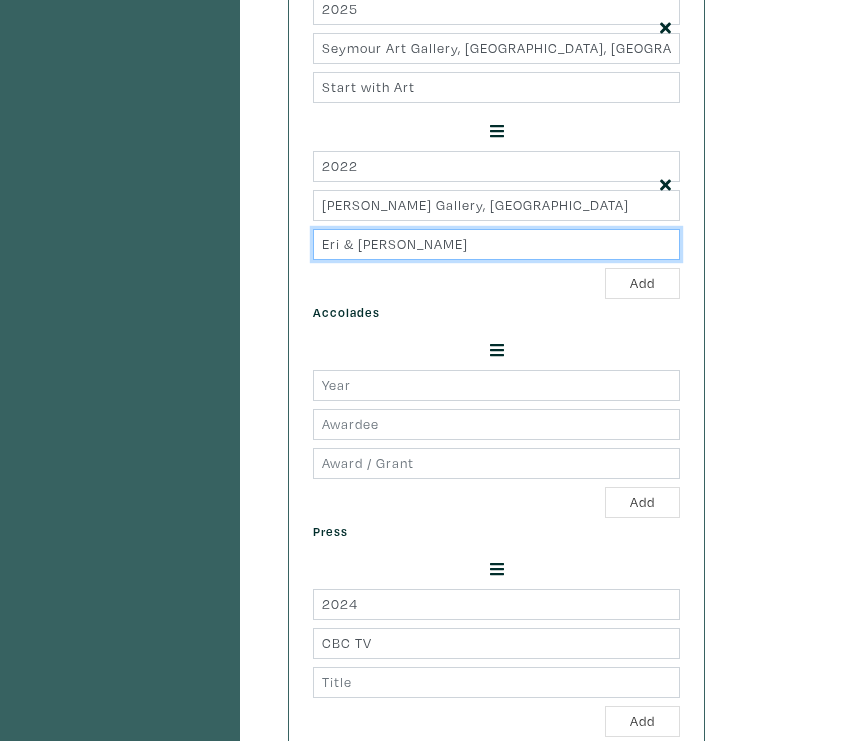 scroll, scrollTop: 947, scrollLeft: 0, axis: vertical 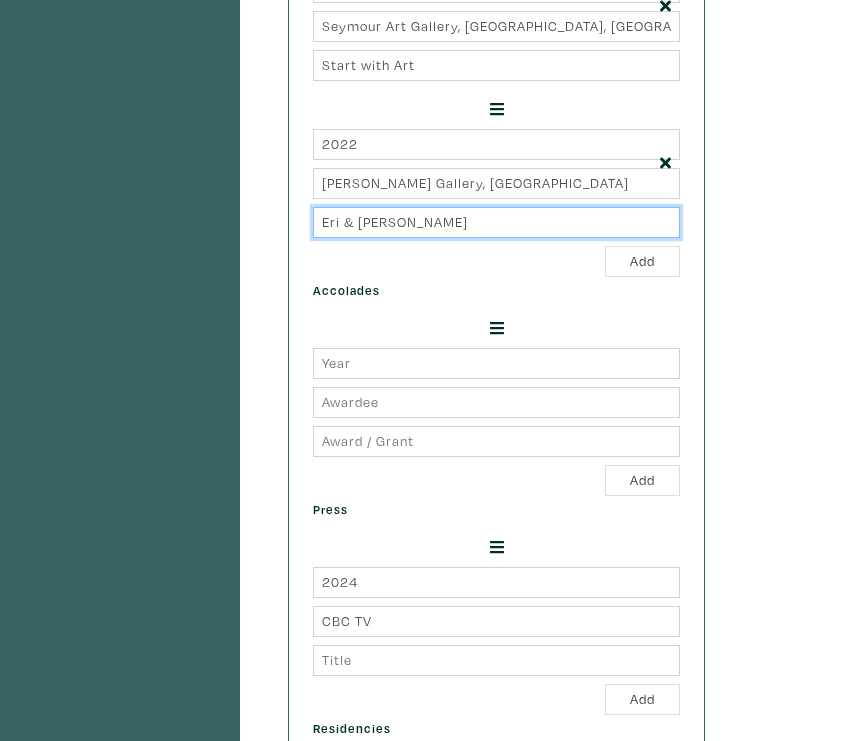 type on "Eri & Jane" 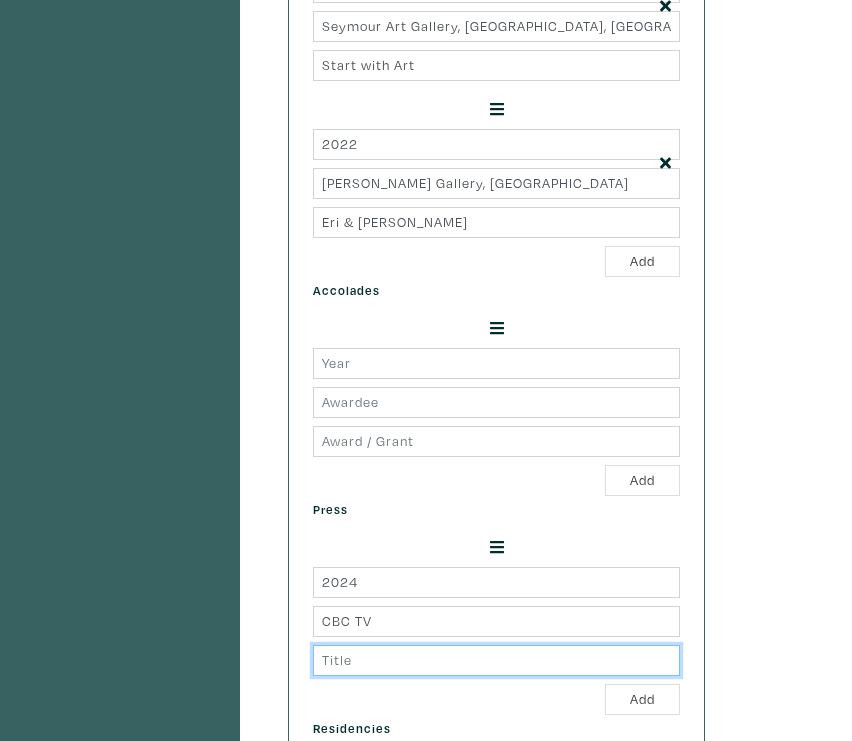 click at bounding box center [496, 660] 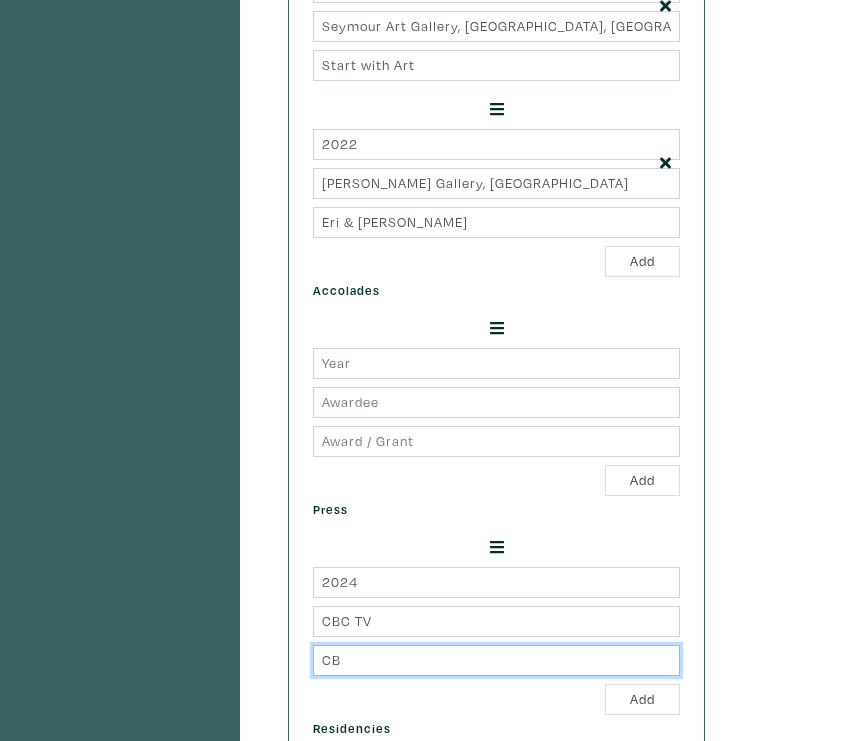 type on "C" 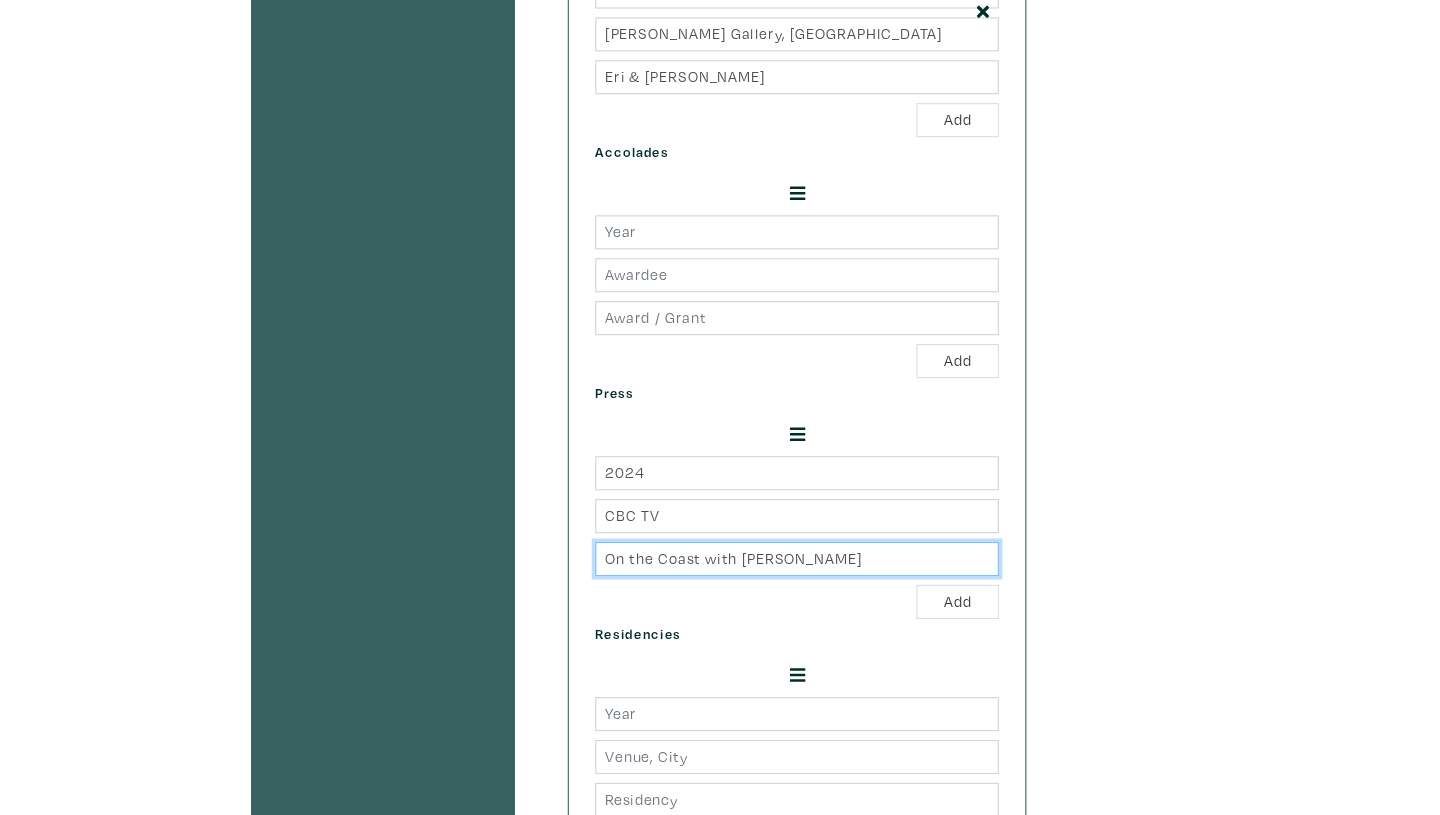 scroll, scrollTop: 1106, scrollLeft: 0, axis: vertical 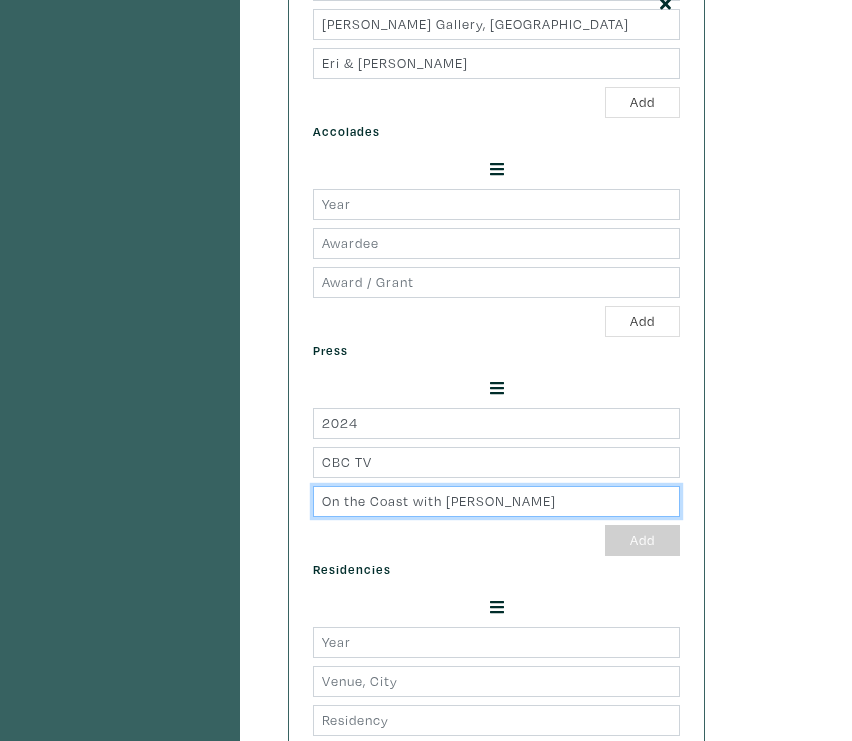 type on "On the Coast with Gloria Macarenko" 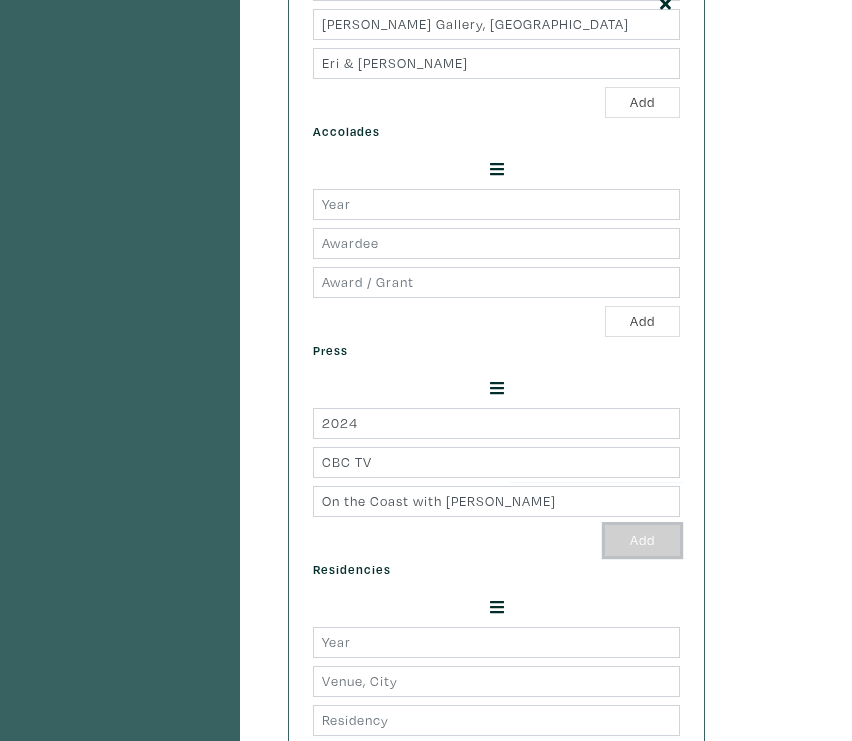 click on "Add" at bounding box center [642, 540] 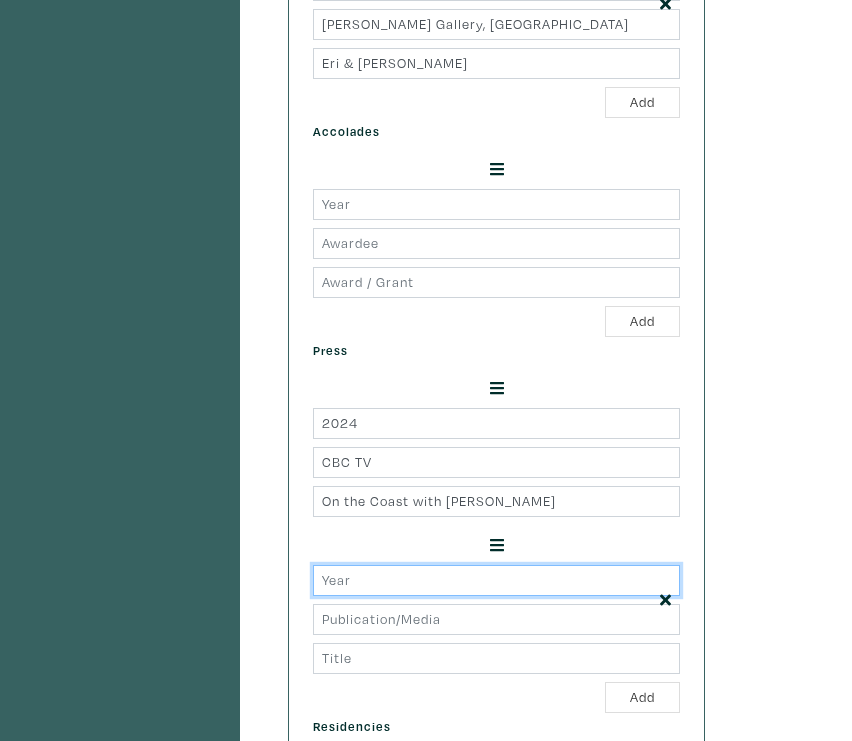 click at bounding box center [496, 580] 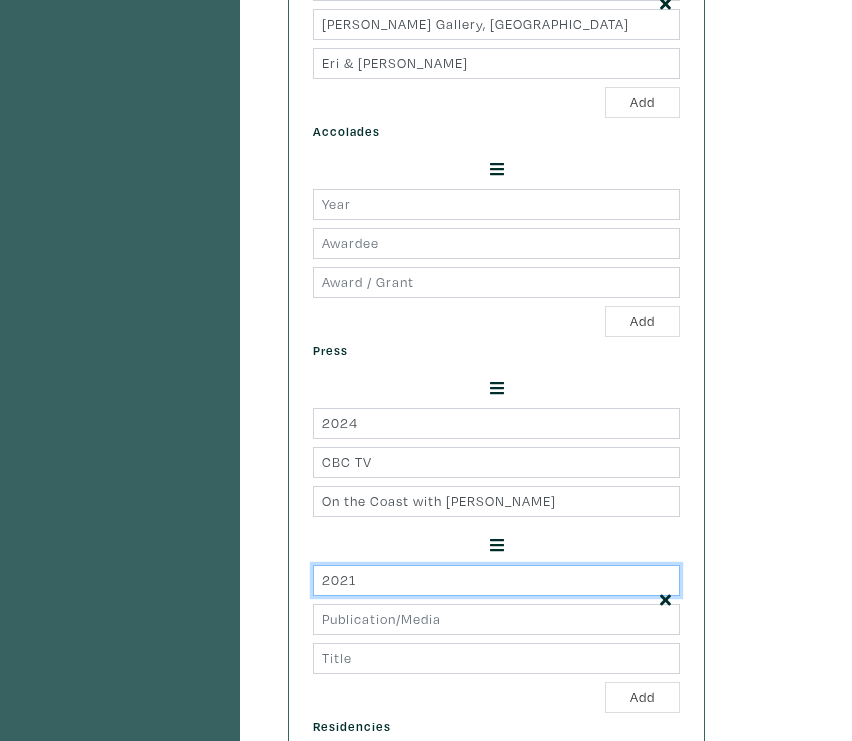 type on "2021" 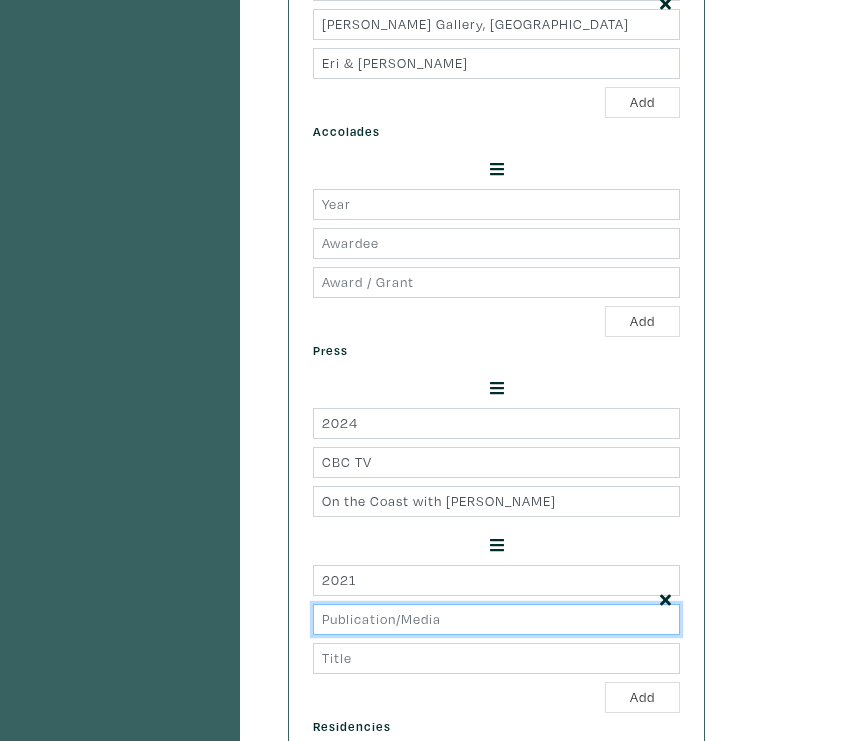 click at bounding box center [496, 619] 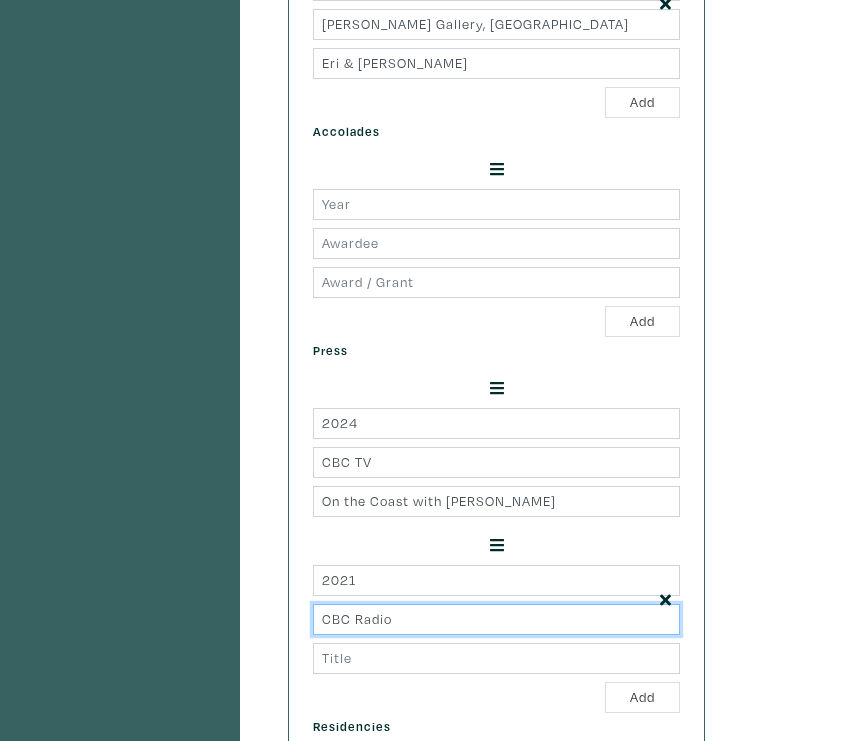 type on "CBC Radio" 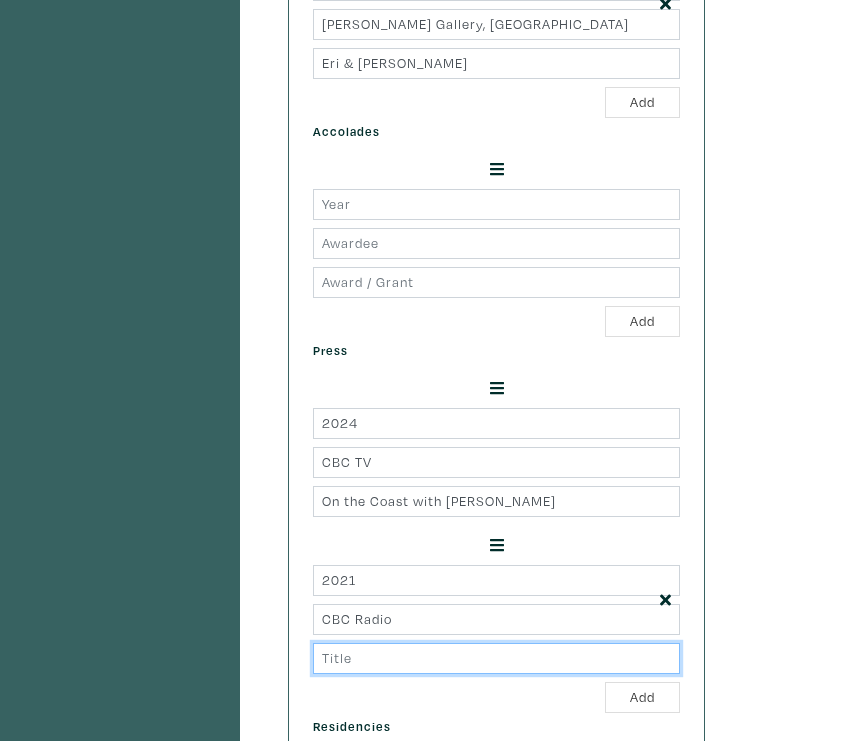 click at bounding box center (496, 658) 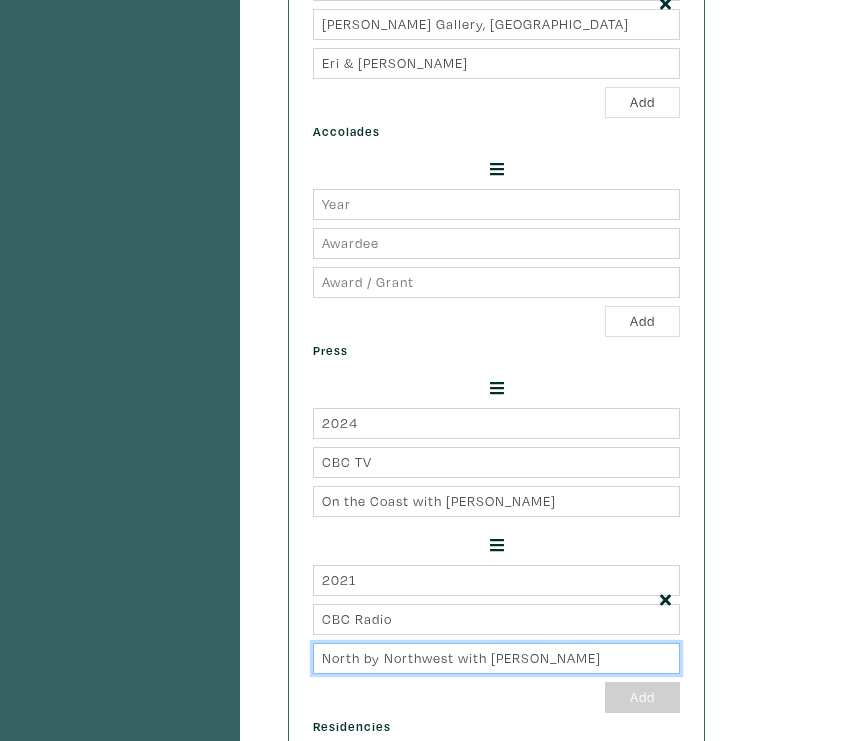 type on "North by Northwest with Sheryl McKay" 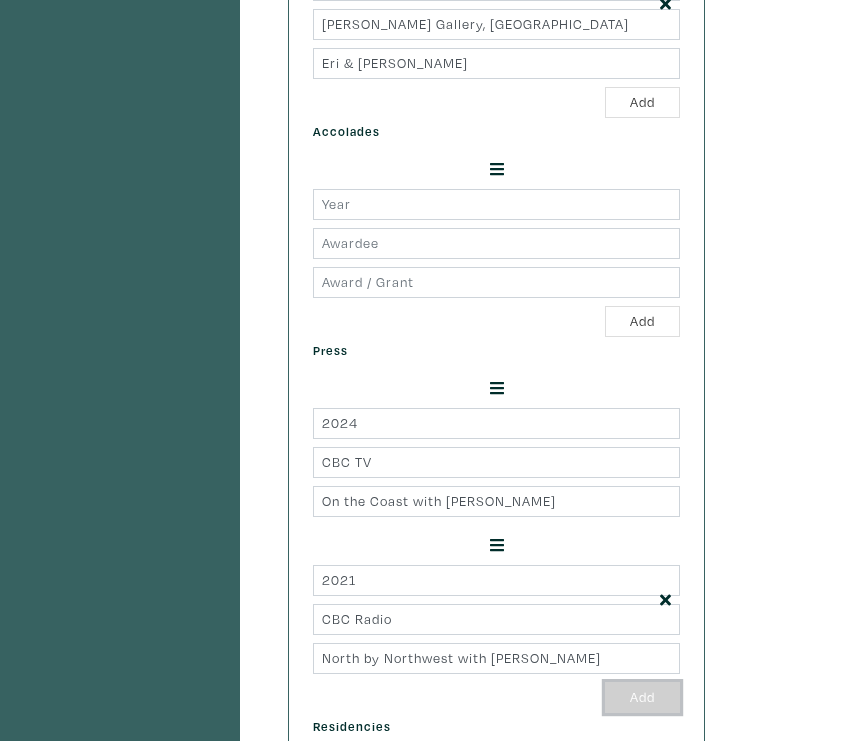 click on "Add" at bounding box center (642, 697) 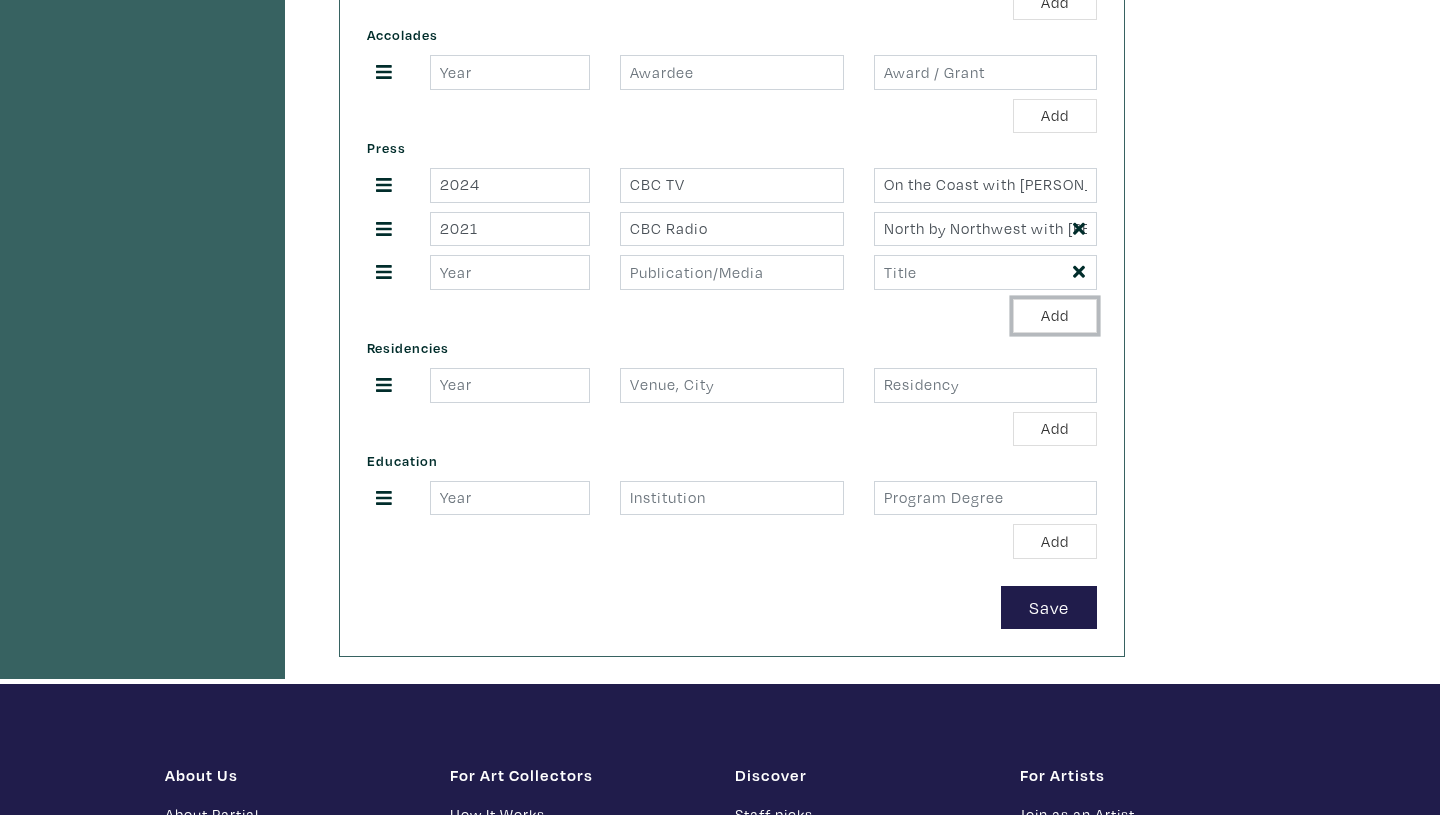 scroll, scrollTop: 574, scrollLeft: 0, axis: vertical 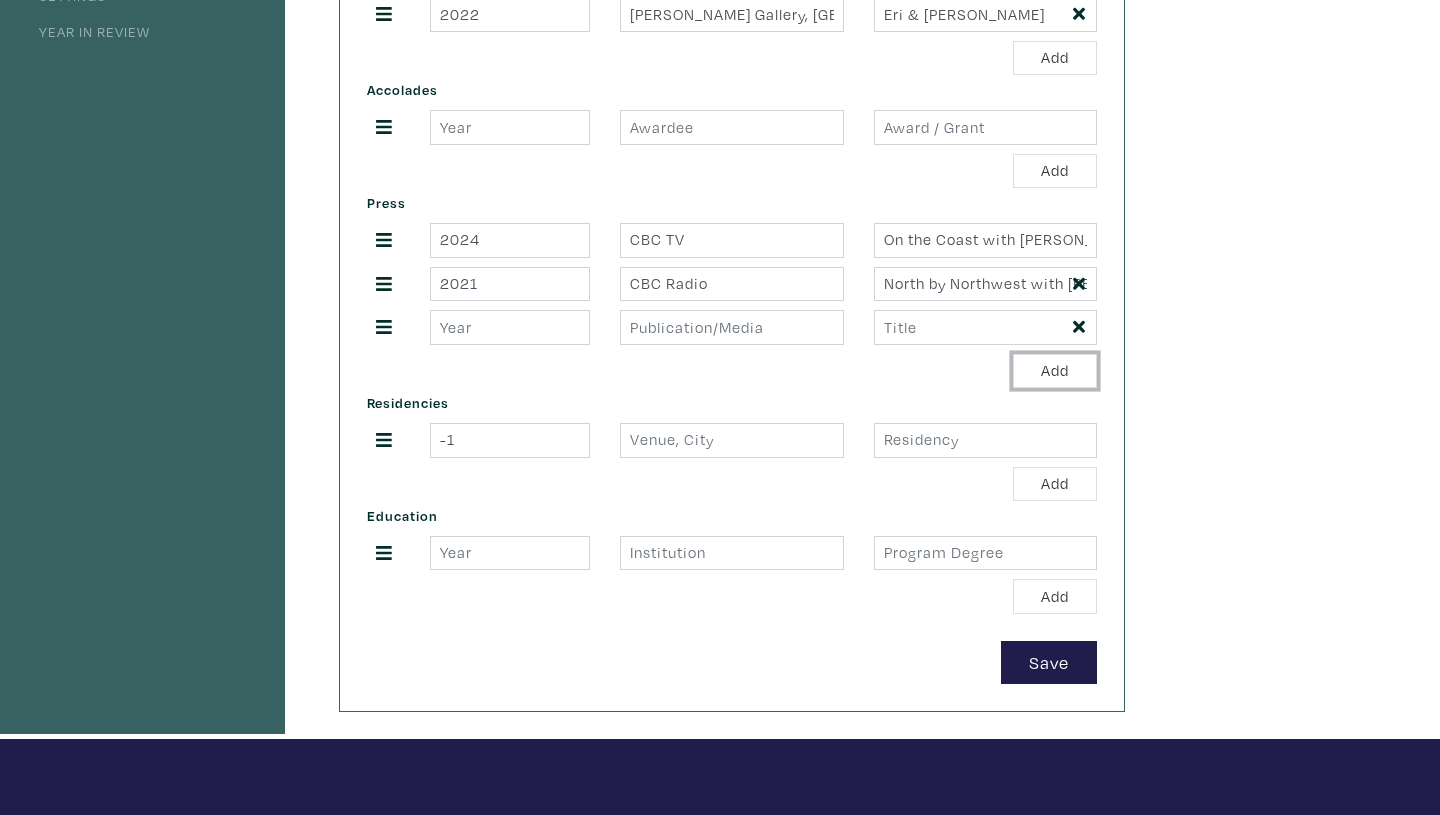 click on "-1" at bounding box center (510, 440) 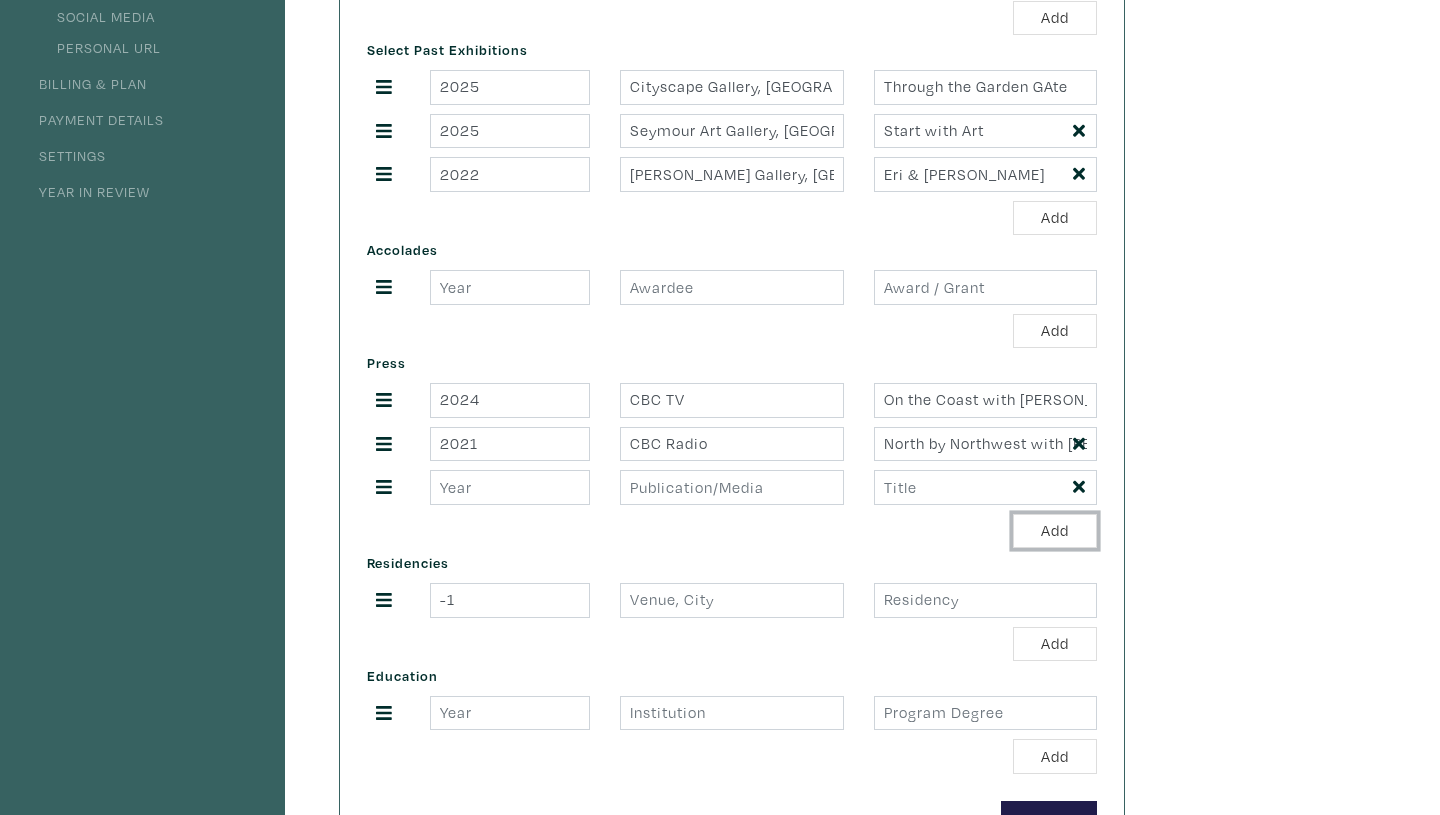 scroll, scrollTop: 516, scrollLeft: 0, axis: vertical 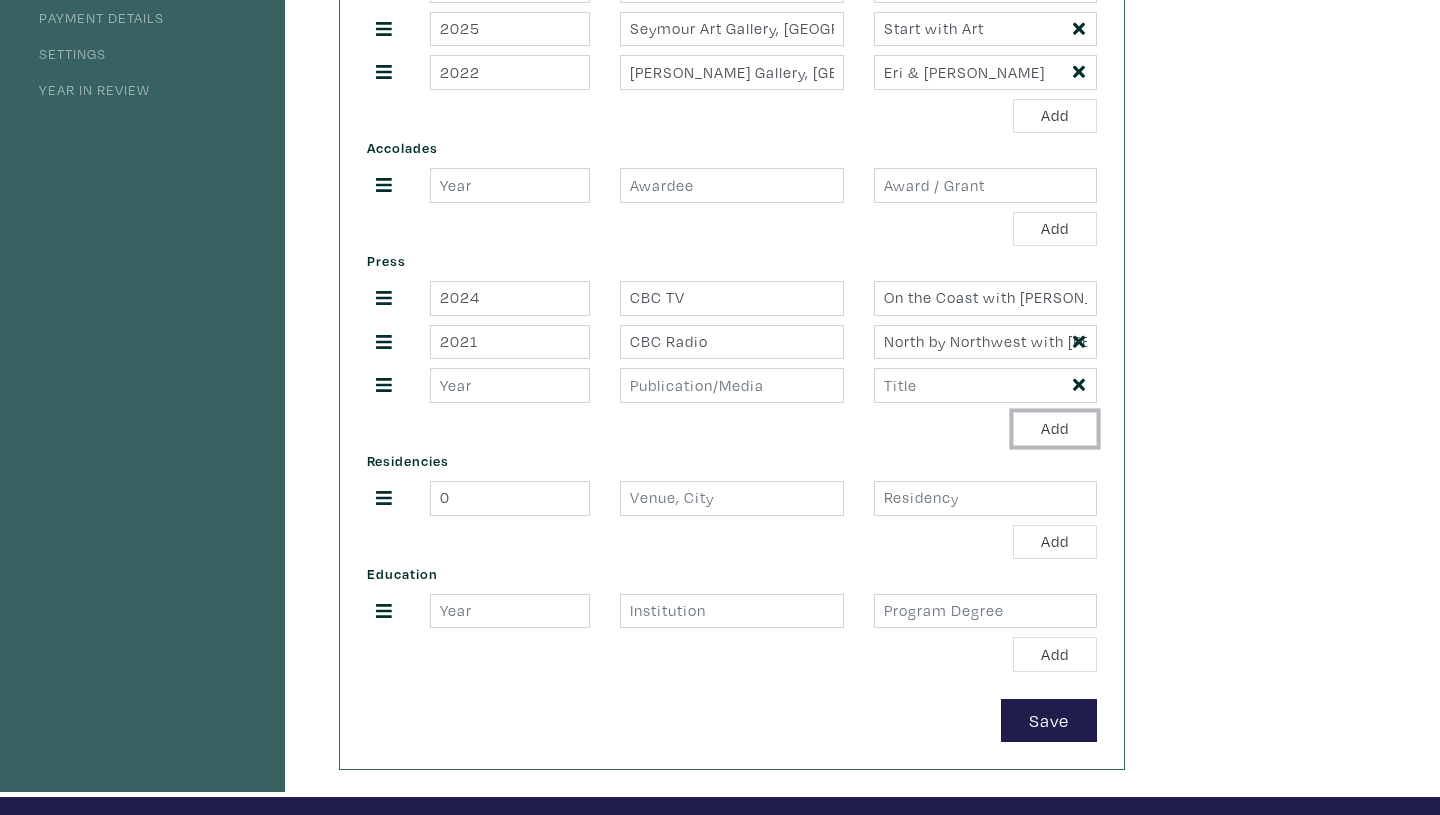 type on "0" 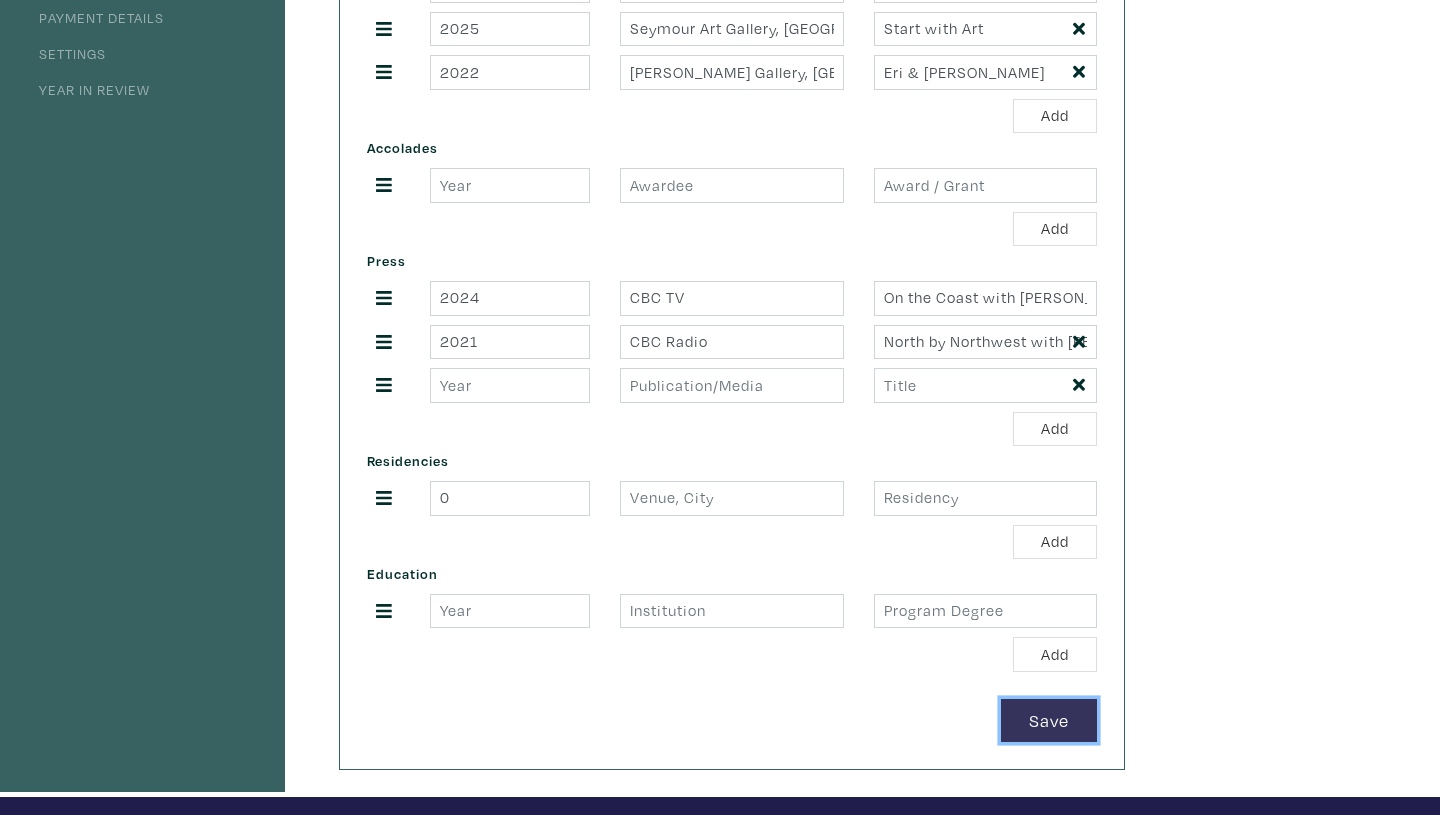 click on "Save" at bounding box center (1049, 720) 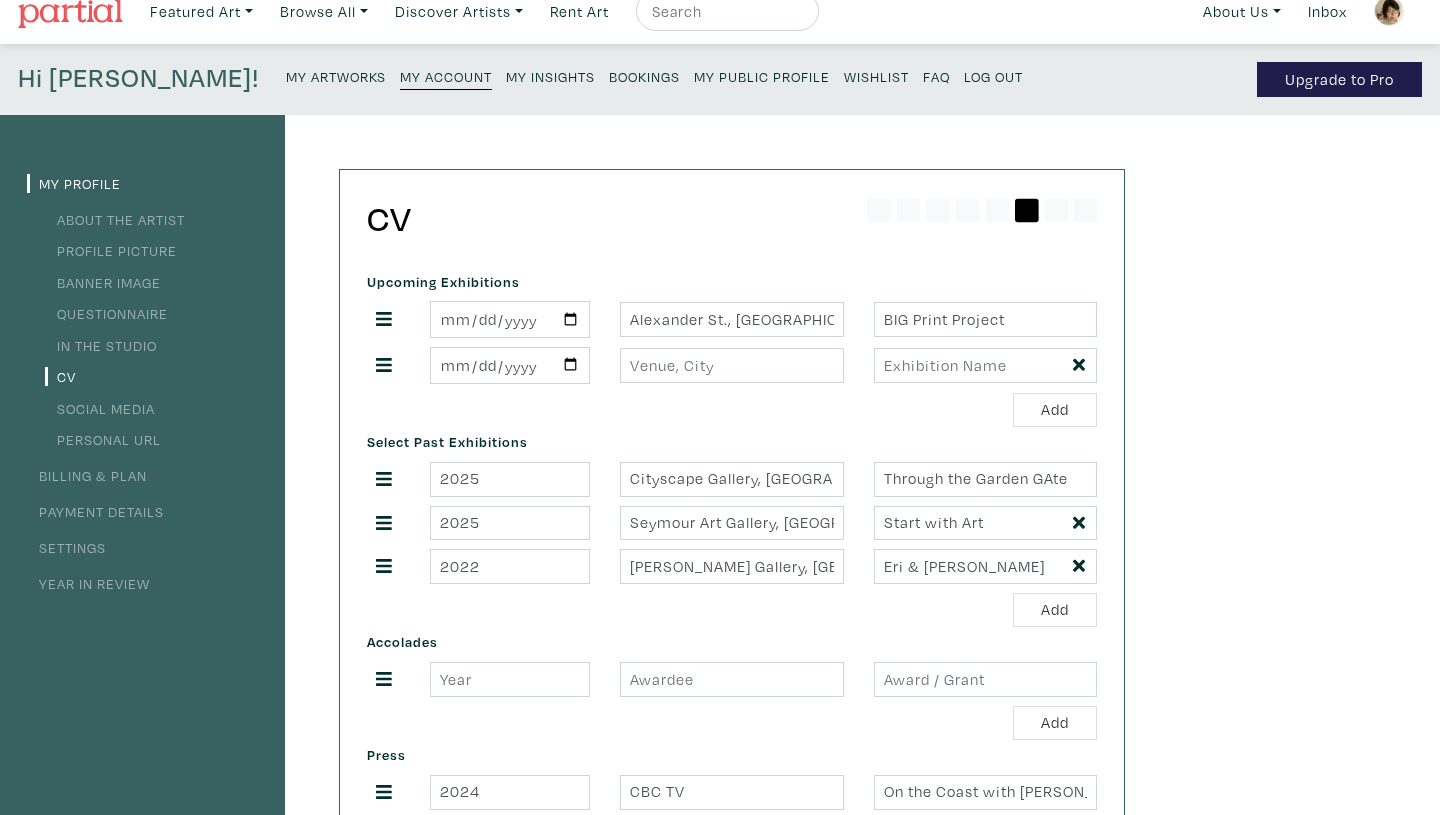 scroll, scrollTop: 0, scrollLeft: 0, axis: both 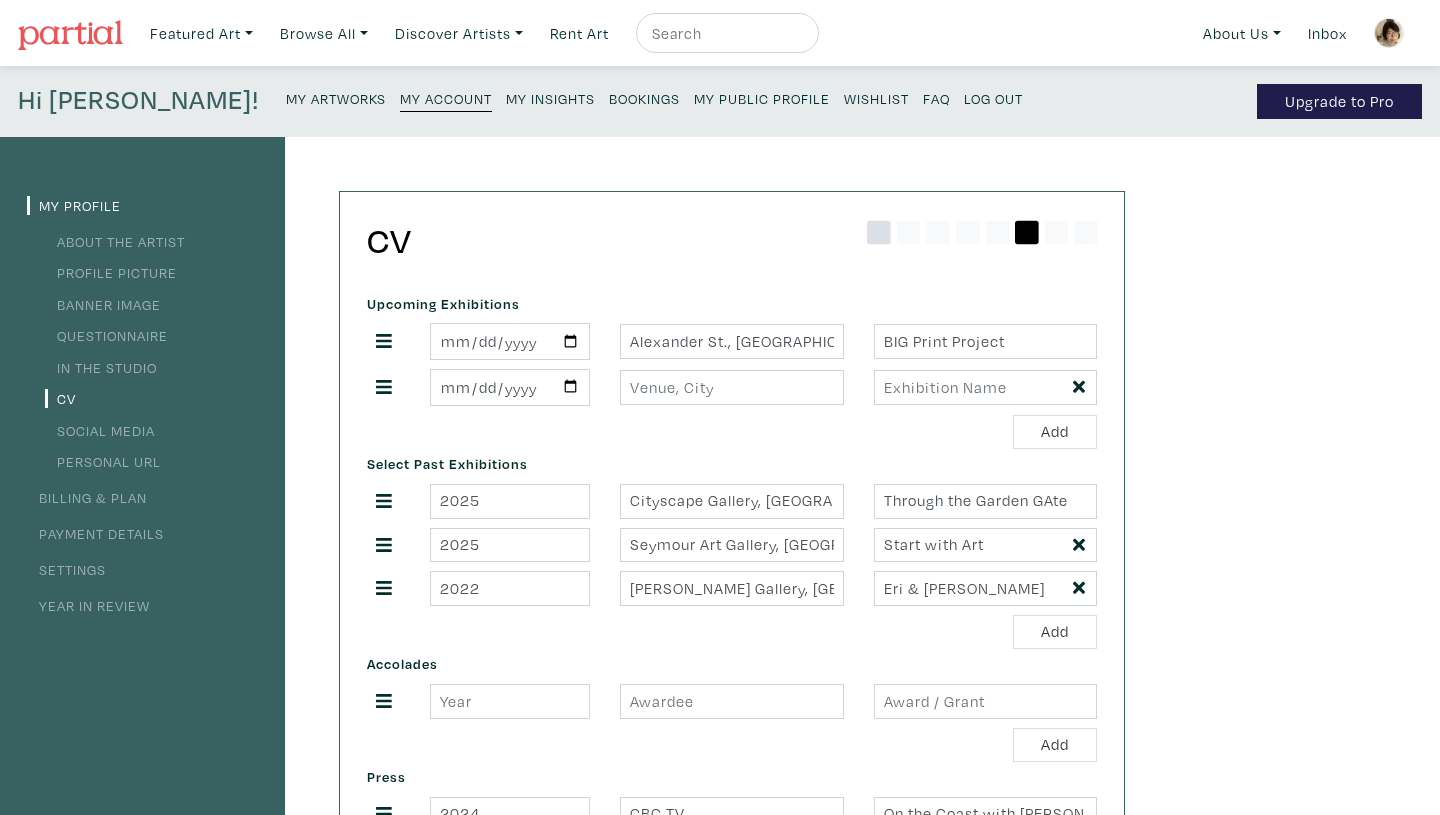 click 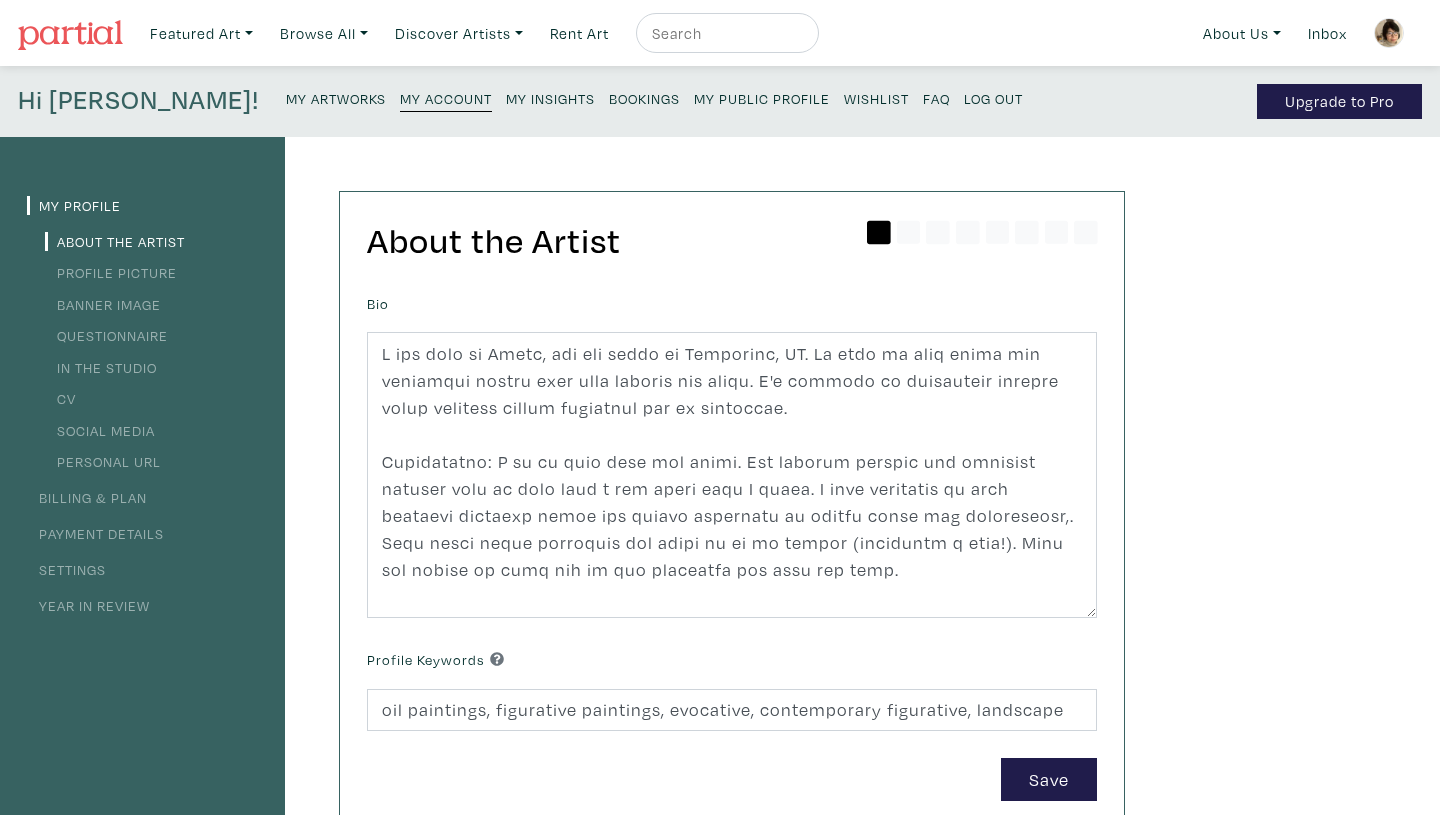 scroll, scrollTop: 0, scrollLeft: 0, axis: both 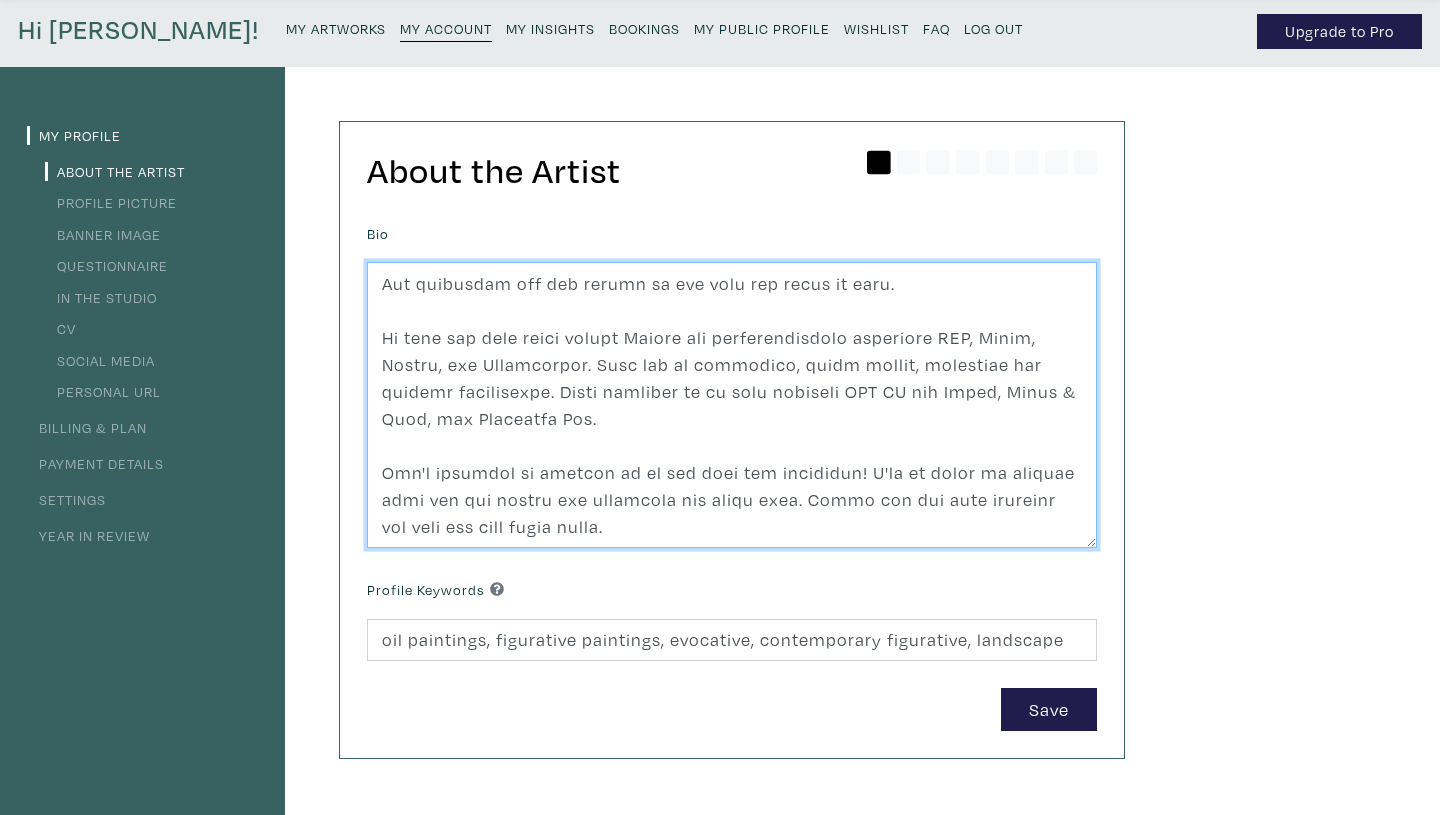 click at bounding box center [732, 405] 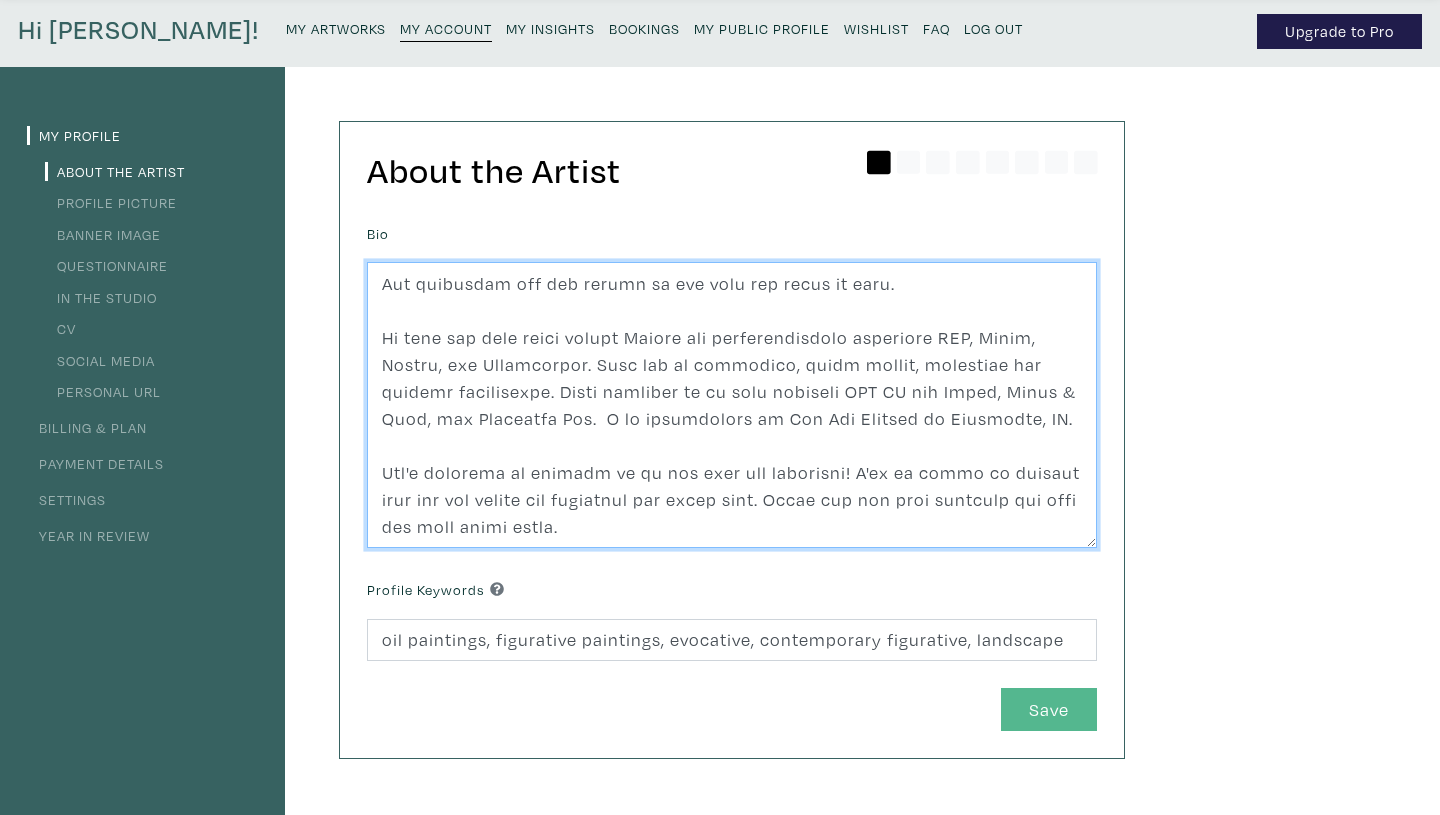 type on "I was born in [DEMOGRAPHIC_DATA], and now works in [GEOGRAPHIC_DATA], [GEOGRAPHIC_DATA]. My work is best known for evocative images with soft colours and depth. I'm trained in figurative drawing which provides strong backbones for my paintings.
Inspiration: I am in love with oil paint. Its buttery texture and luminous colours make me feel like a kid every time I paint. I work carefully on each painting layering paint and paying attention to subtle tones and proportions,. Each piece takes typically one month or so to finish (sometimes a year!). They are labour of love and no two paintings are ever the same.
The paintings are all signed on the back and ready to hang.
My work has been shown across [GEOGRAPHIC_DATA] and internationally including [GEOGRAPHIC_DATA], [GEOGRAPHIC_DATA], [GEOGRAPHIC_DATA], and [GEOGRAPHIC_DATA]. They are in hospitals, rehab centre, corporate and private collections. Media coverage of my work includes CBC TV and Radio, Globe & Mail, and Vancouver Sun.  I am represented by [PERSON_NAME] Gallery in [GEOGRAPHIC_DATA], [GEOGRAPHIC_DATA].
Don't hesitate to contact me if you have any questions! I'll b..." 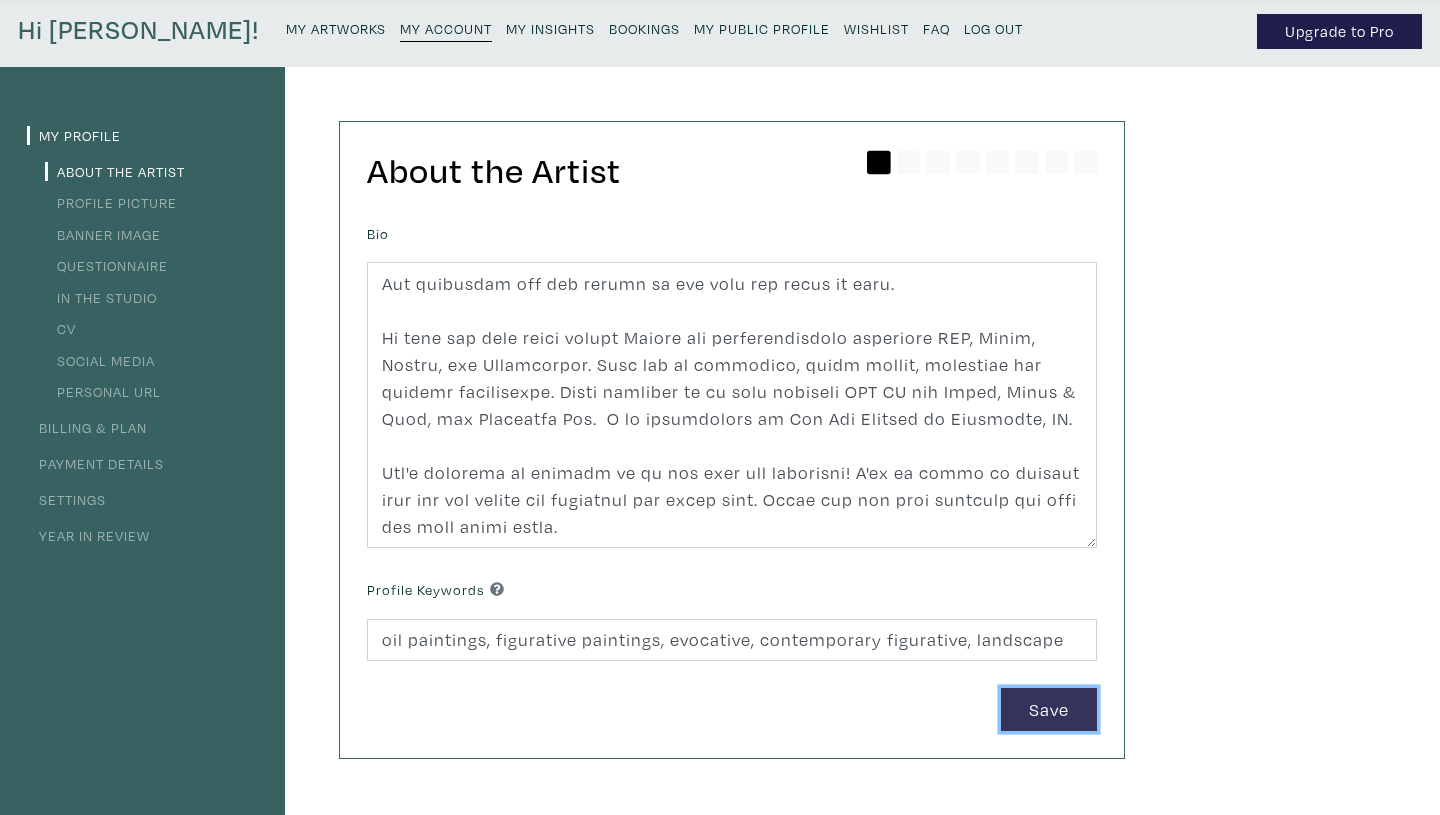 click on "Save" at bounding box center (1049, 709) 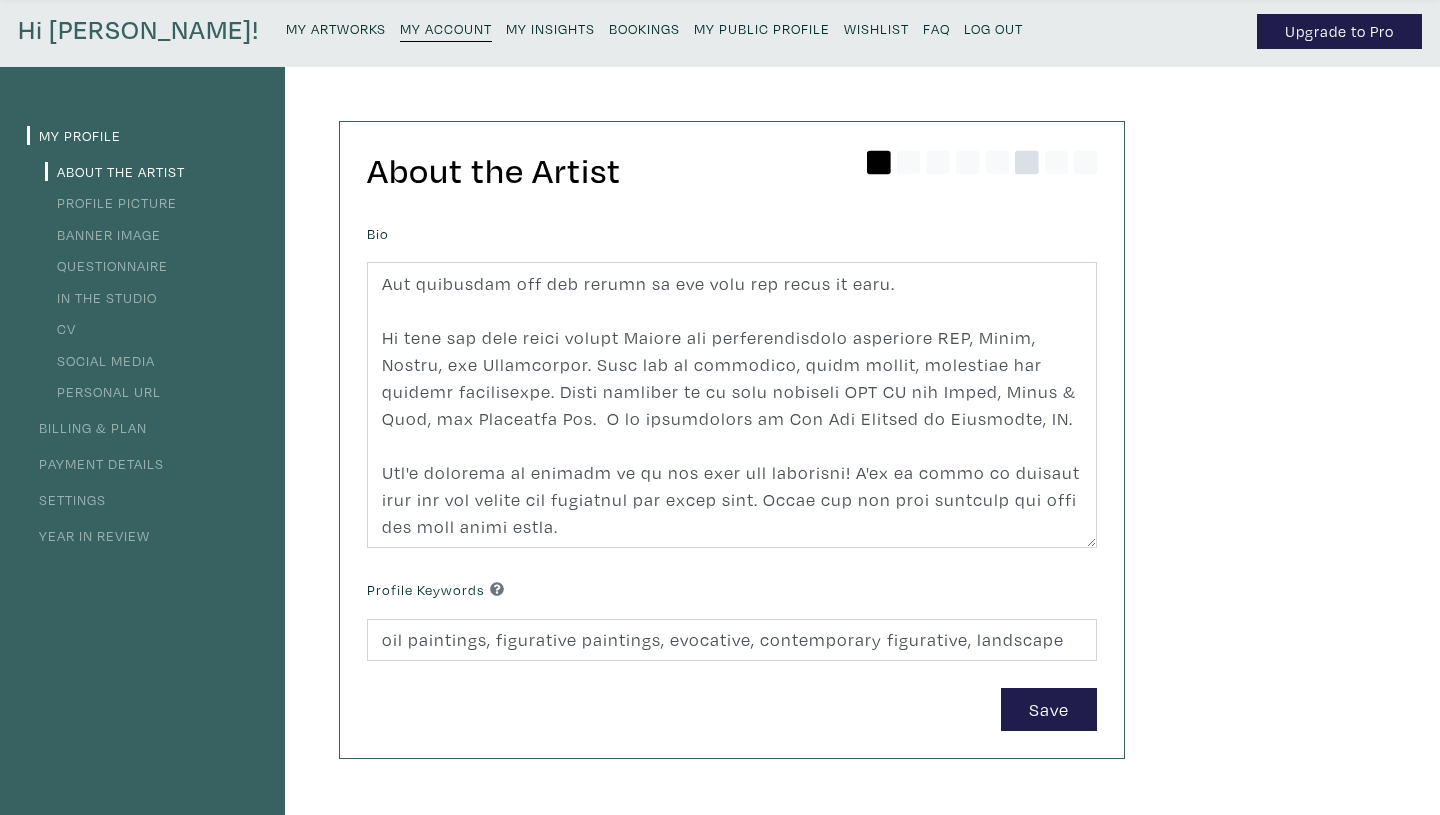 click 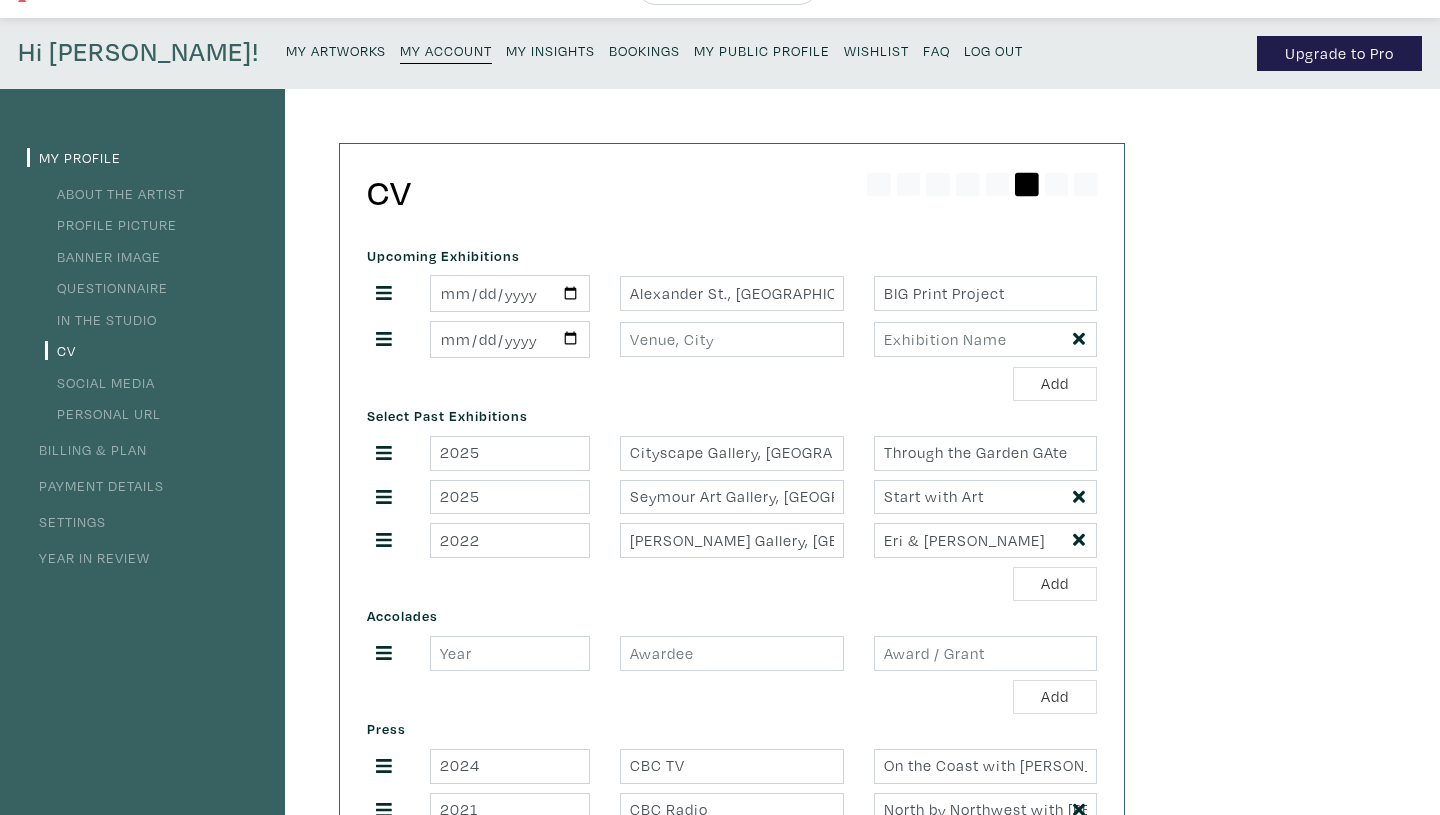 scroll, scrollTop: 62, scrollLeft: 0, axis: vertical 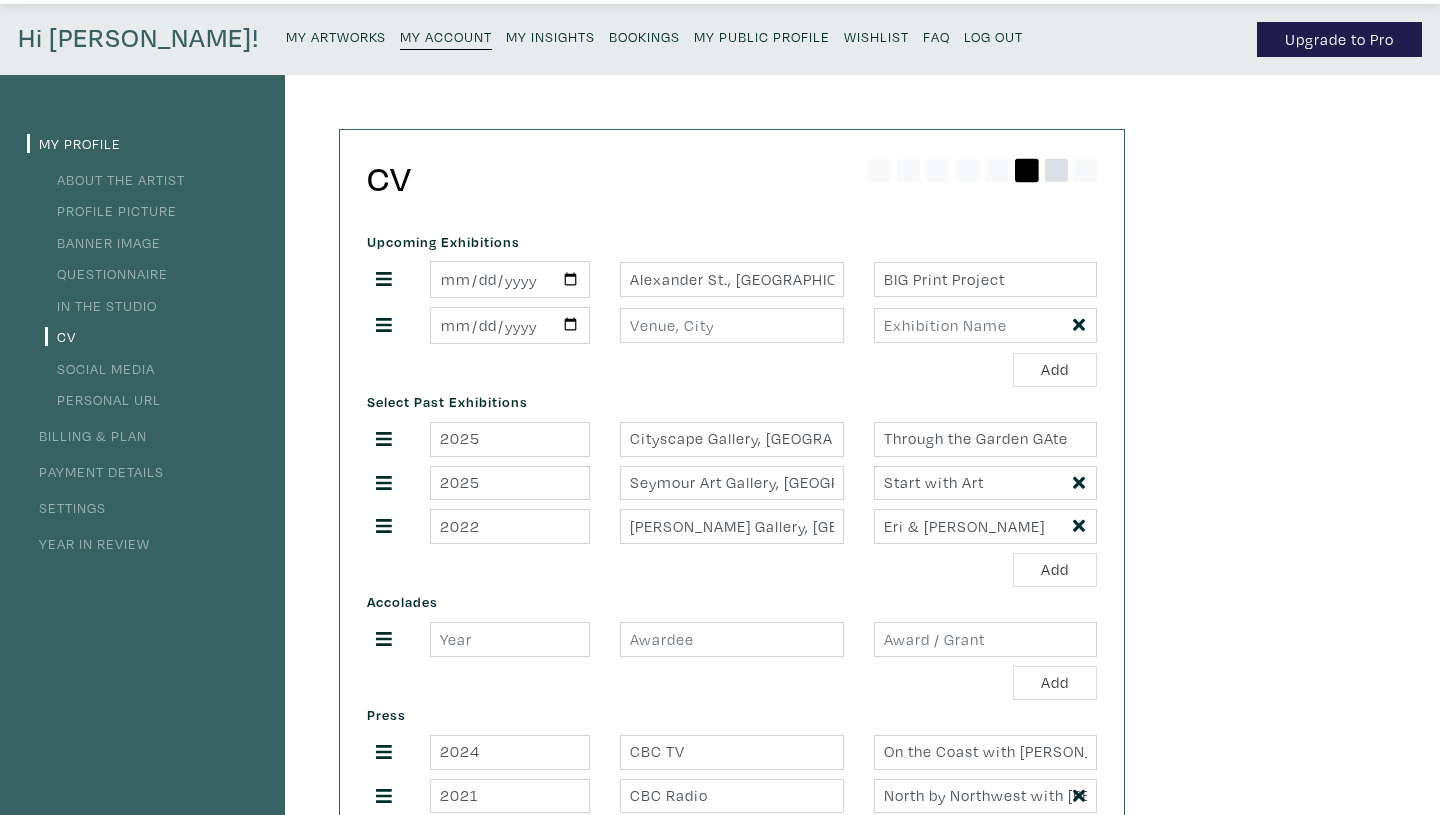 click 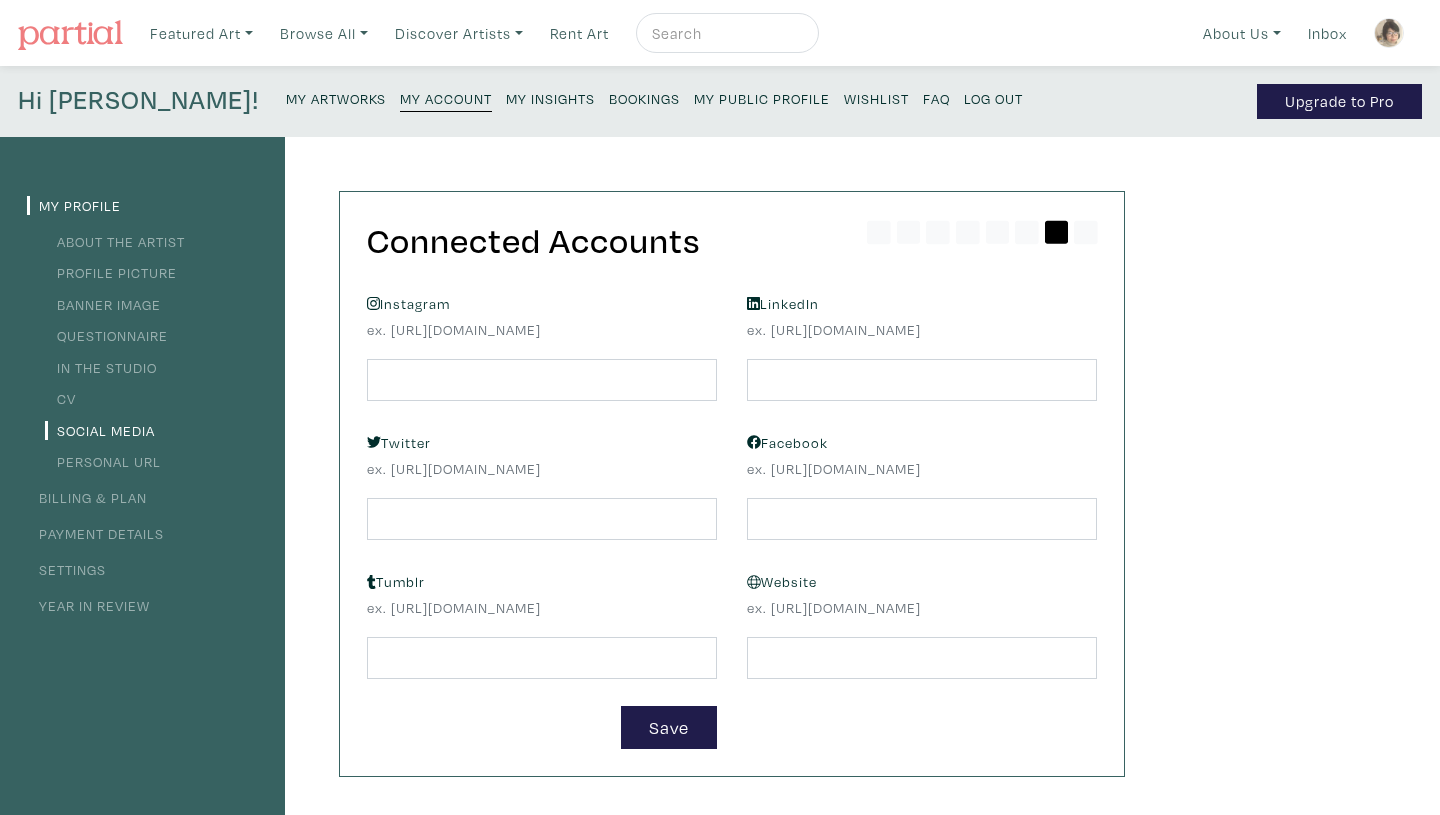 scroll, scrollTop: 0, scrollLeft: 0, axis: both 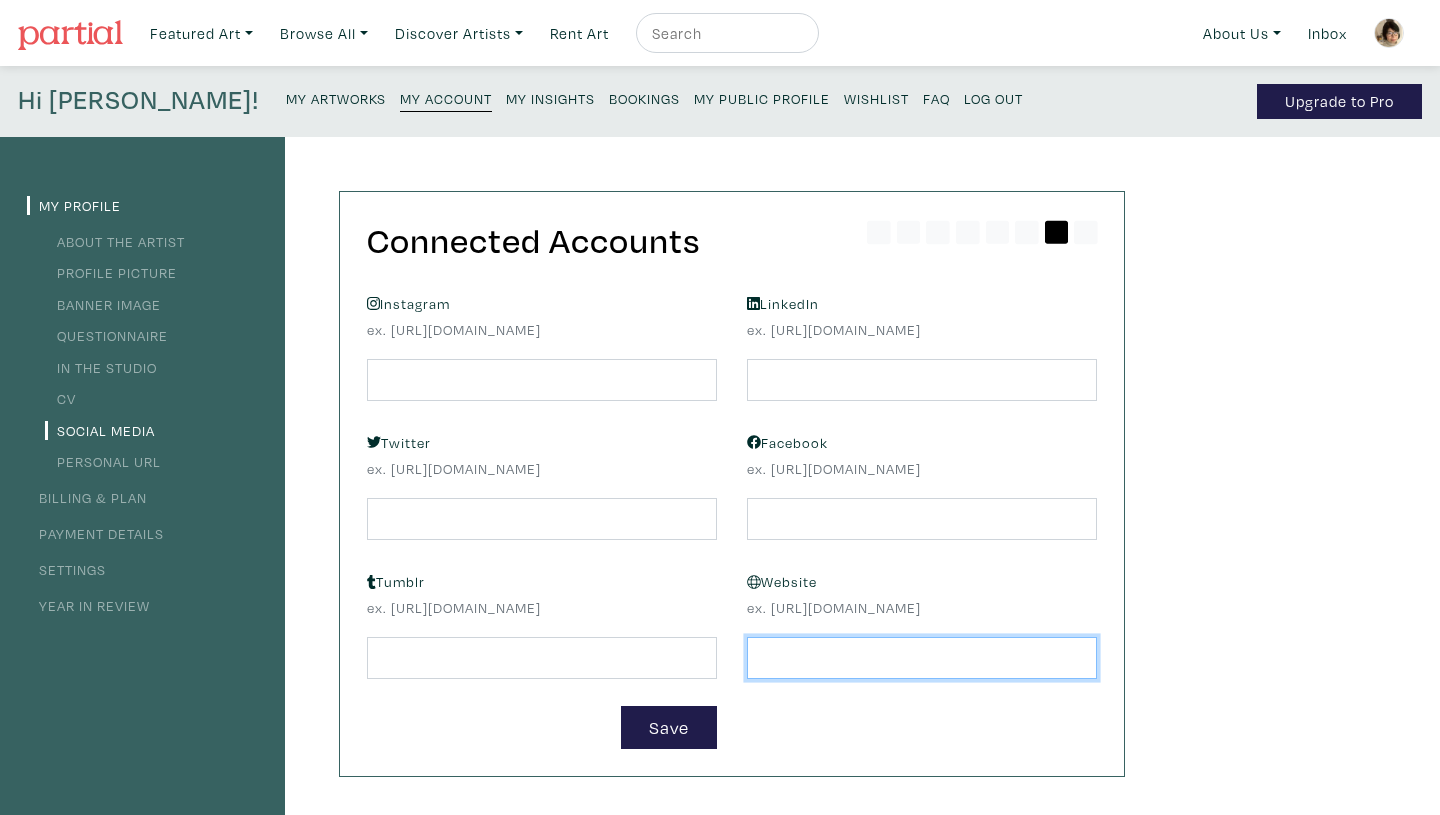 click at bounding box center (922, 658) 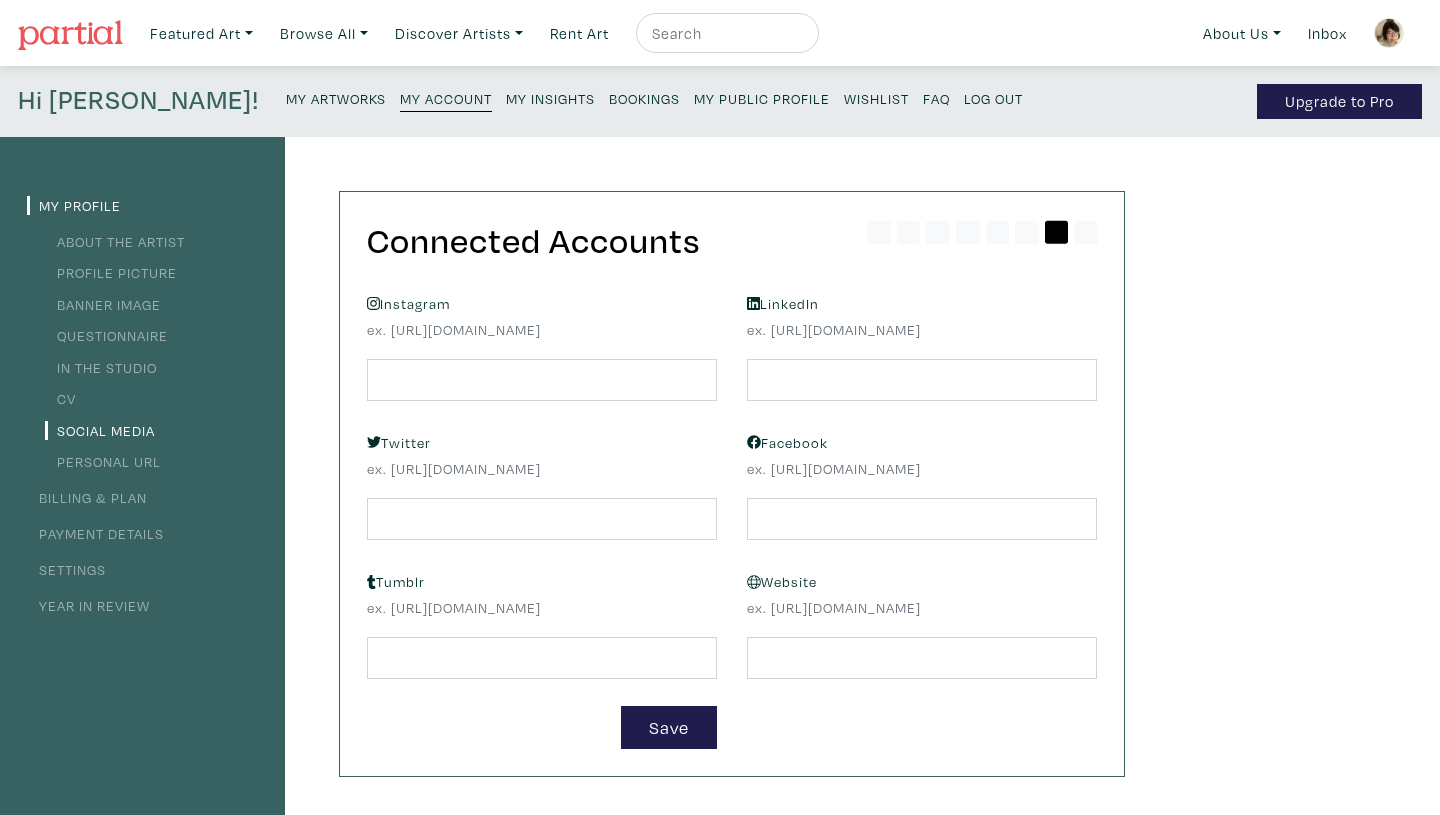 drag, startPoint x: 895, startPoint y: 608, endPoint x: 769, endPoint y: 610, distance: 126.01587 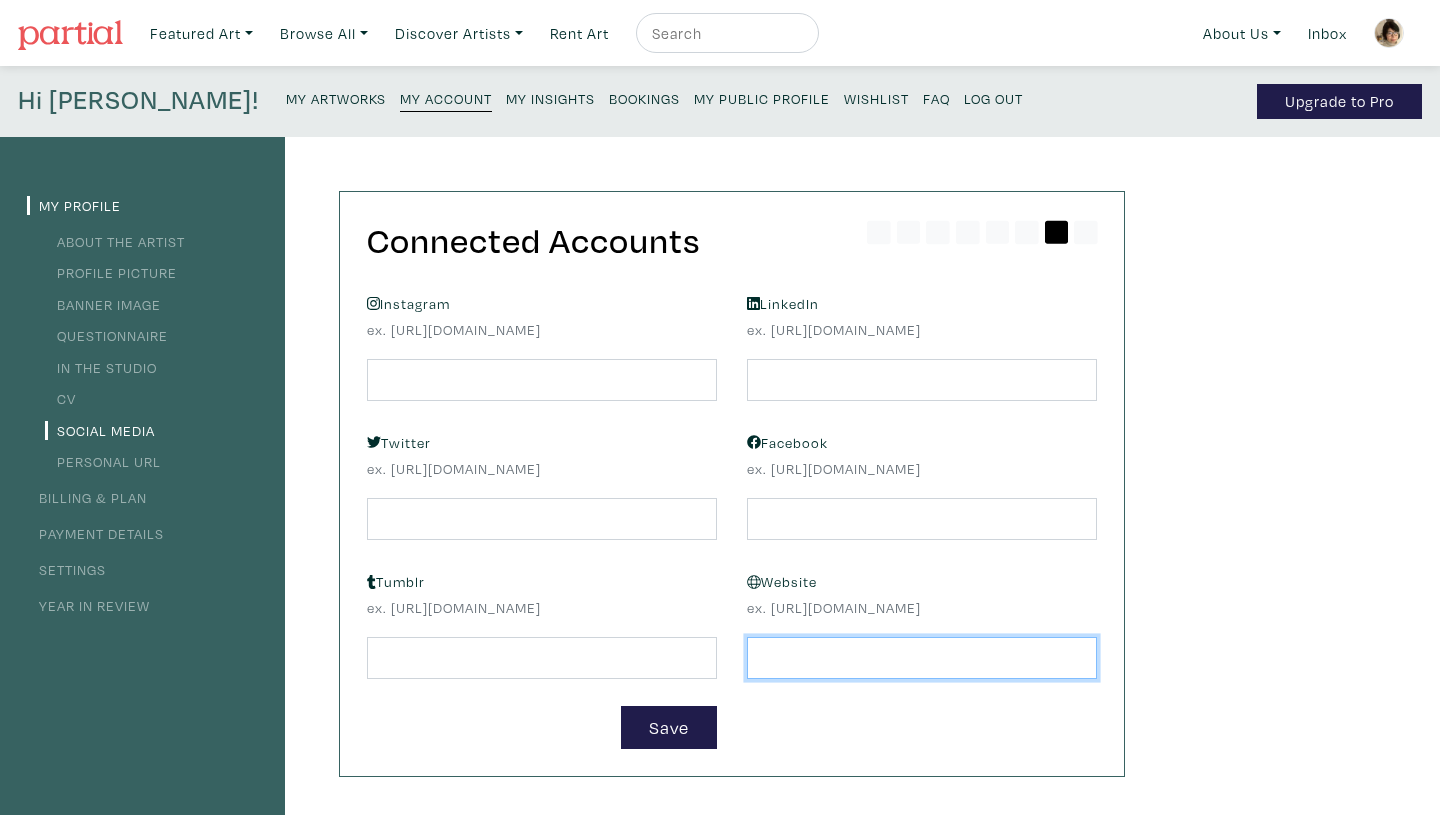 click at bounding box center [922, 658] 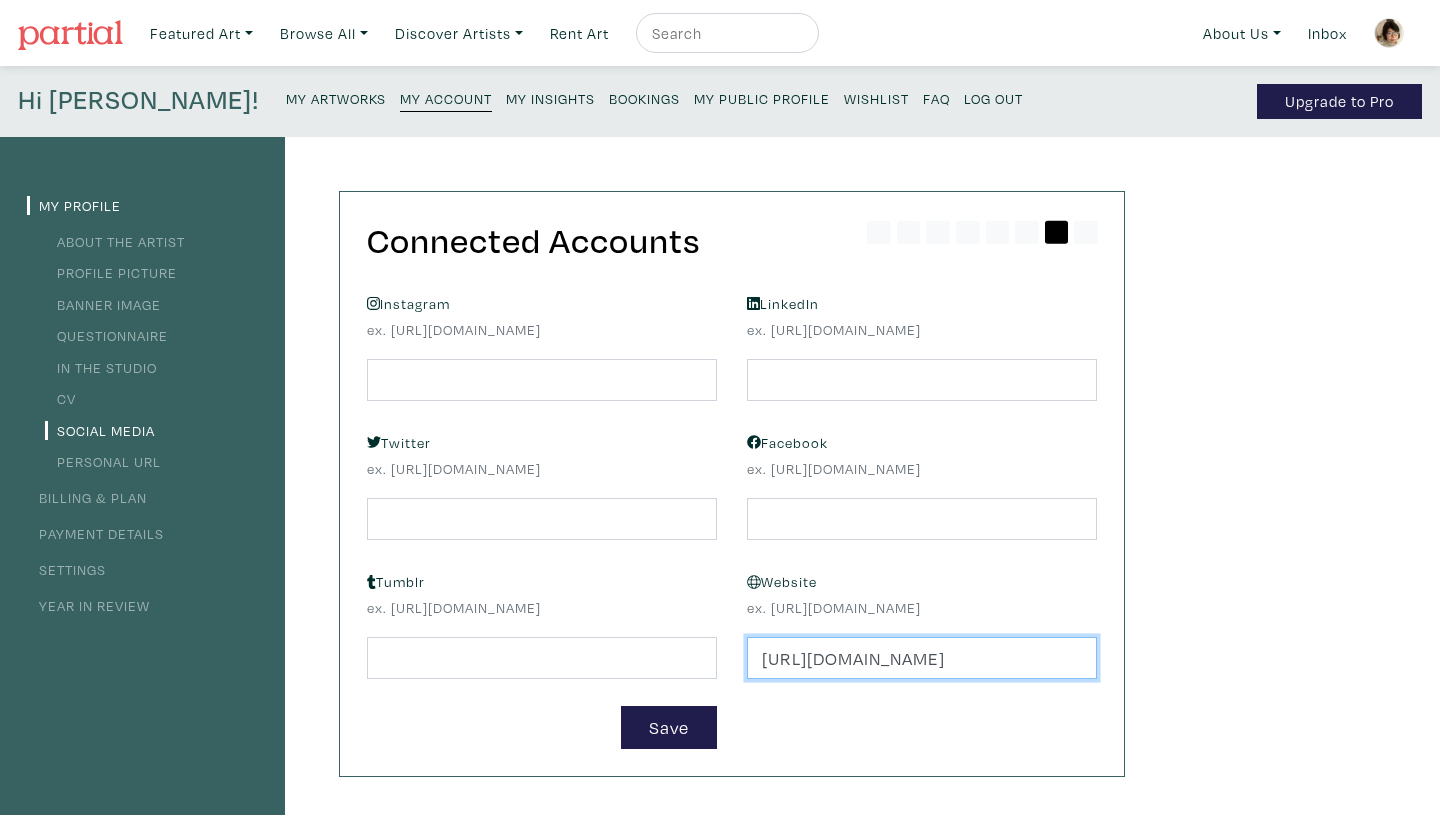 type on "http://eriishii.com" 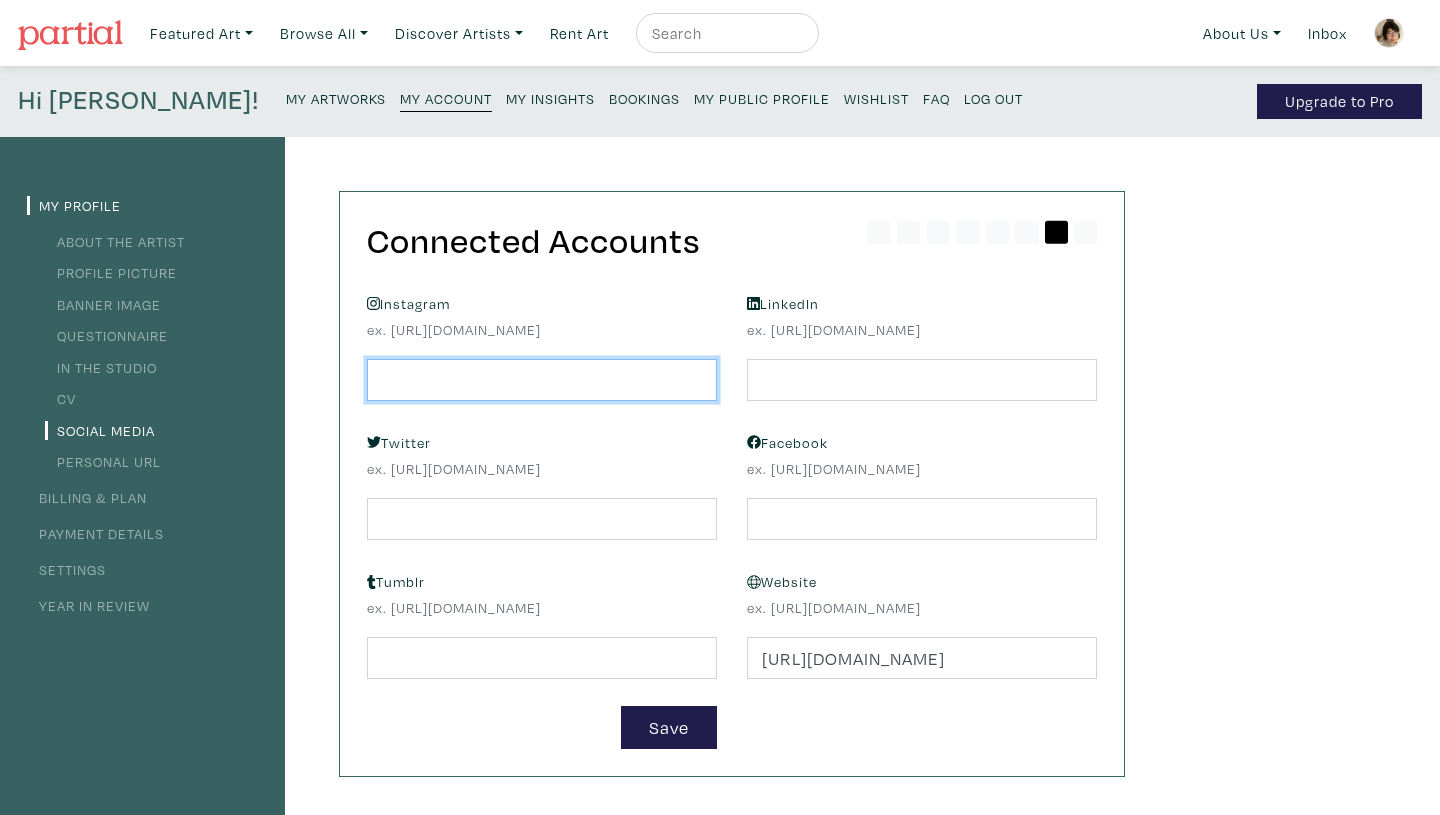 click at bounding box center (542, 380) 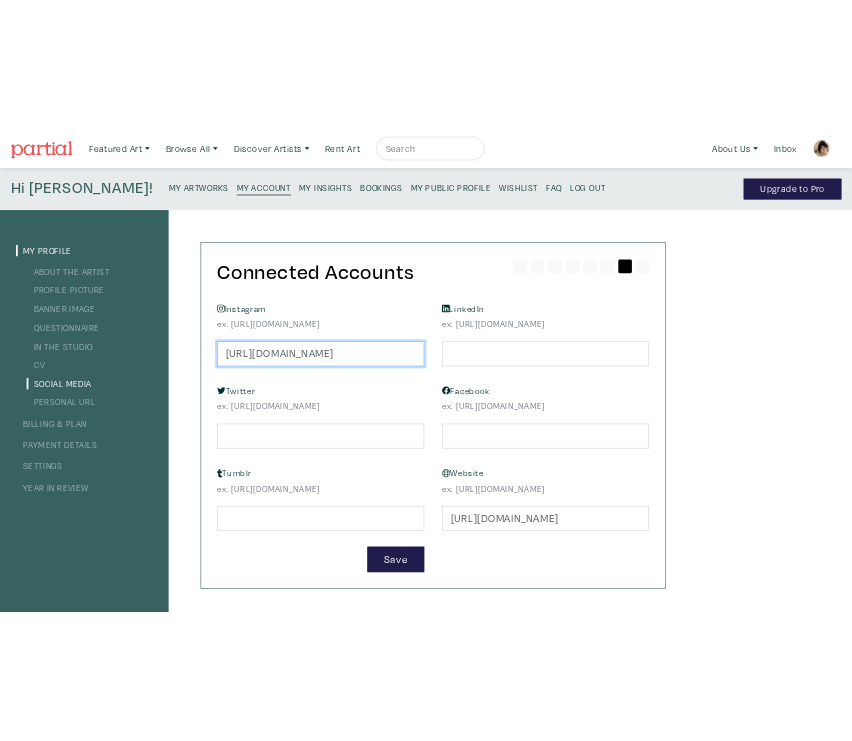 scroll, scrollTop: 0, scrollLeft: 62, axis: horizontal 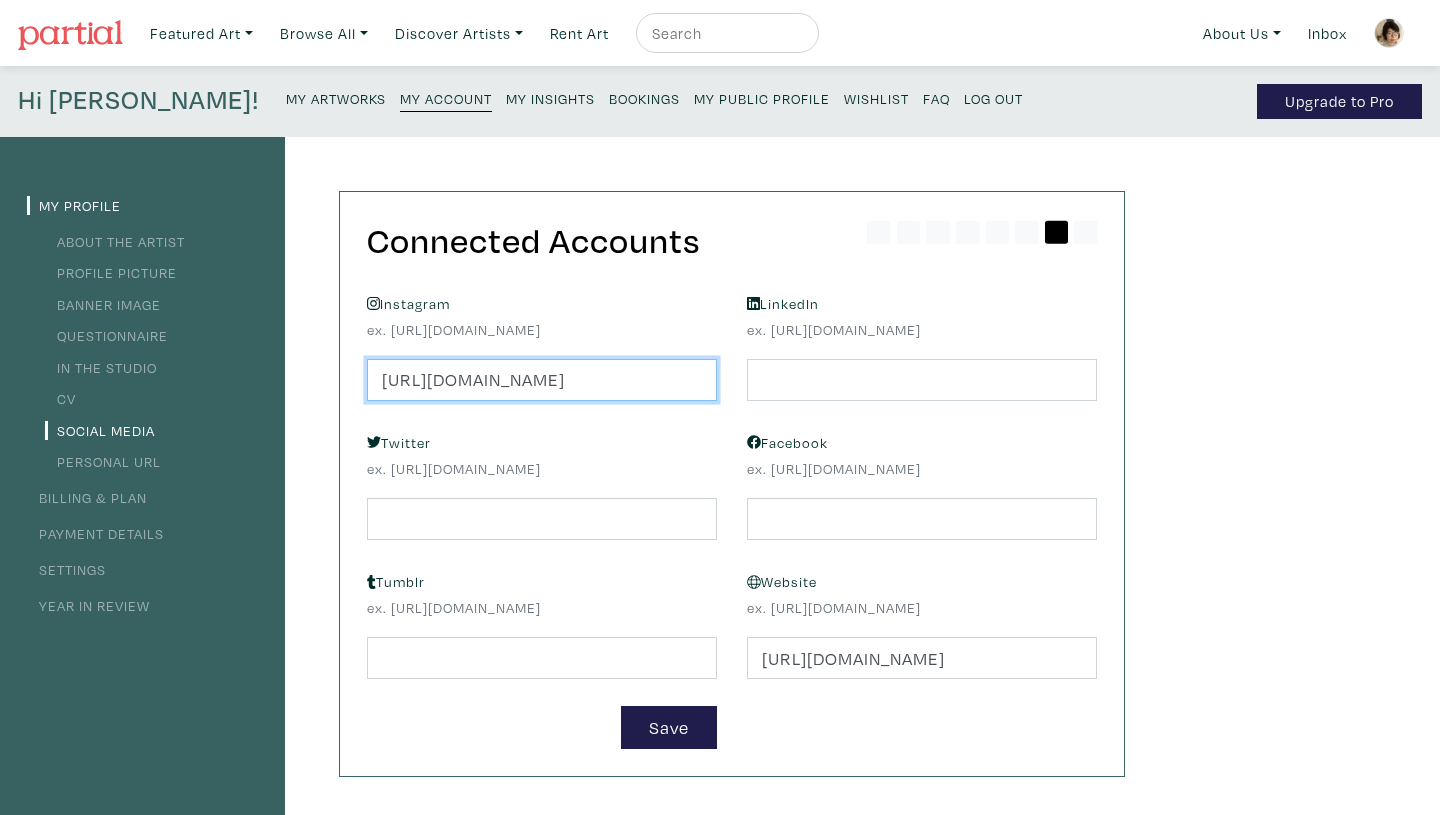 type on "https://www.instagram.com/eri_ishii_painter/" 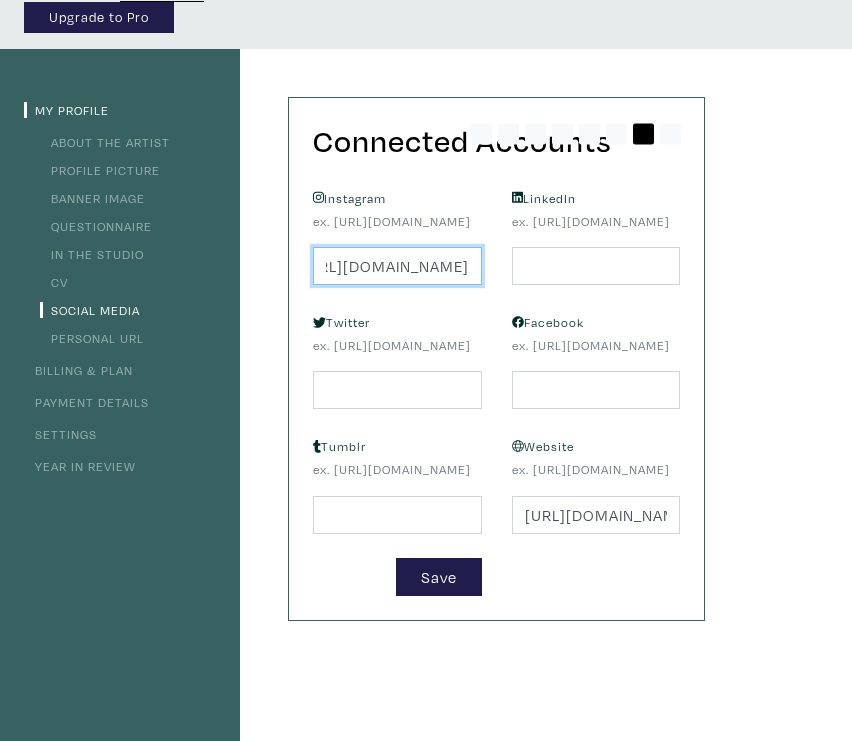 scroll, scrollTop: 129, scrollLeft: 0, axis: vertical 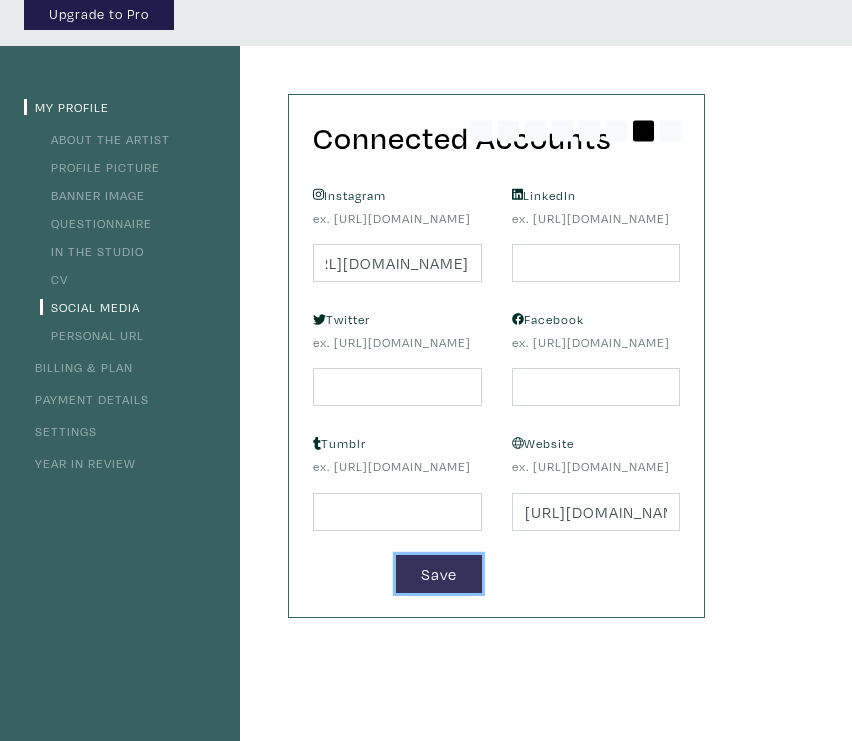 click on "Save" at bounding box center (439, 574) 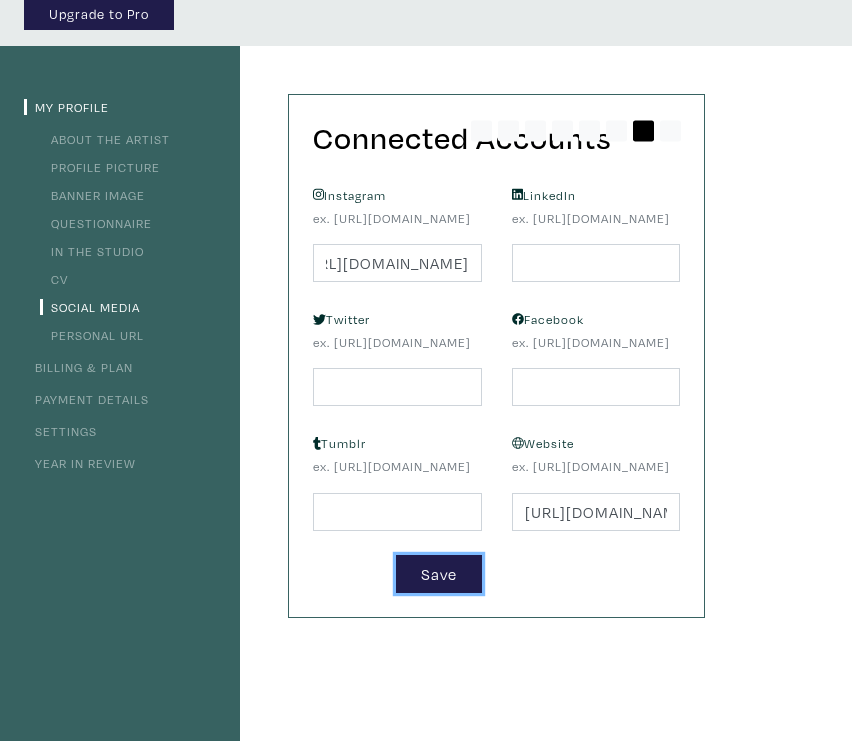 scroll, scrollTop: 0, scrollLeft: 0, axis: both 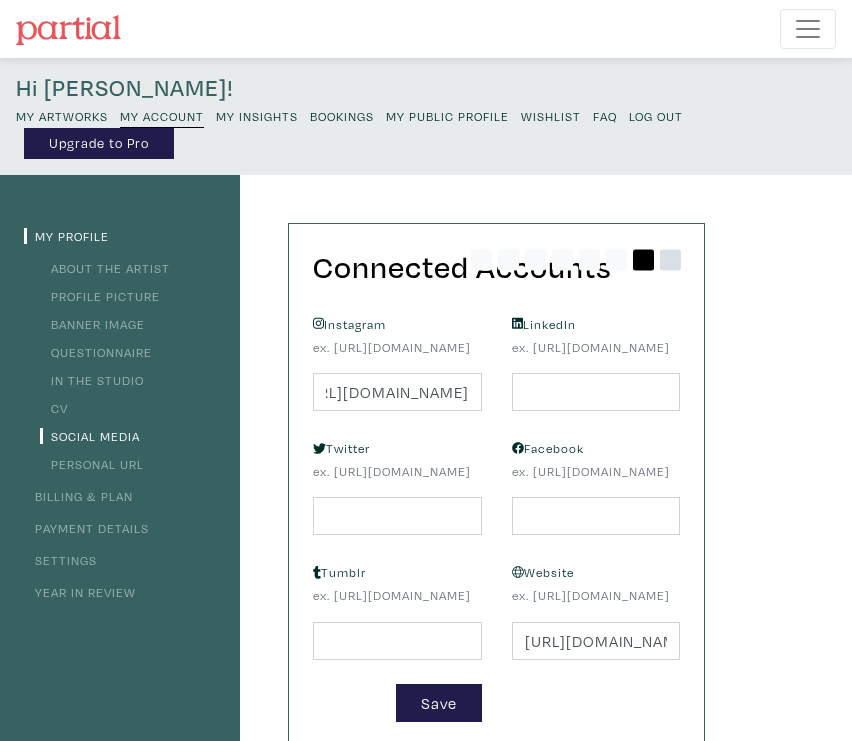 click 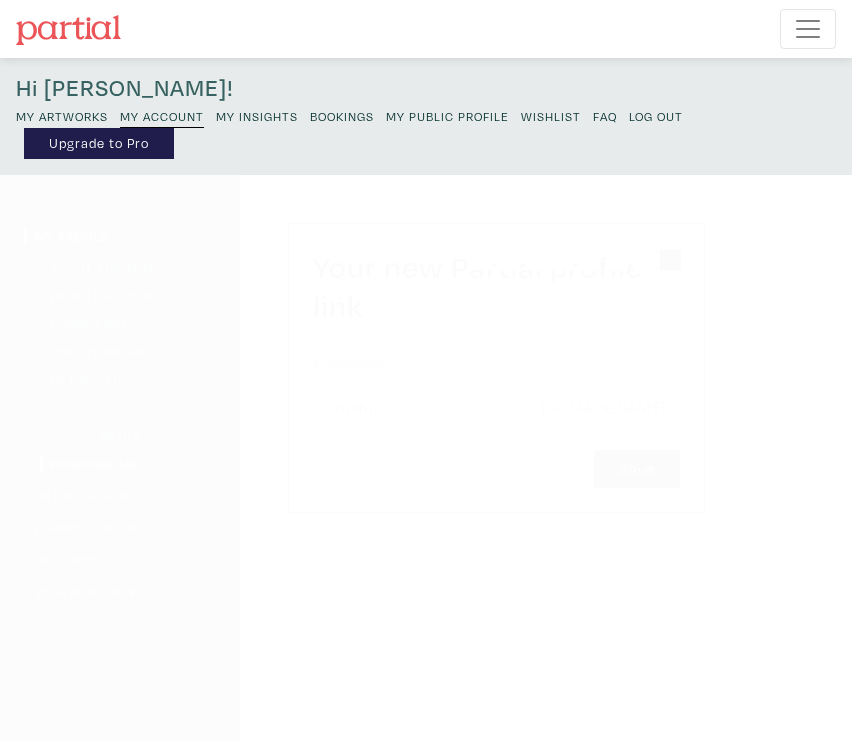 scroll, scrollTop: 0, scrollLeft: 0, axis: both 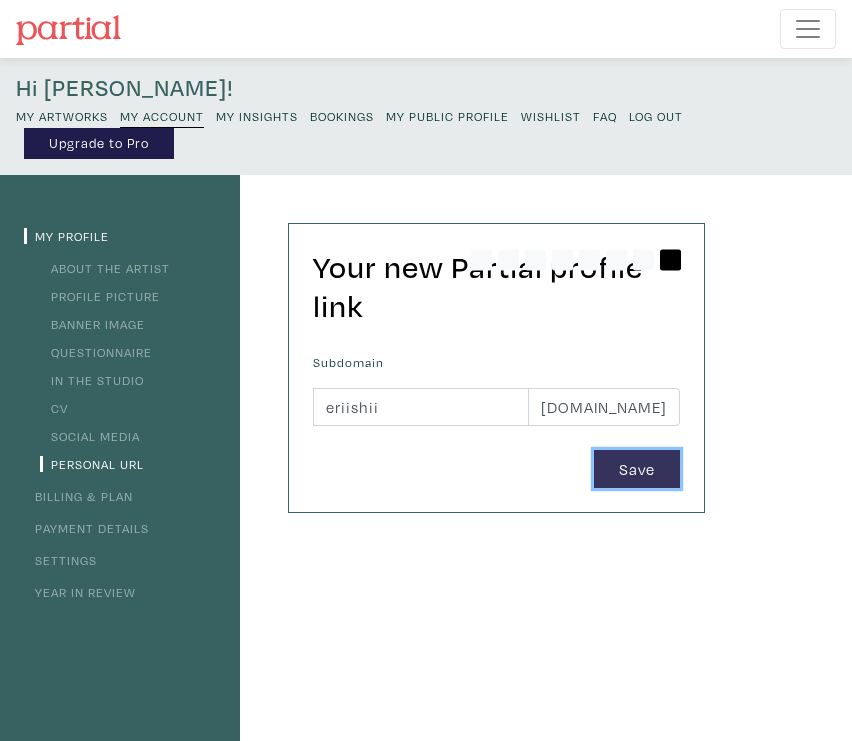 click on "Save" at bounding box center (637, 469) 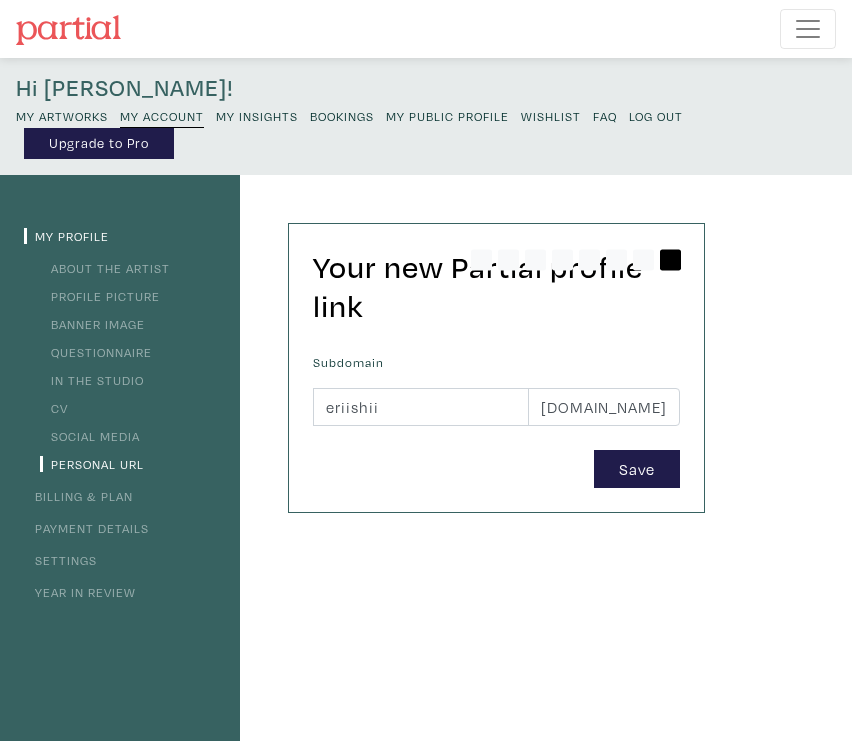 click on "My Artworks" at bounding box center (62, 116) 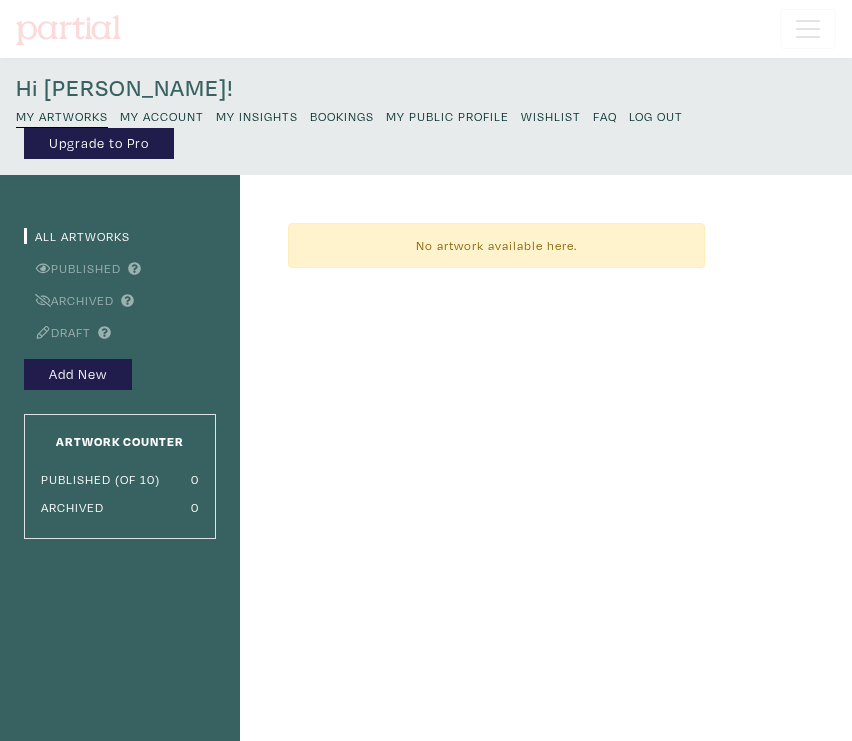 scroll, scrollTop: 0, scrollLeft: 0, axis: both 